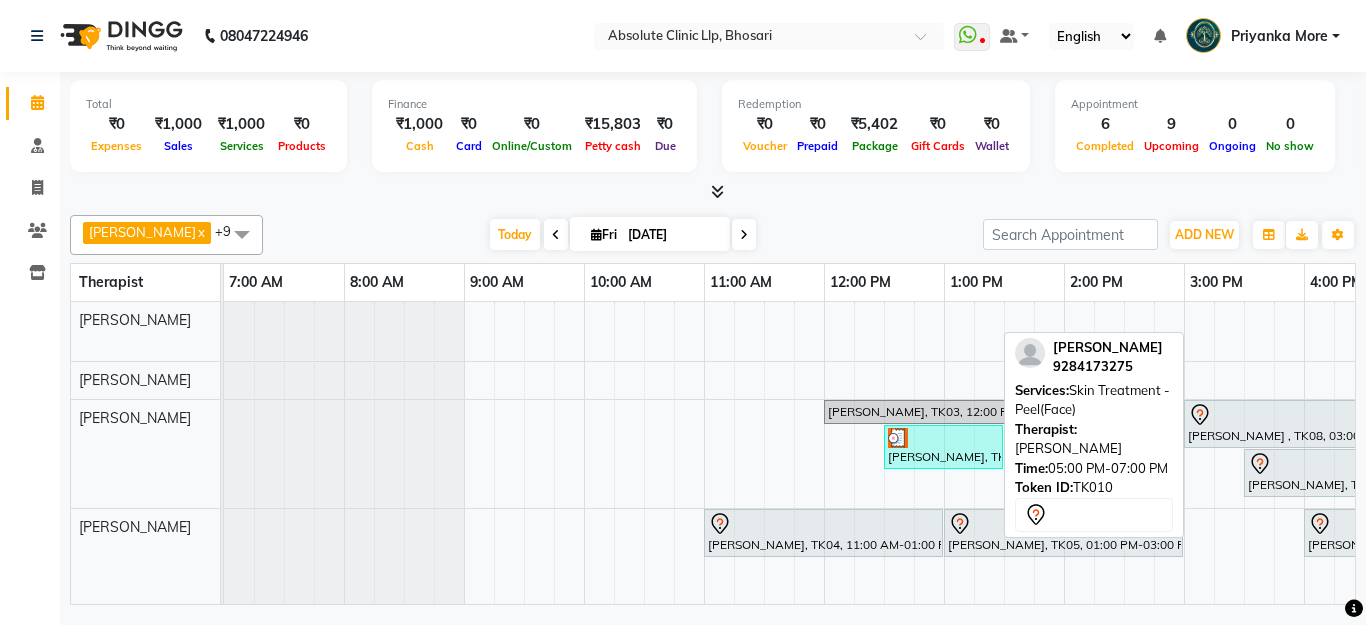 scroll, scrollTop: 0, scrollLeft: 0, axis: both 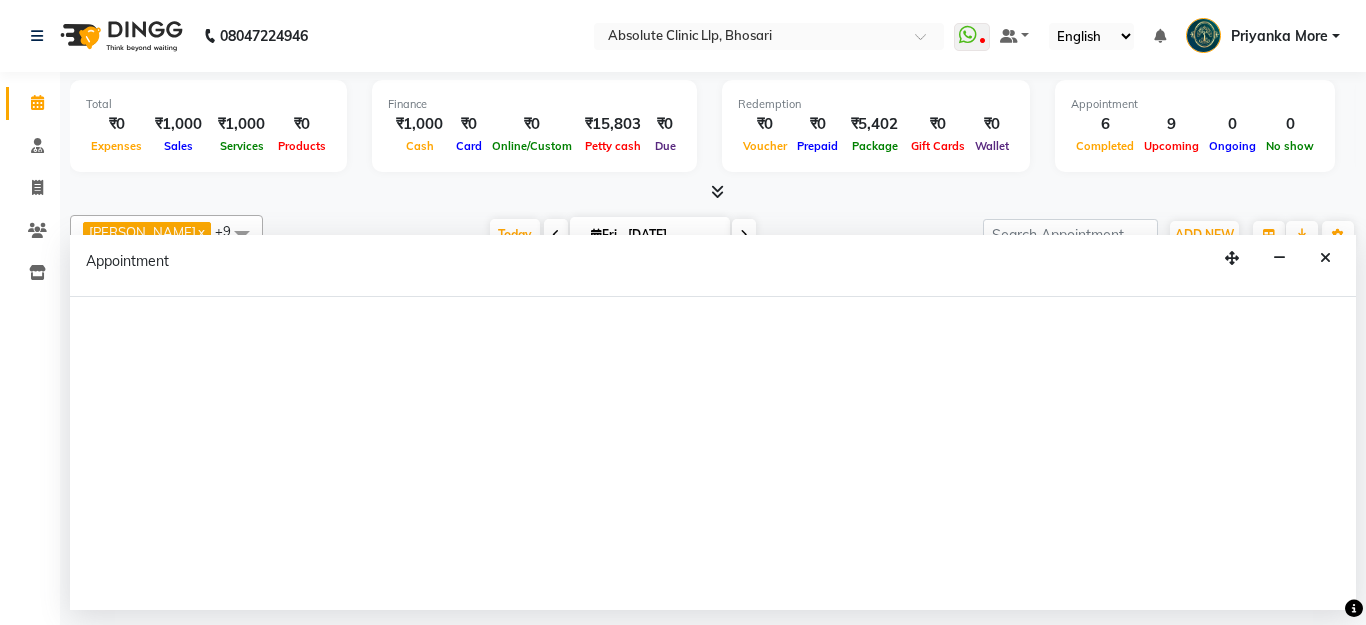 drag, startPoint x: 1365, startPoint y: 181, endPoint x: 1328, endPoint y: 185, distance: 37.215588 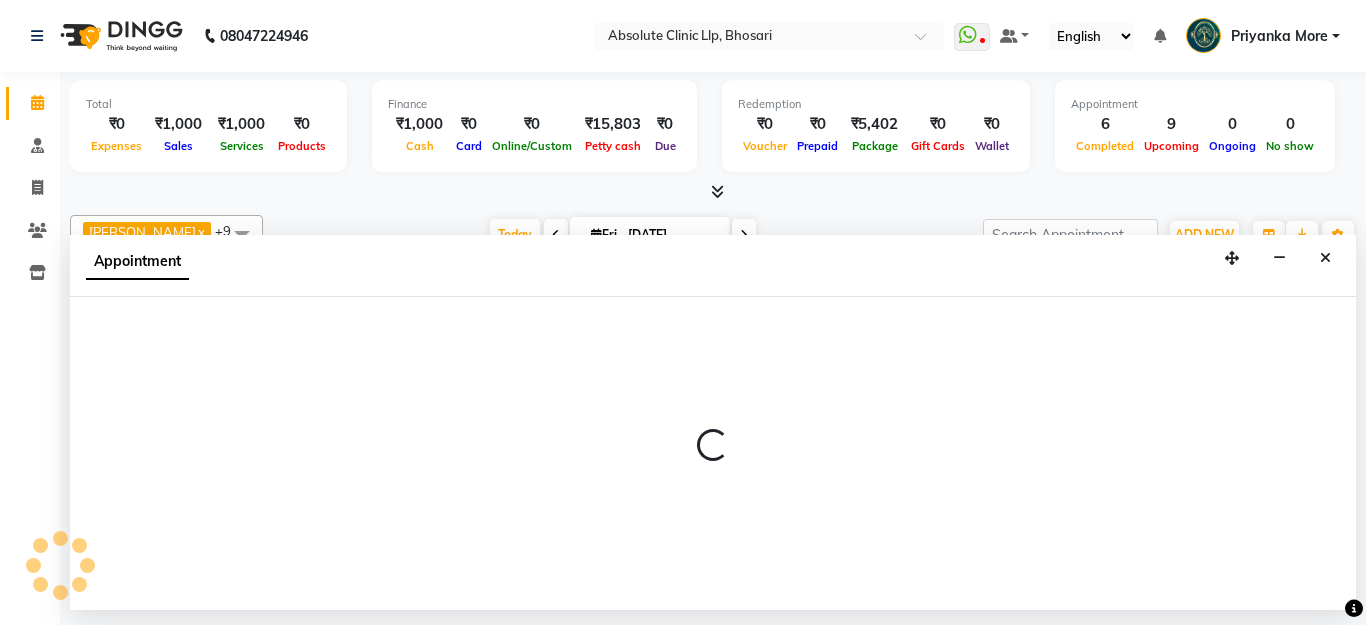 select on "27986" 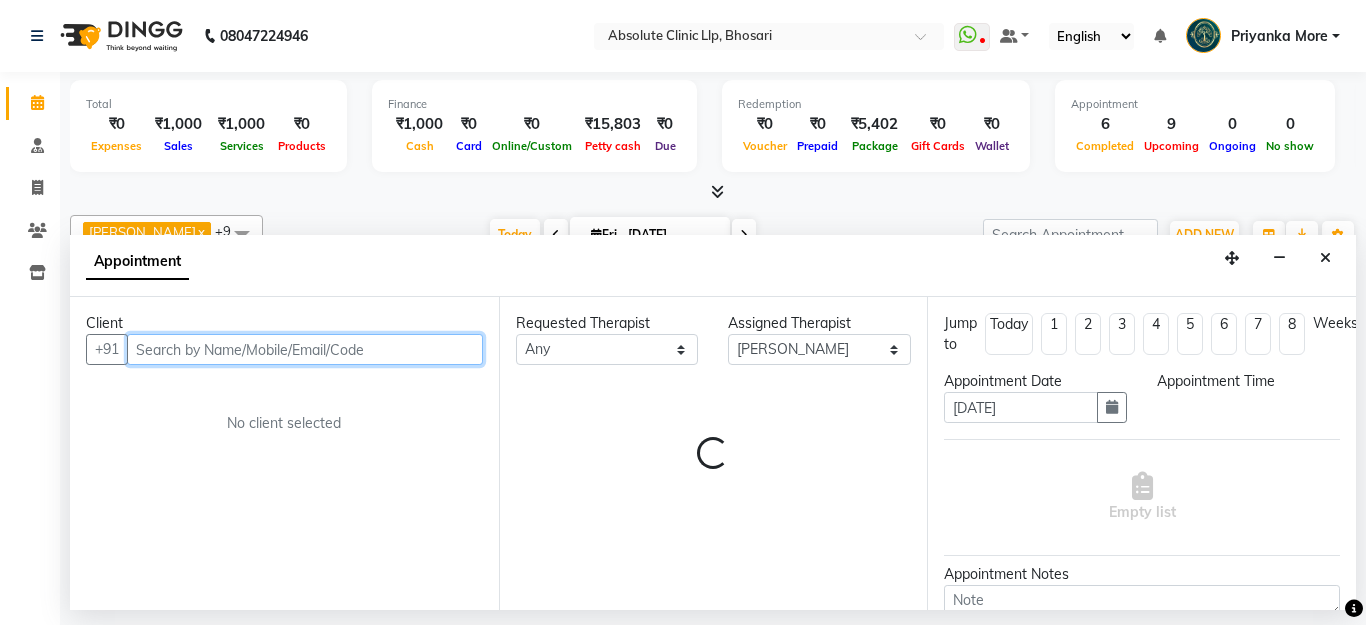 select on "1125" 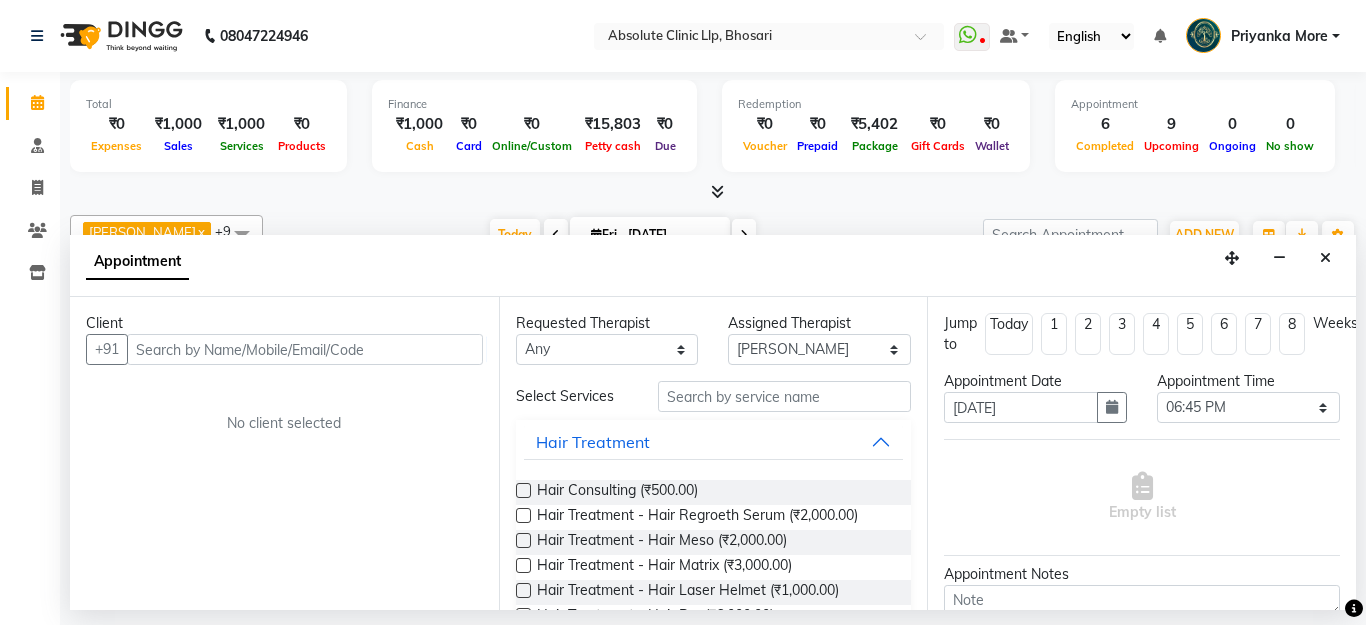 drag, startPoint x: 1326, startPoint y: 185, endPoint x: 1364, endPoint y: 124, distance: 71.867935 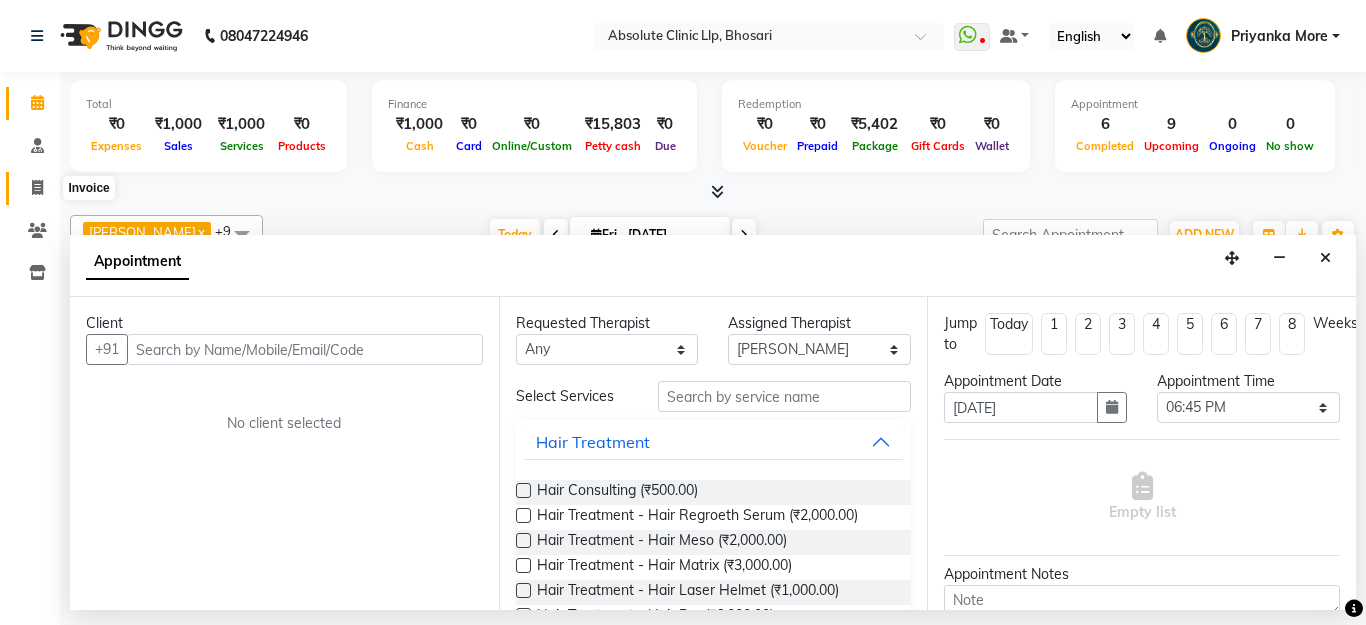 click 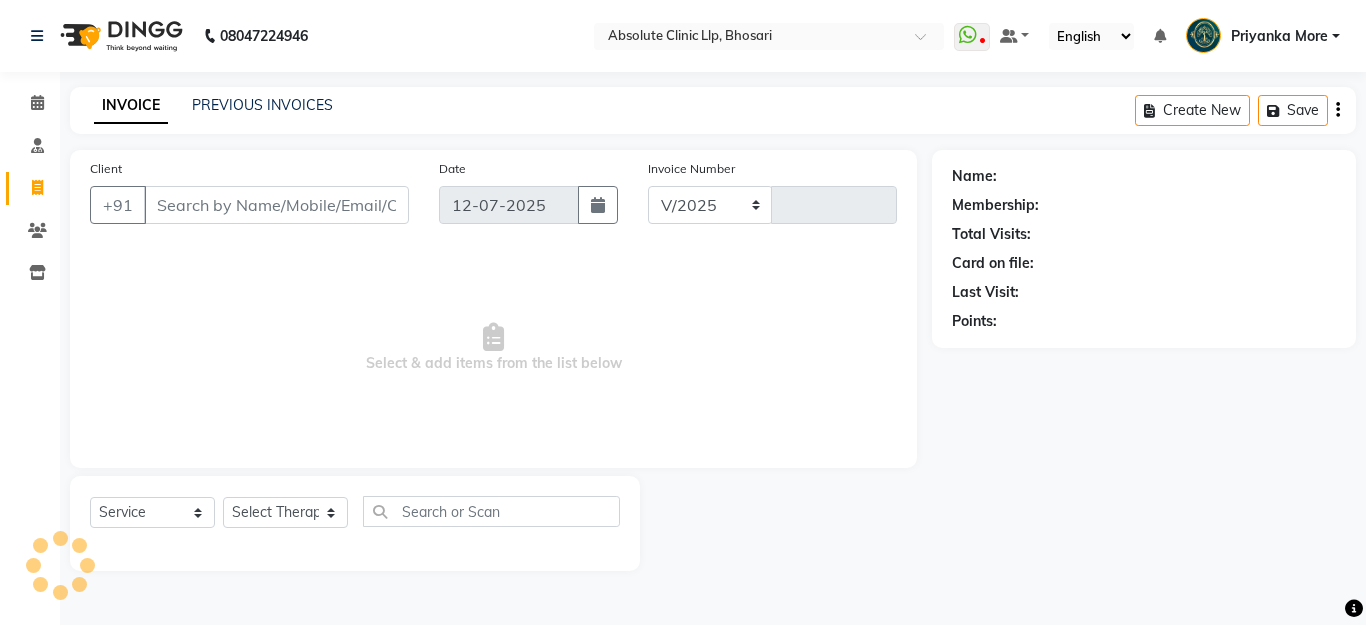 select on "4706" 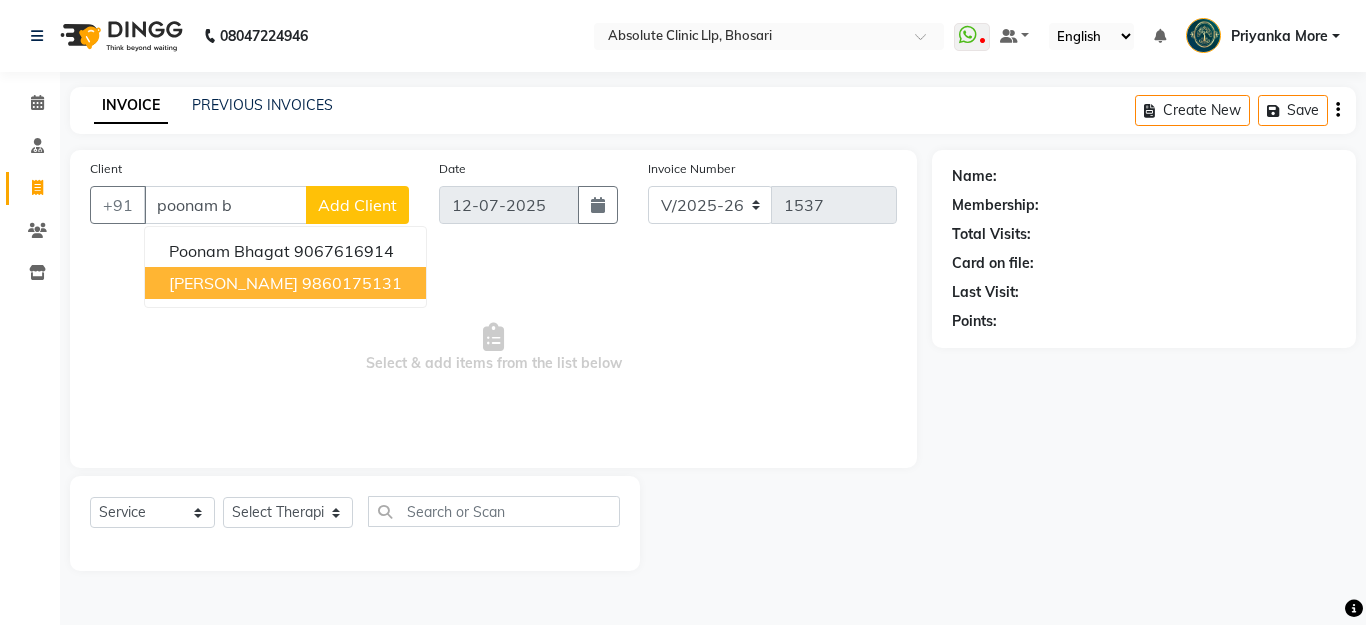click on "[PERSON_NAME]" at bounding box center (233, 283) 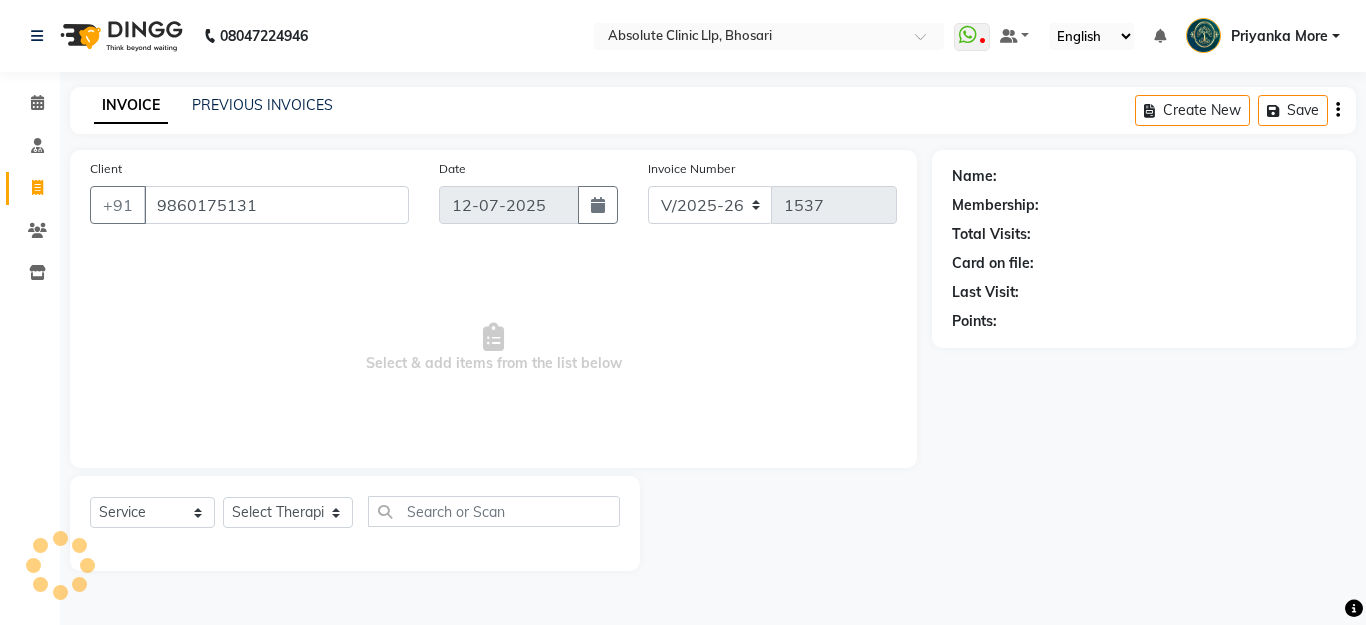 type on "9860175131" 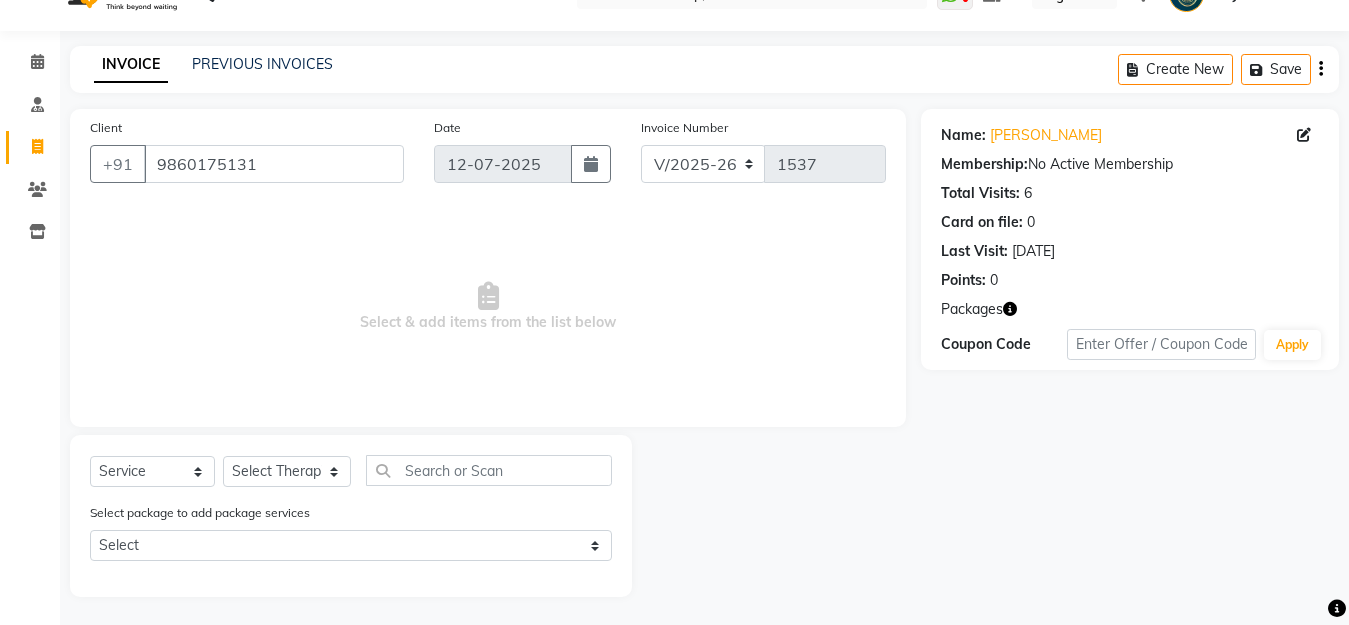 scroll, scrollTop: 43, scrollLeft: 0, axis: vertical 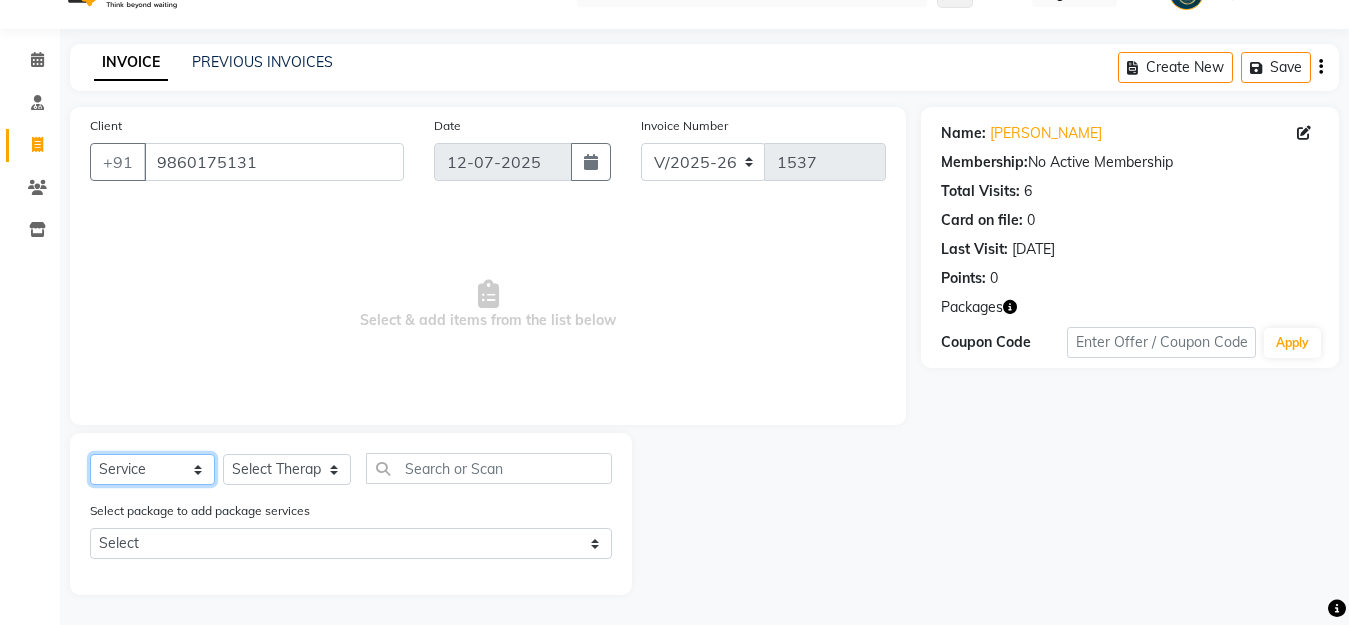 click on "Select  Service  Product  Membership  Package Voucher Prepaid Gift Card" 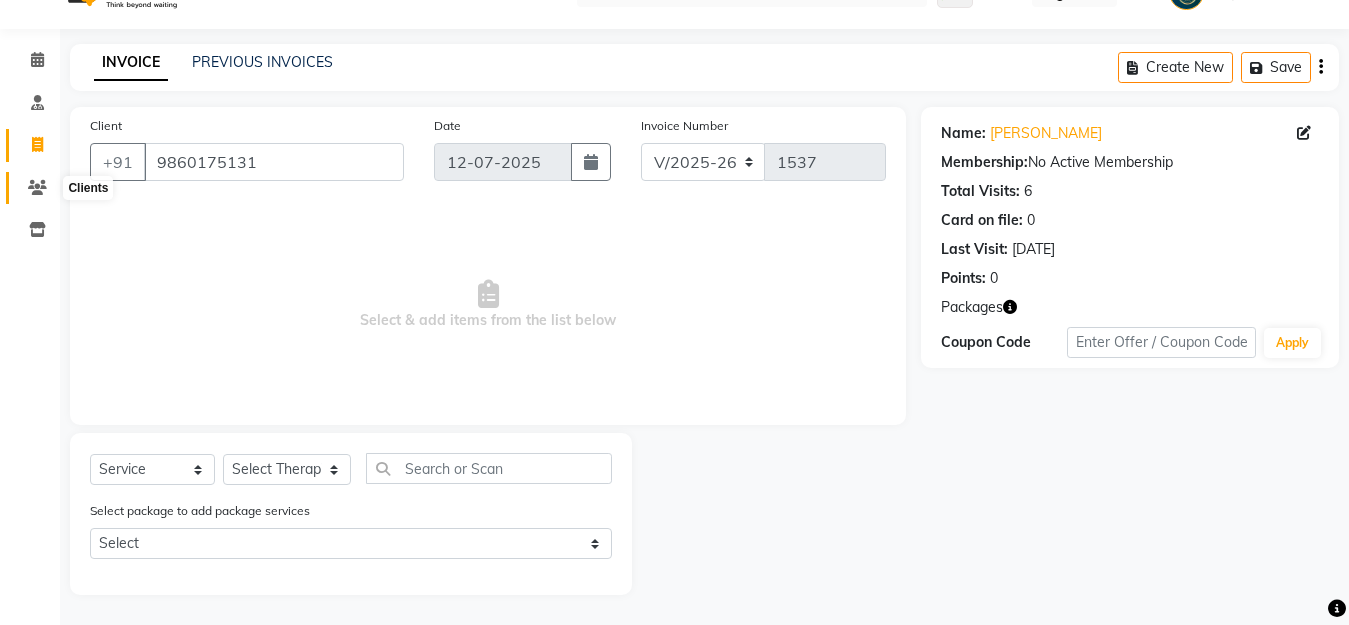 drag, startPoint x: 253, startPoint y: 323, endPoint x: 854, endPoint y: 70, distance: 652.0813 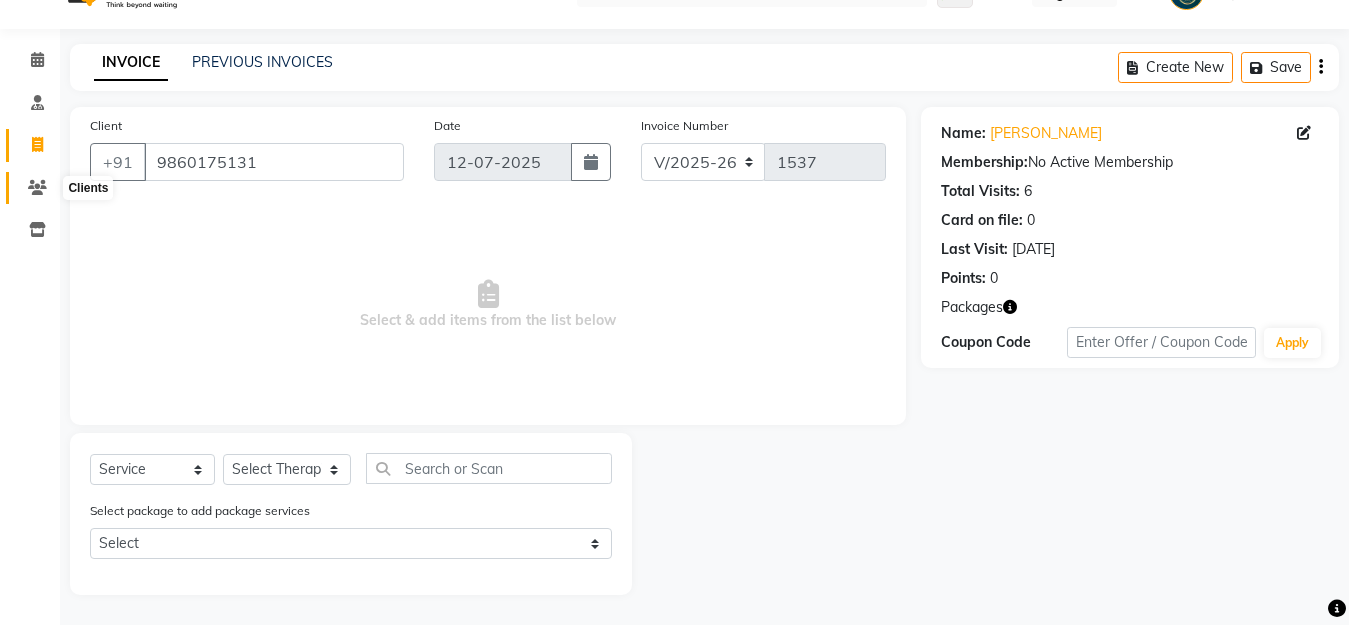 click 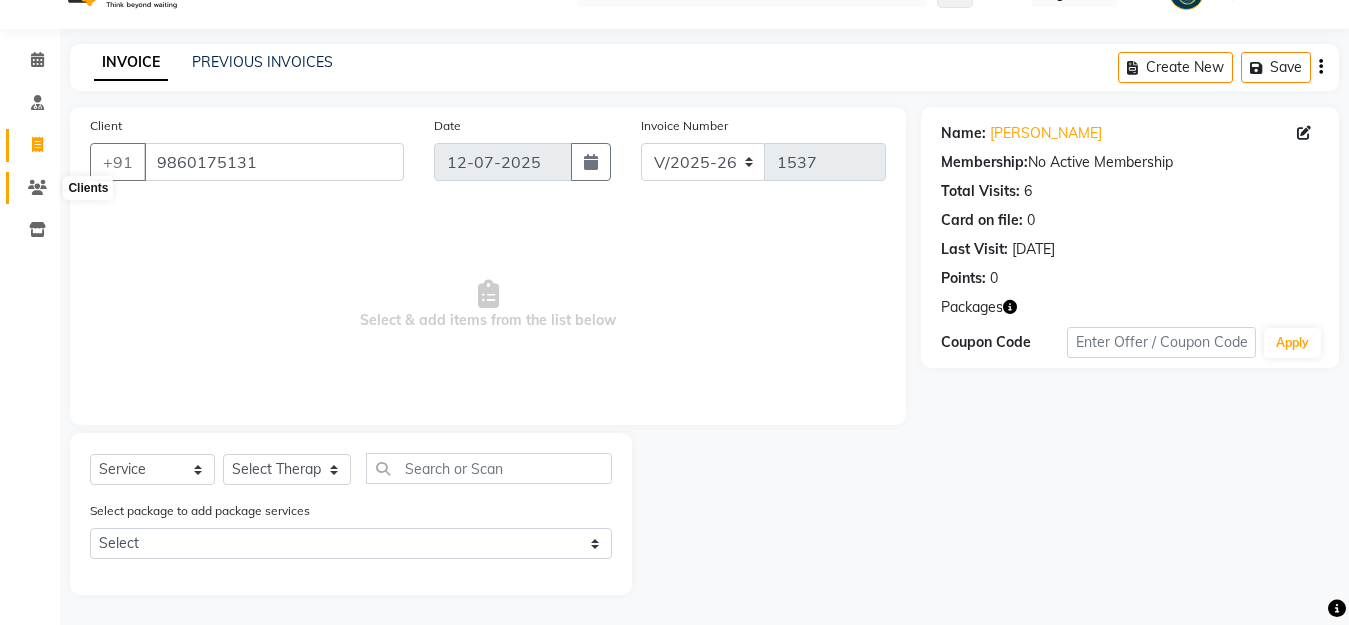 click 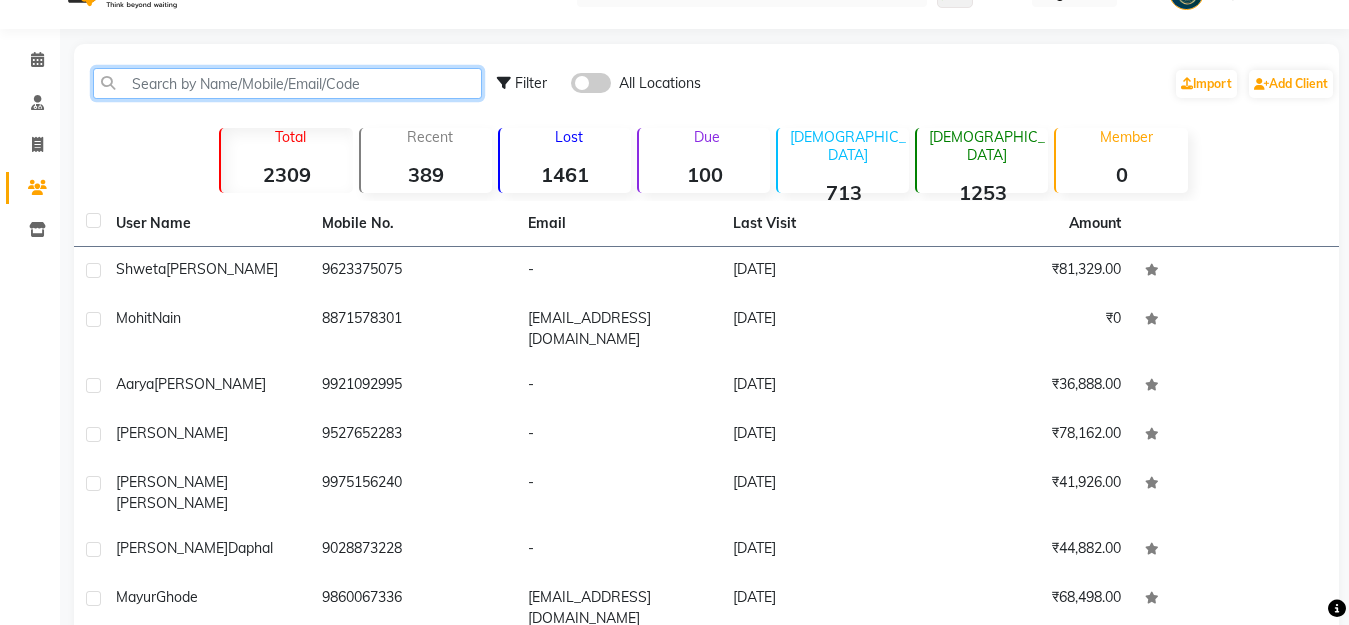 click 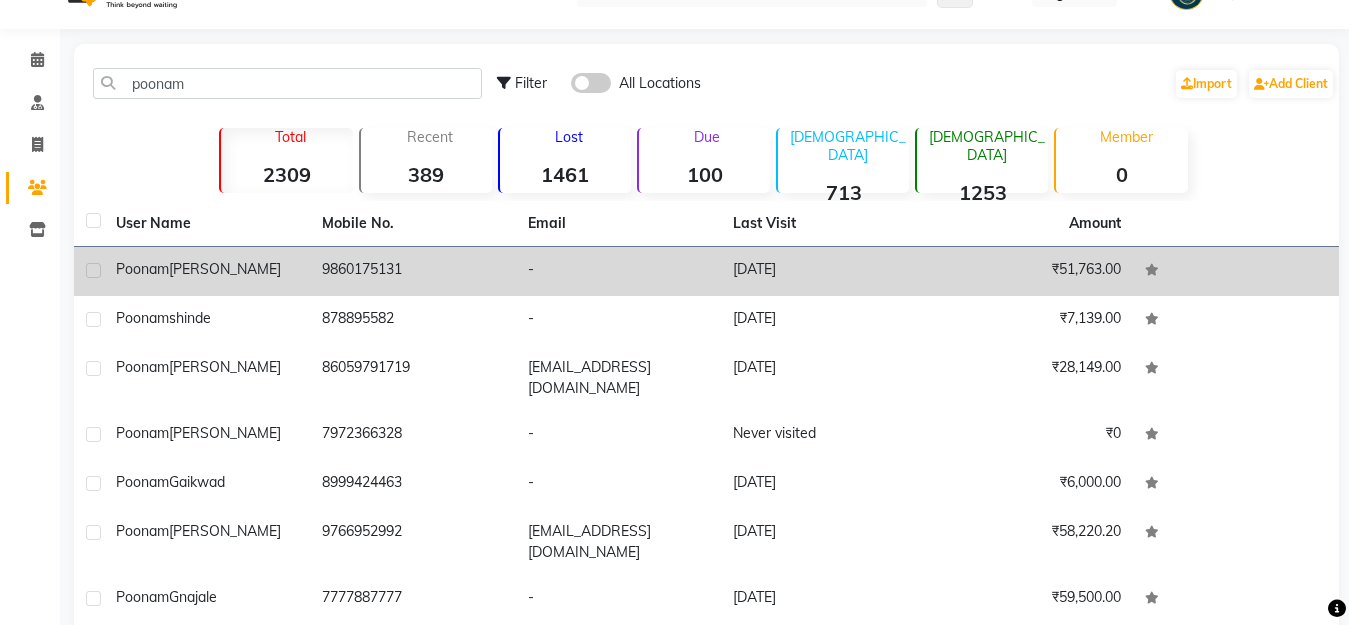click on "9860175131" 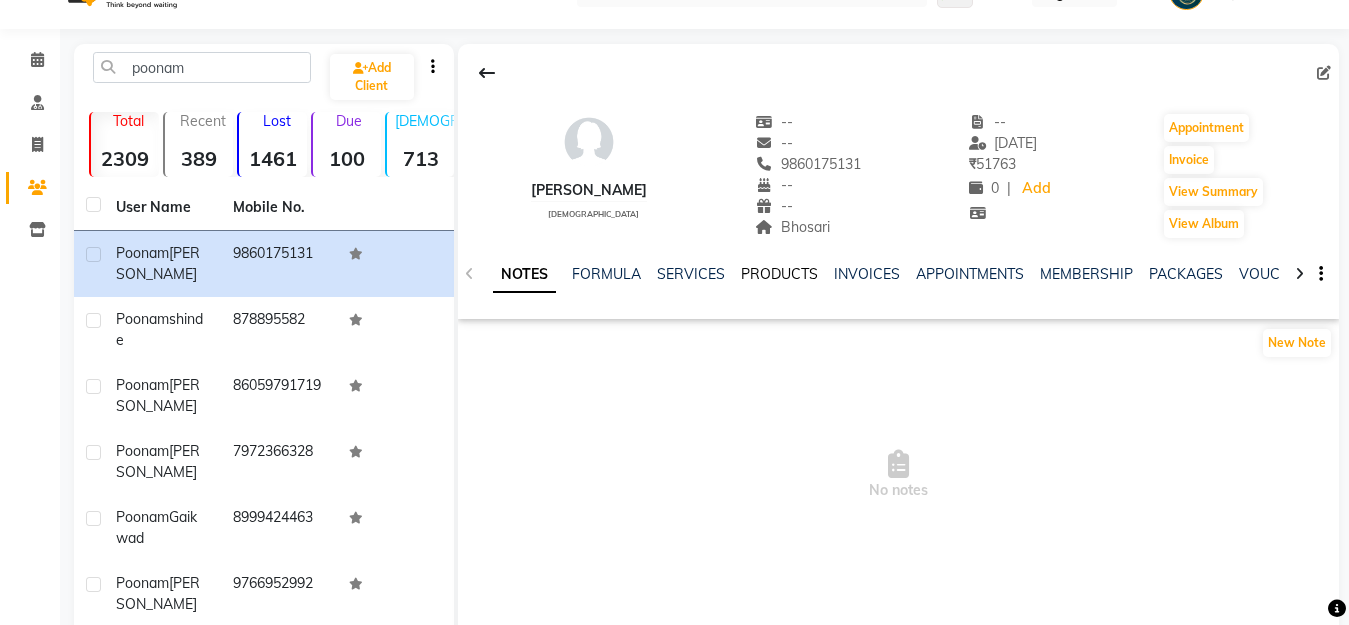 click on "PRODUCTS" 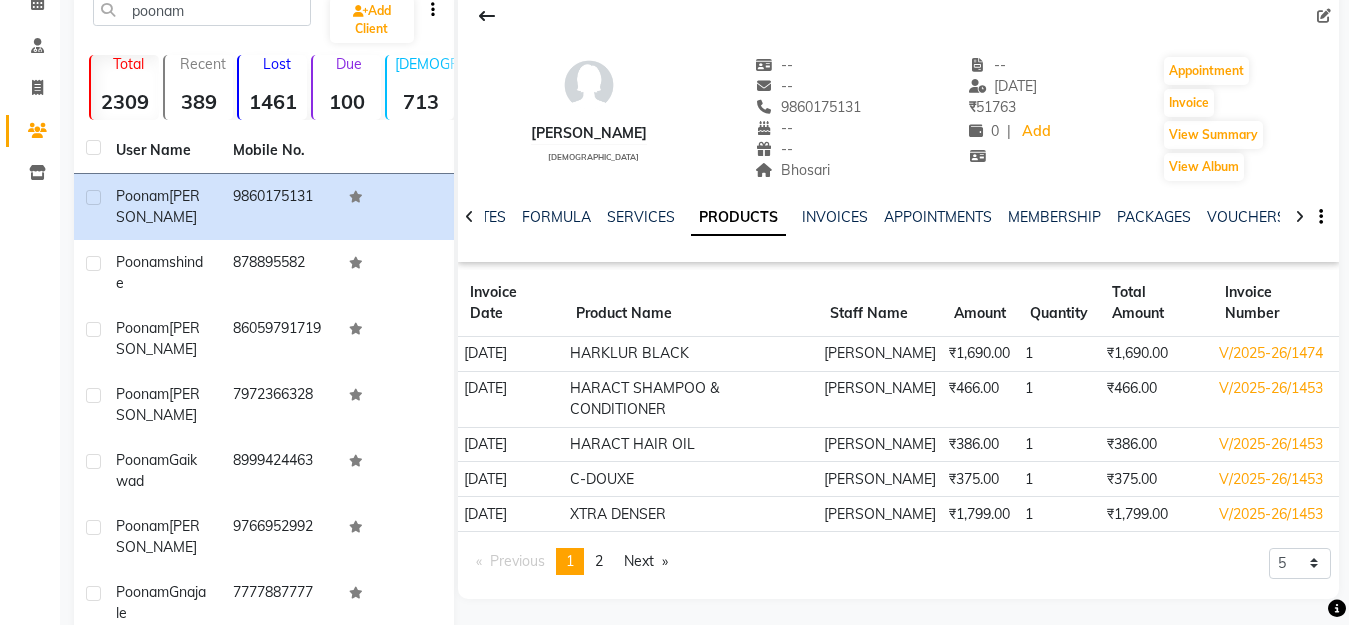 scroll, scrollTop: 300, scrollLeft: 0, axis: vertical 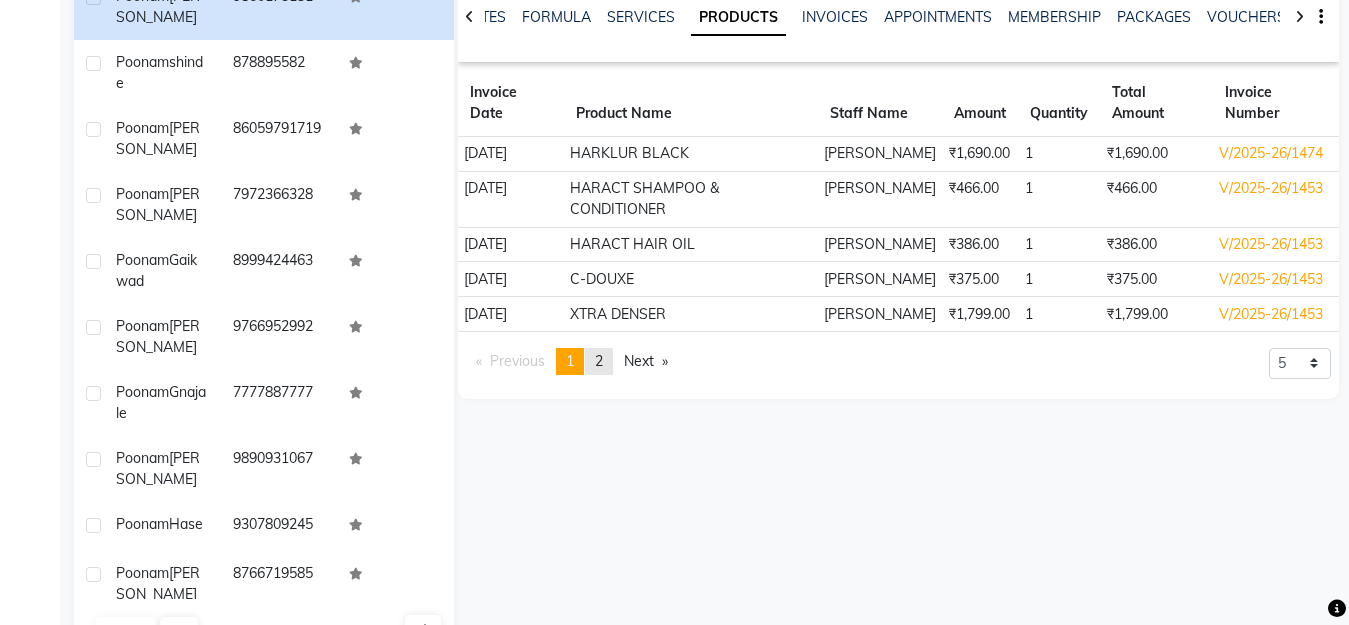 click on "2" 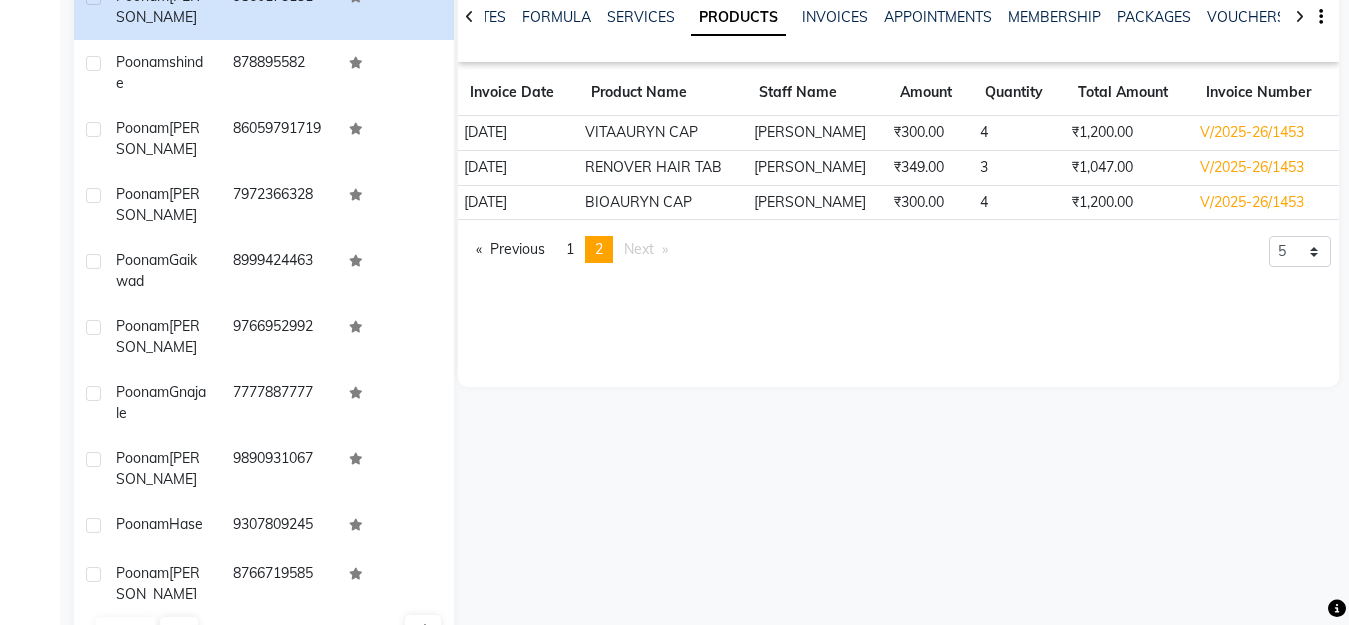 scroll, scrollTop: 0, scrollLeft: 0, axis: both 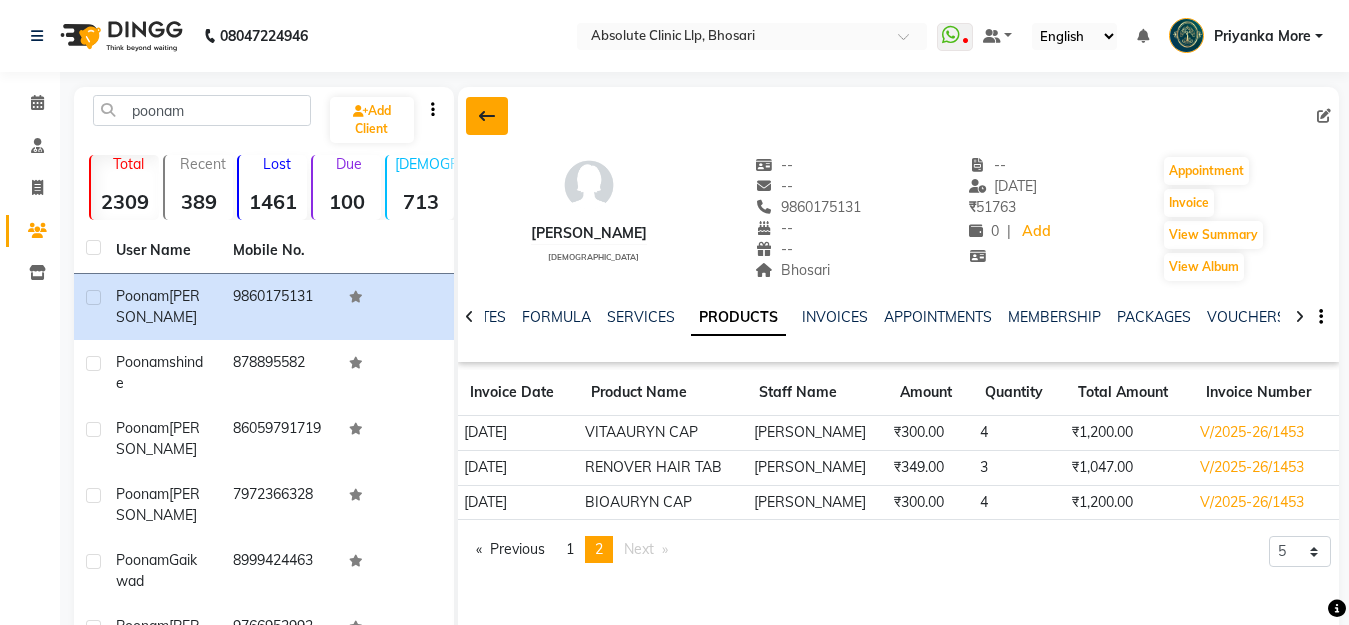 click 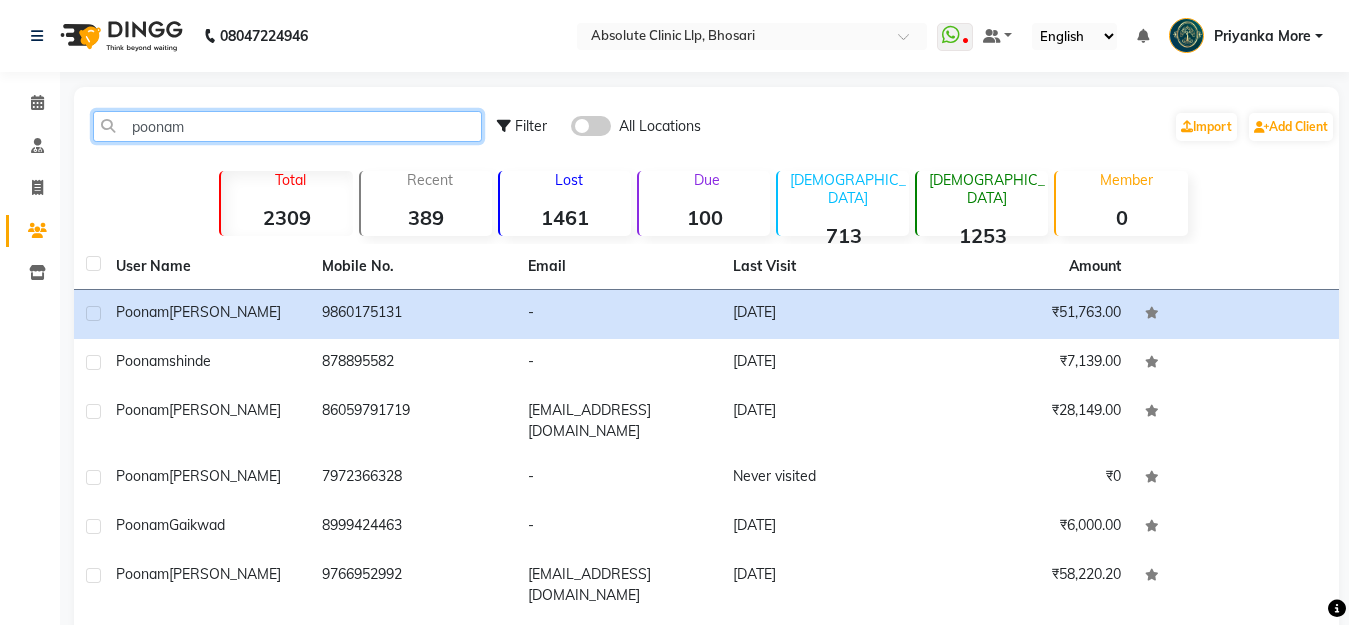 click on "poonam" 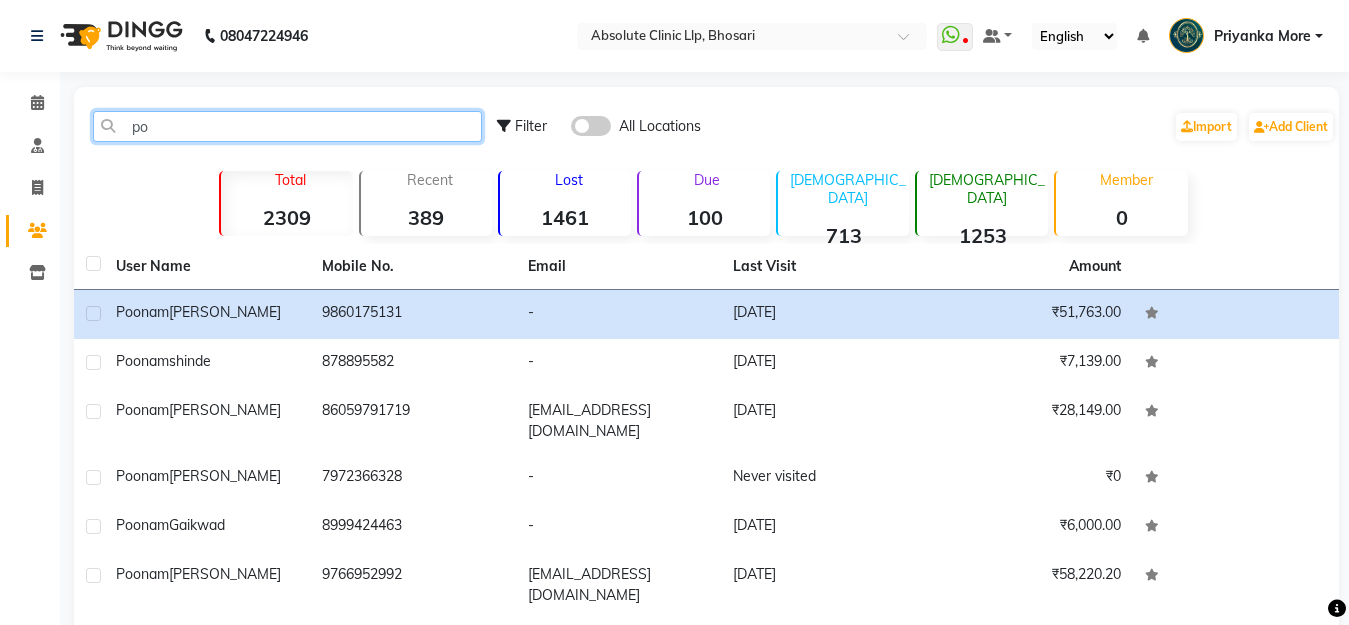type on "p" 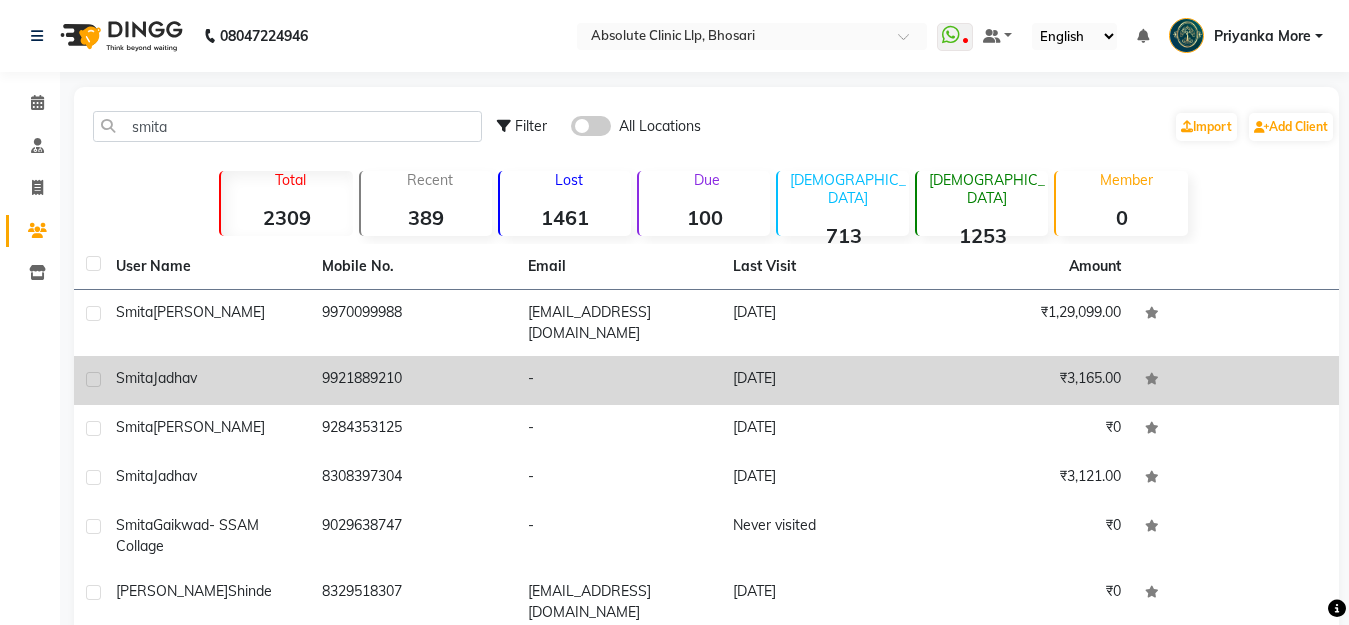 click on "9921889210" 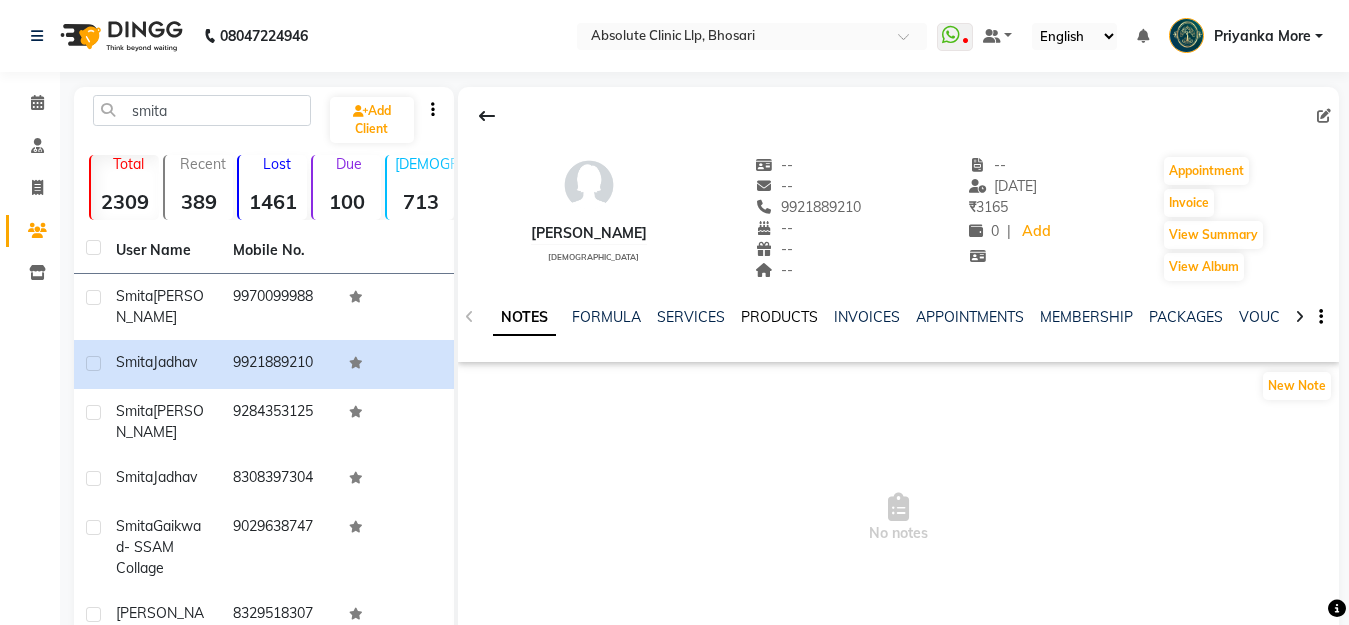 click on "PRODUCTS" 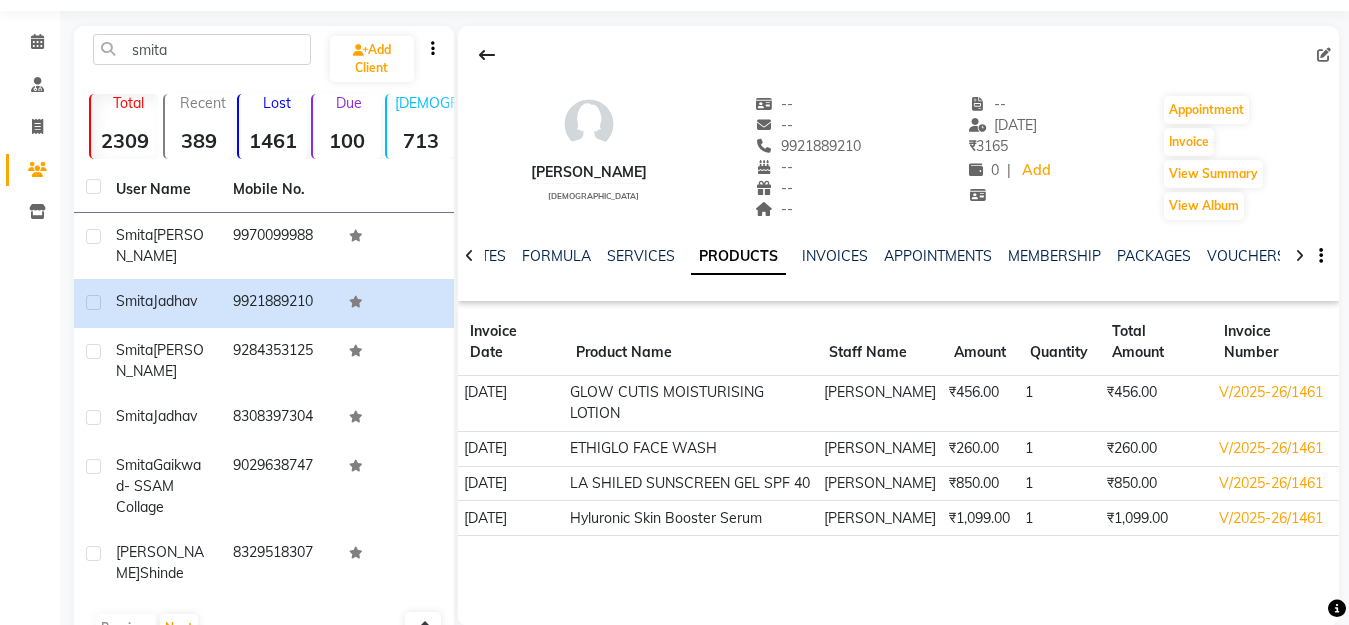 scroll, scrollTop: 92, scrollLeft: 0, axis: vertical 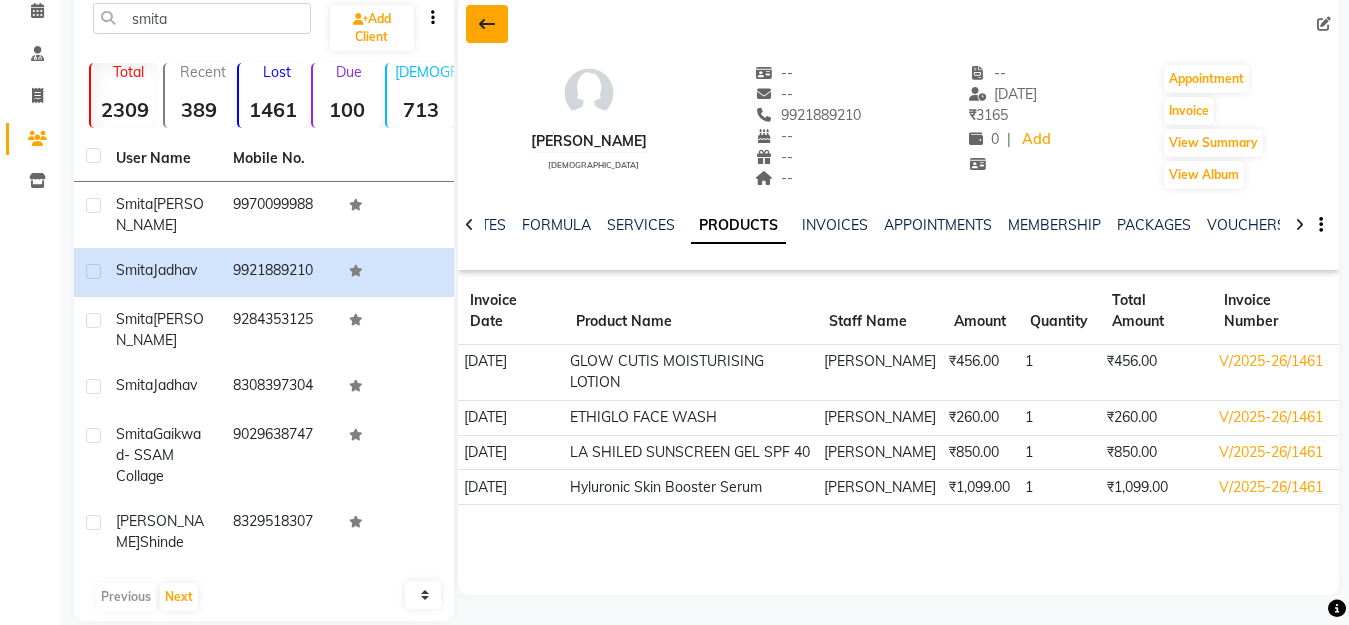 click 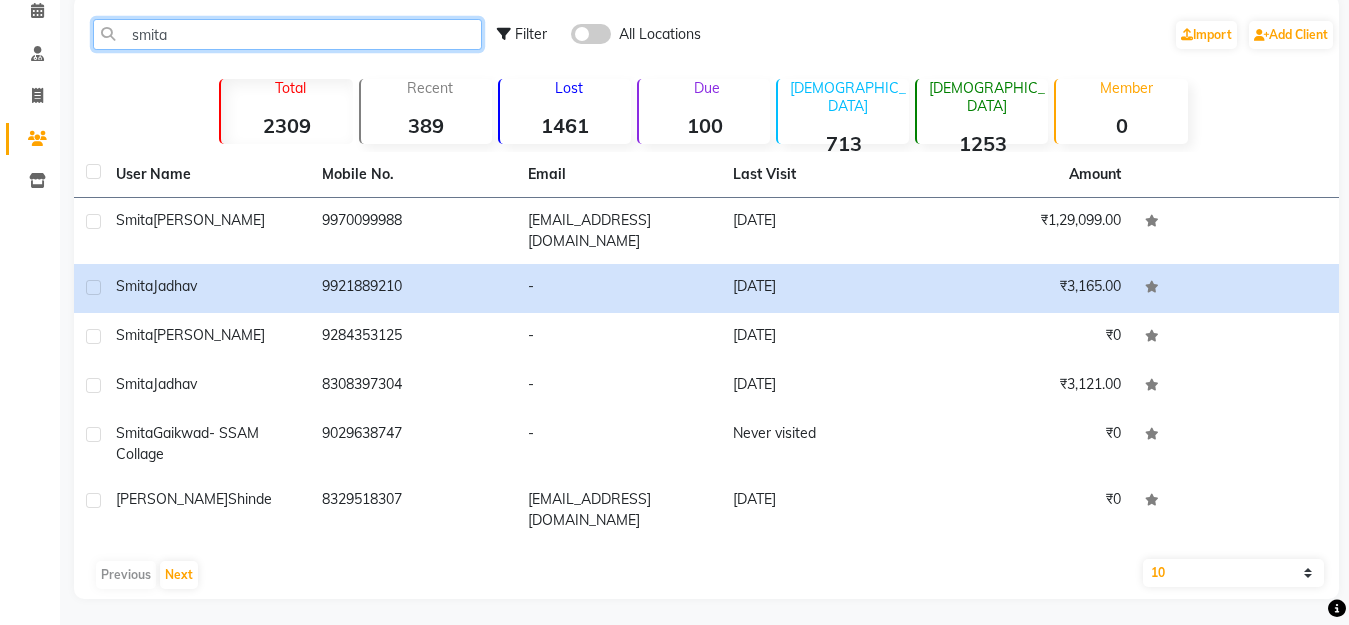 click on "smita" 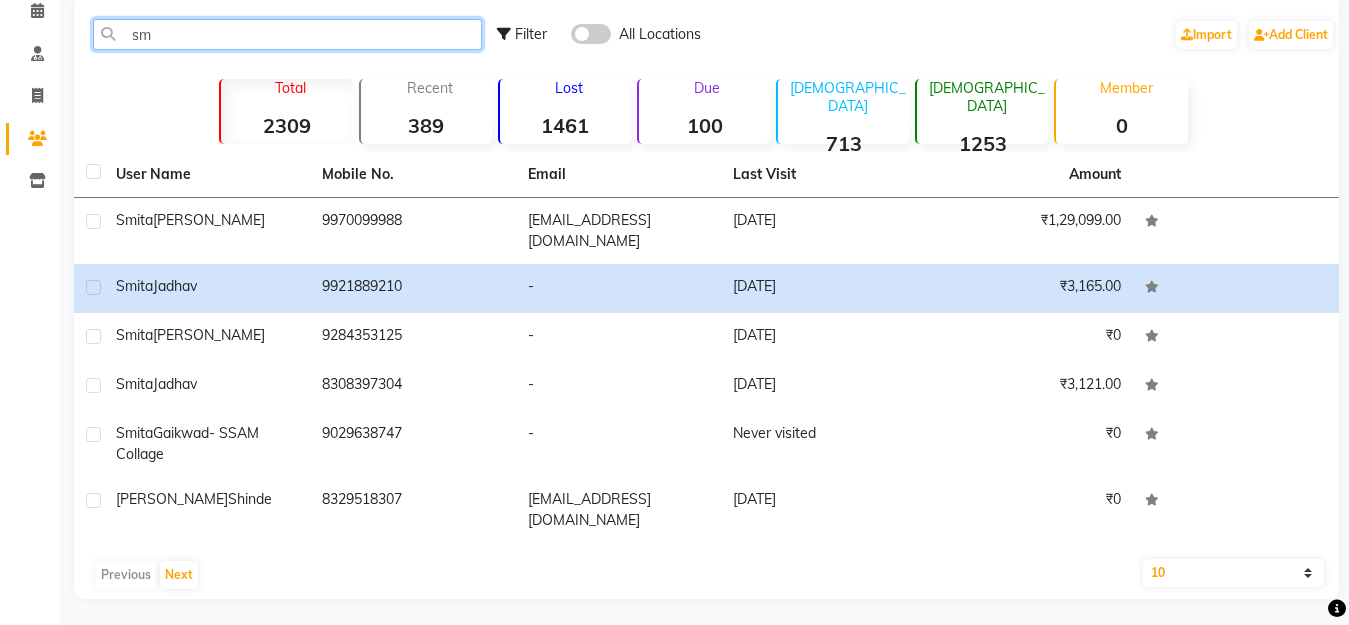 type on "s" 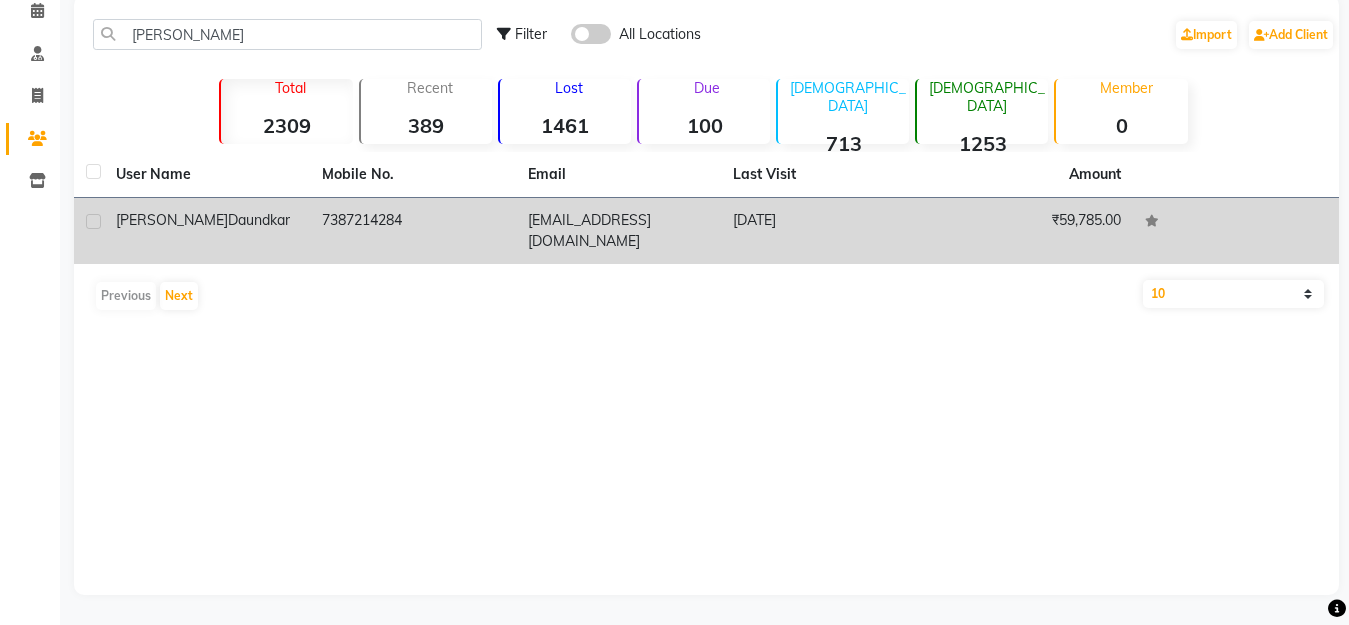 click on "7387214284" 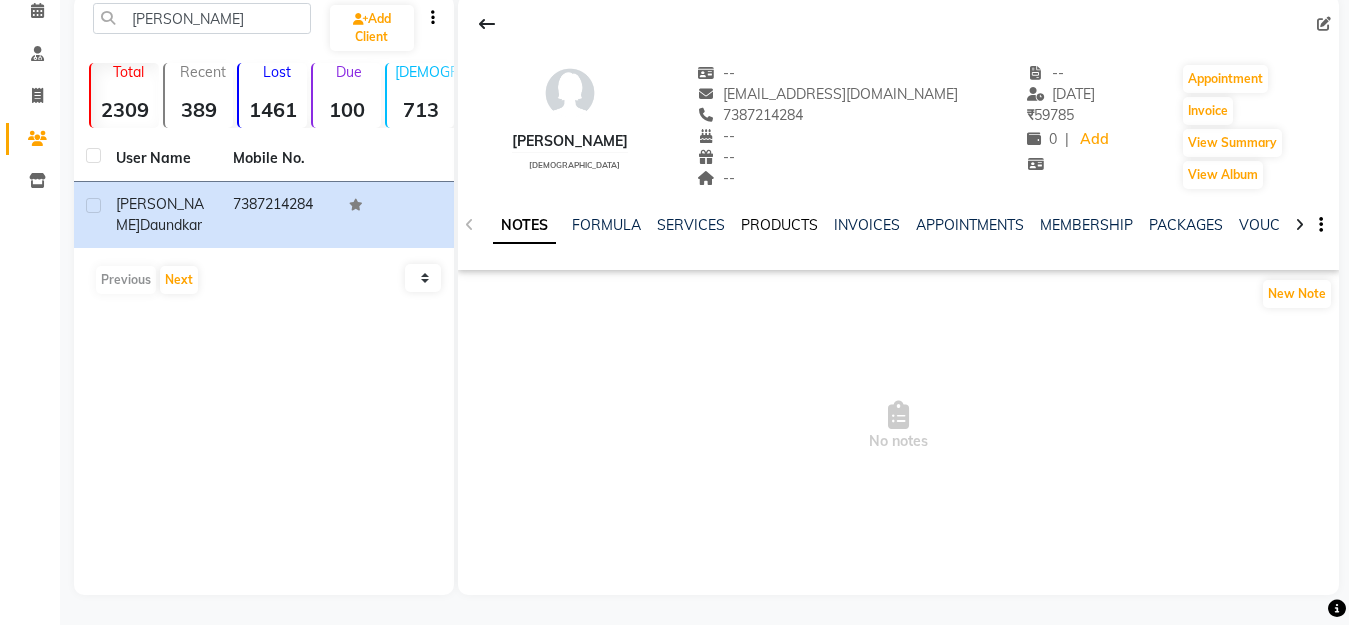 click on "PRODUCTS" 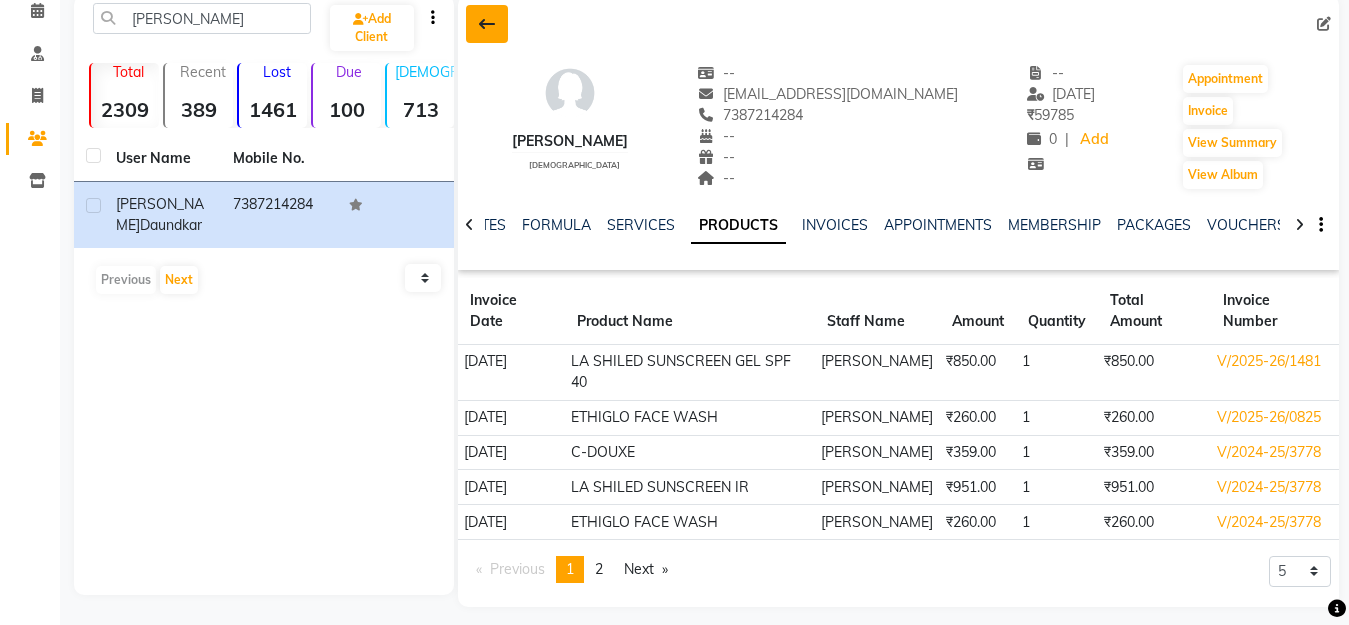 click 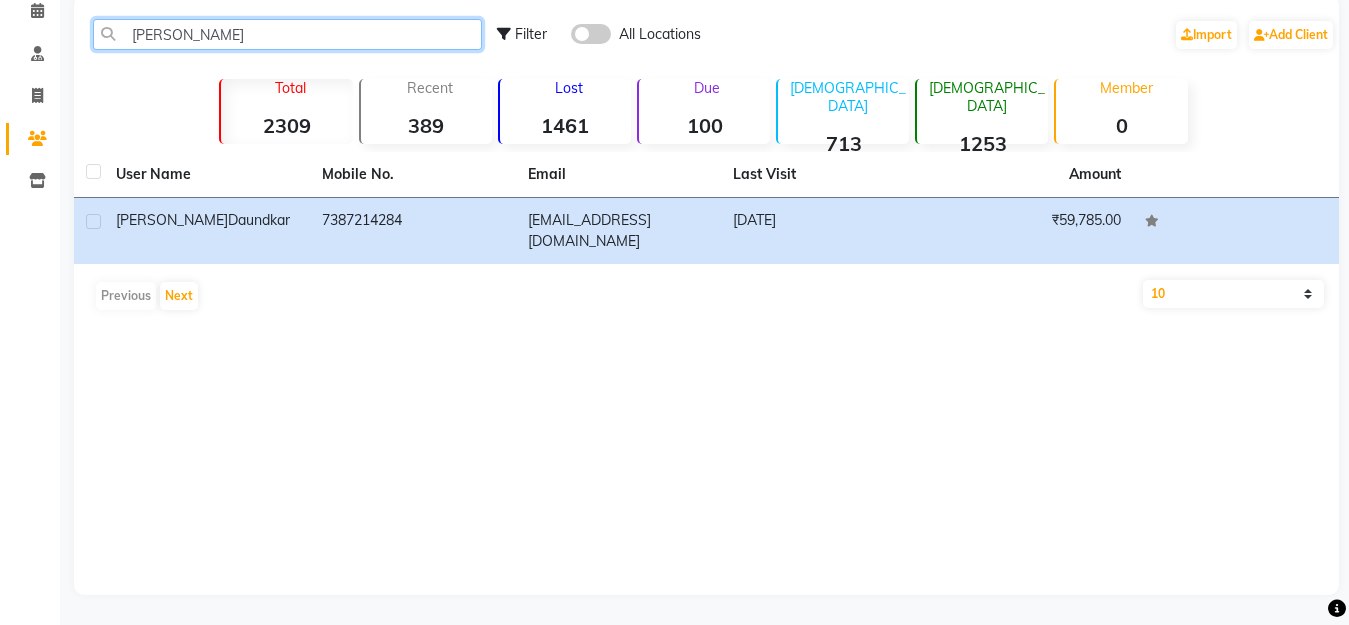 click on "[PERSON_NAME]" 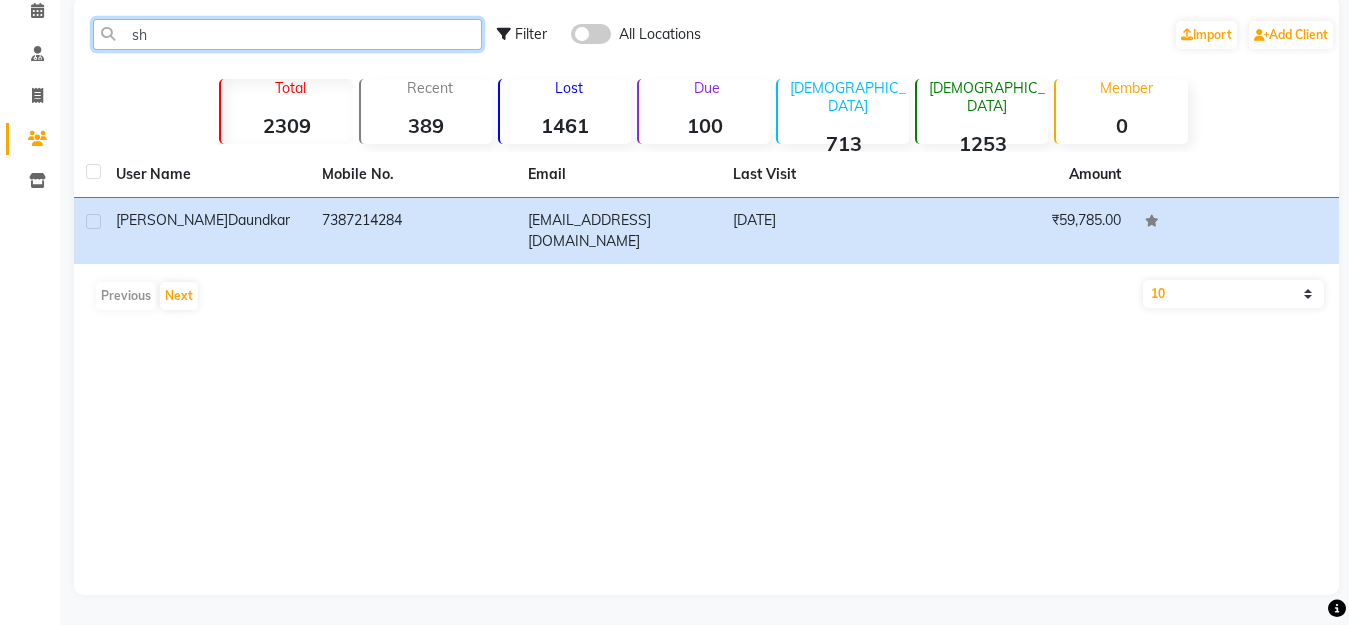 type on "s" 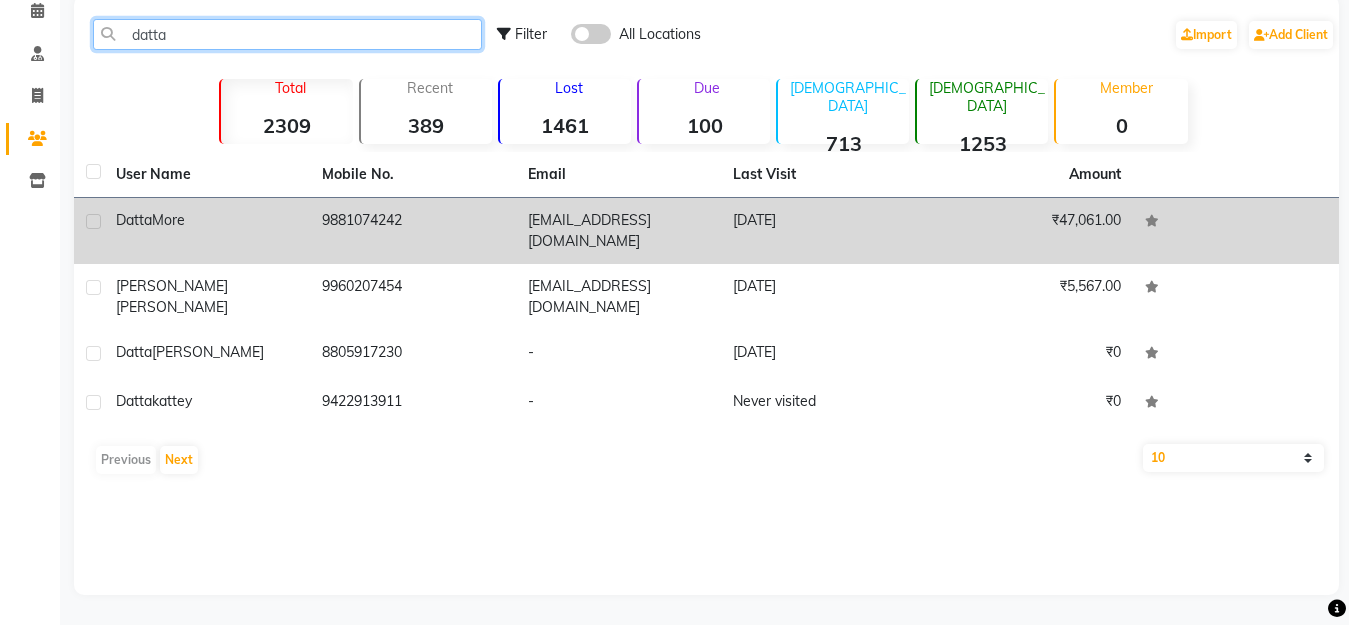 type on "datta" 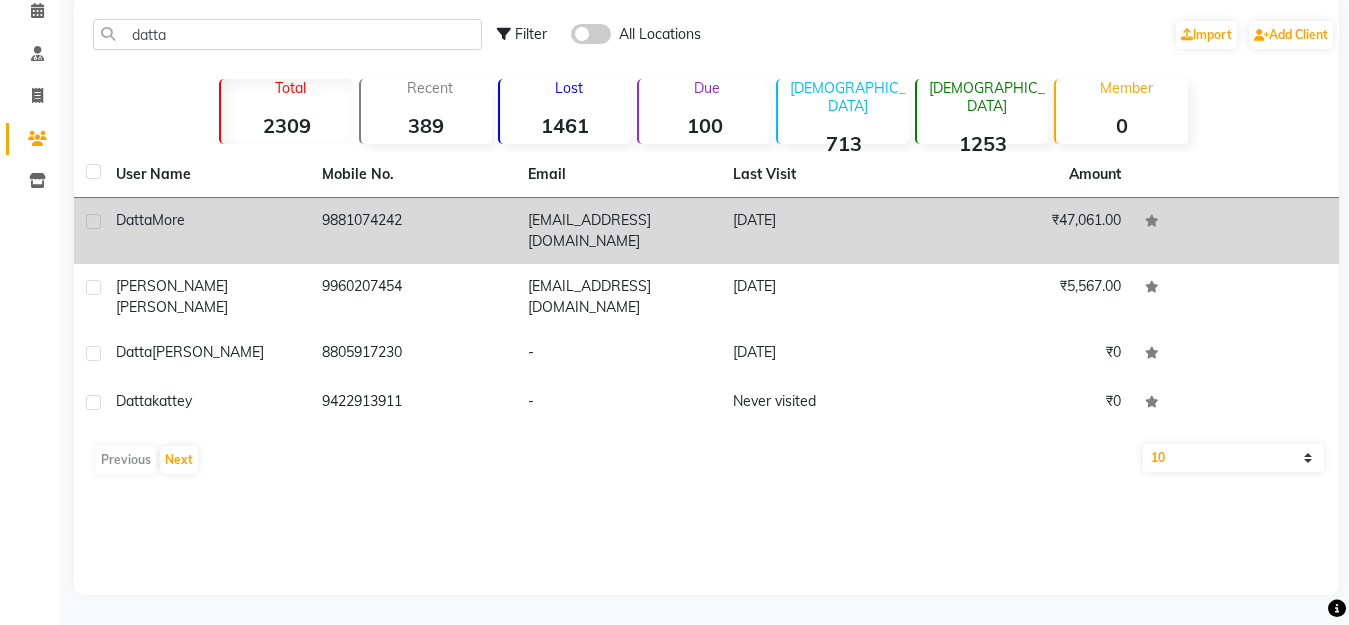 click on "9881074242" 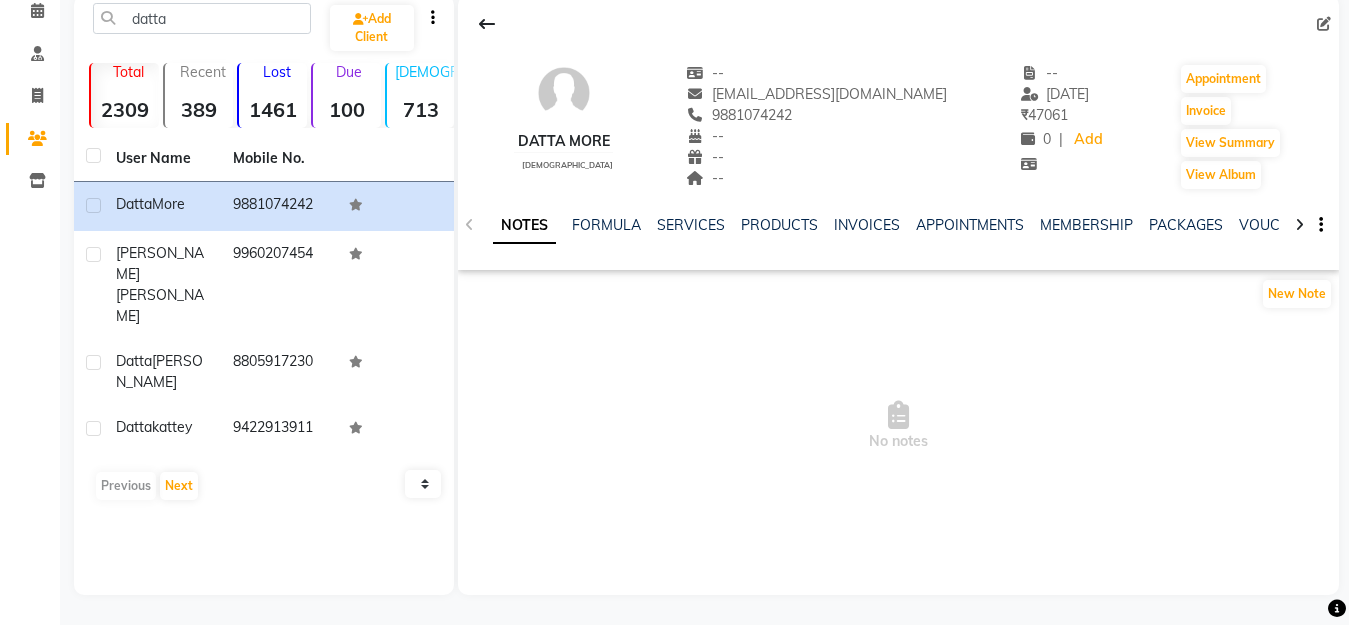 click on "PRODUCTS" 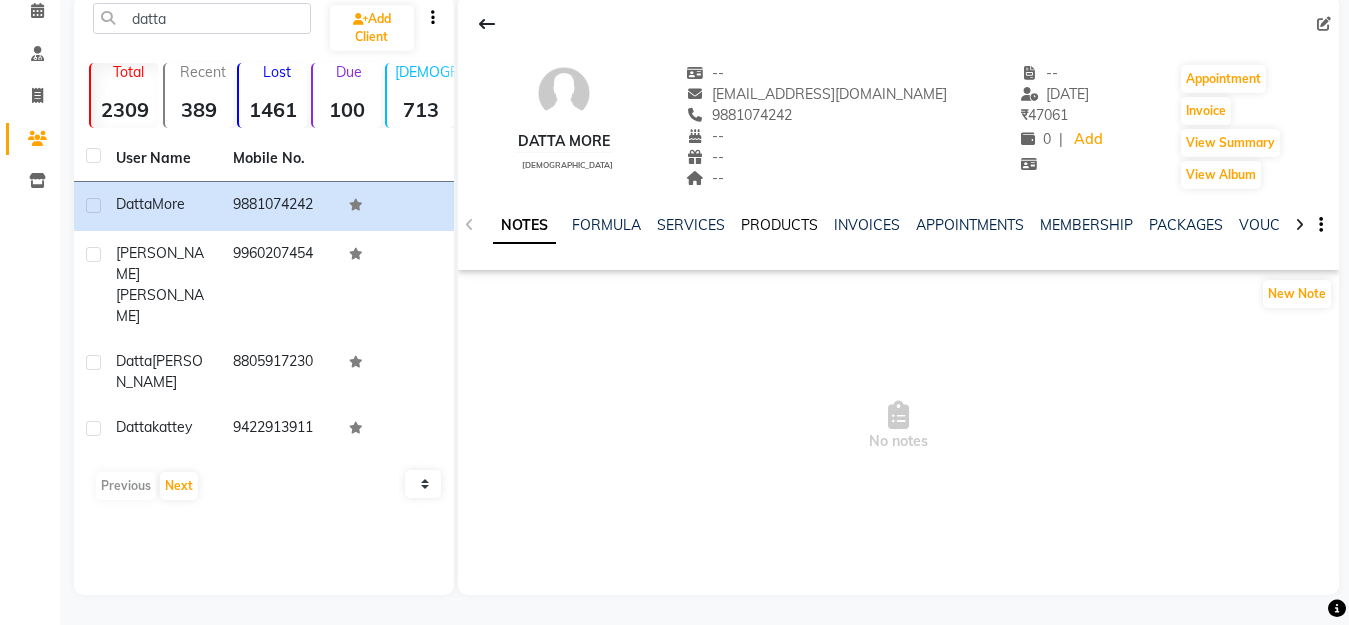click on "PRODUCTS" 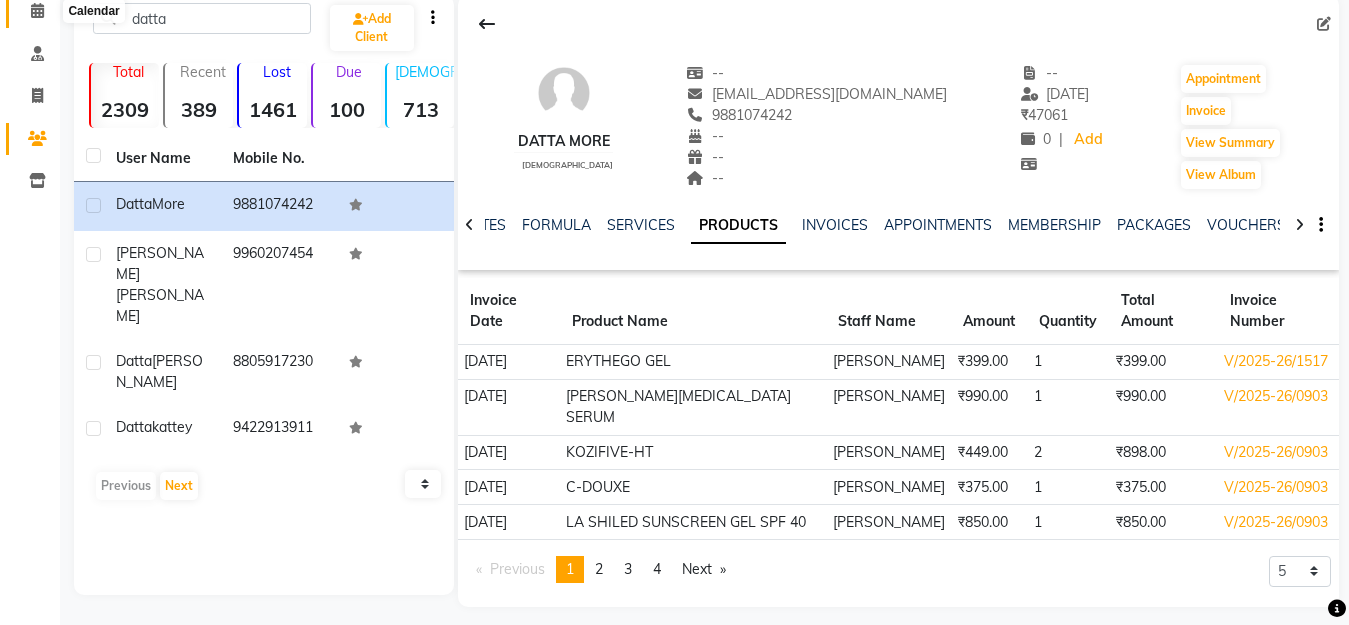 click 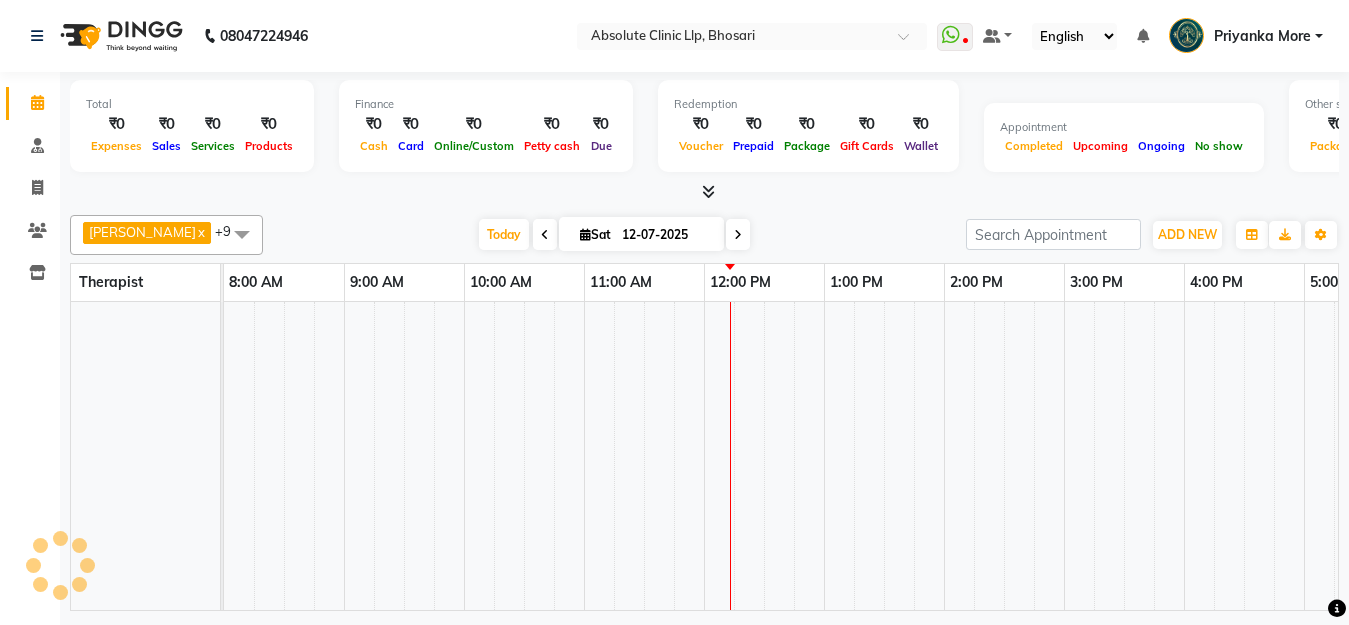 click 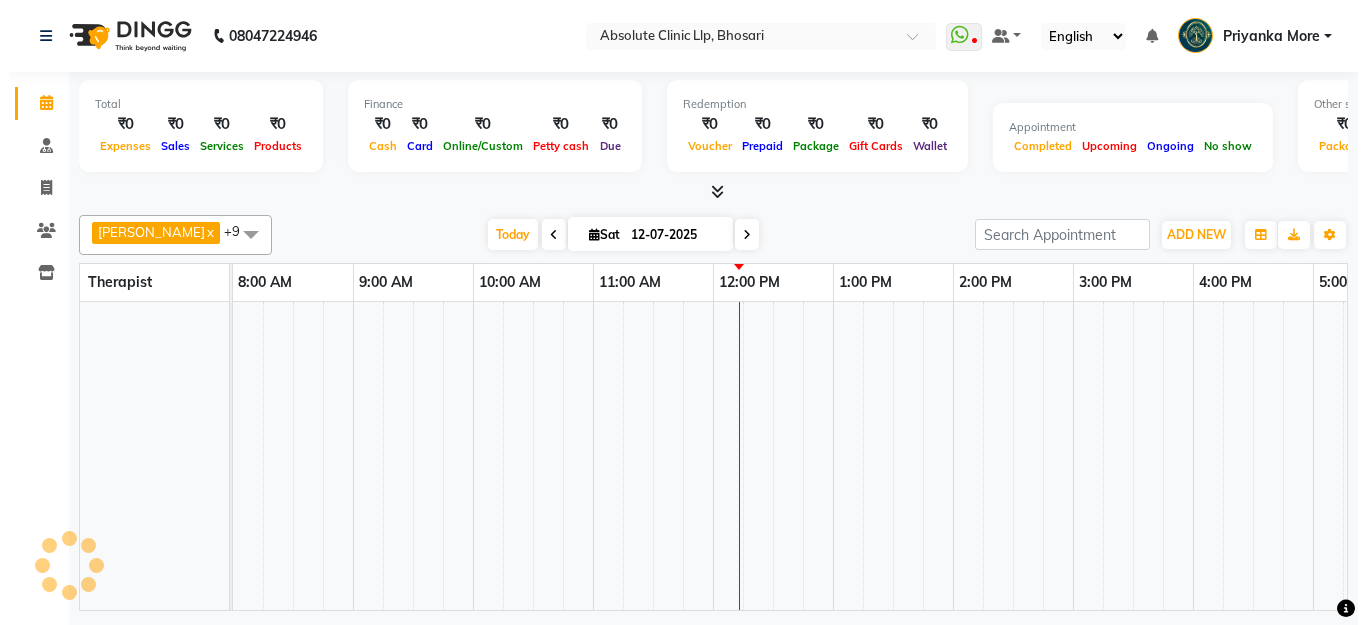 scroll, scrollTop: 0, scrollLeft: 0, axis: both 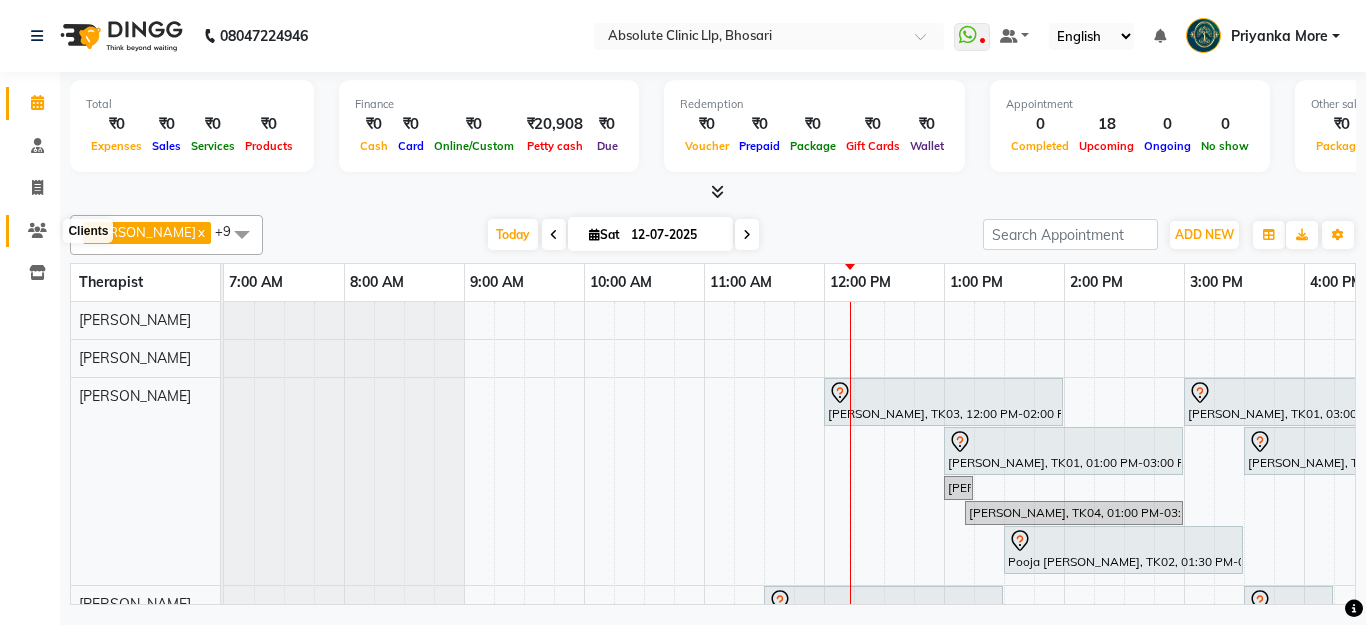 click 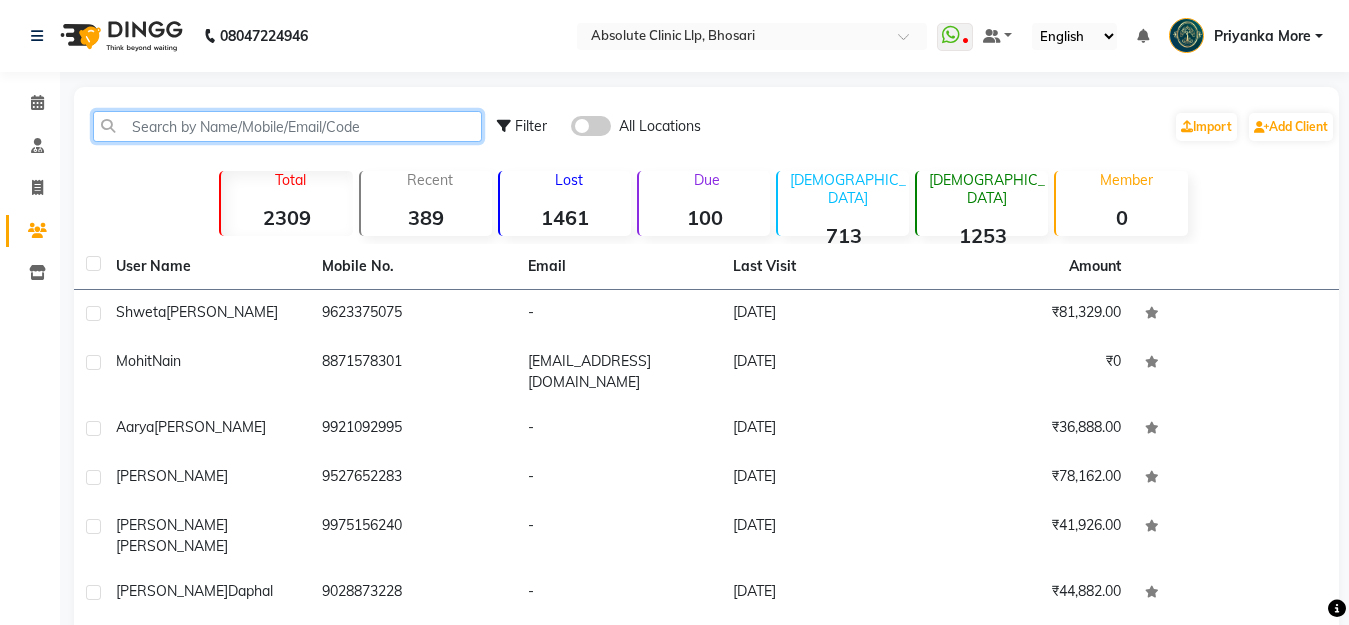 click 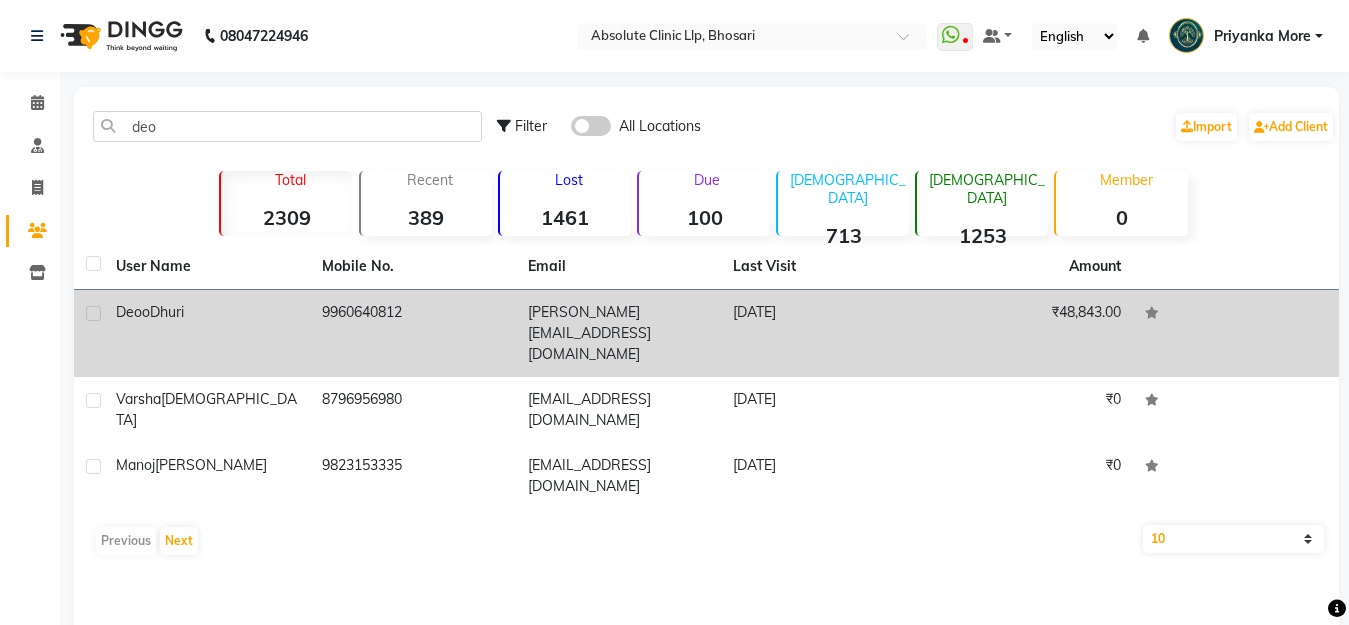 click on "9960640812" 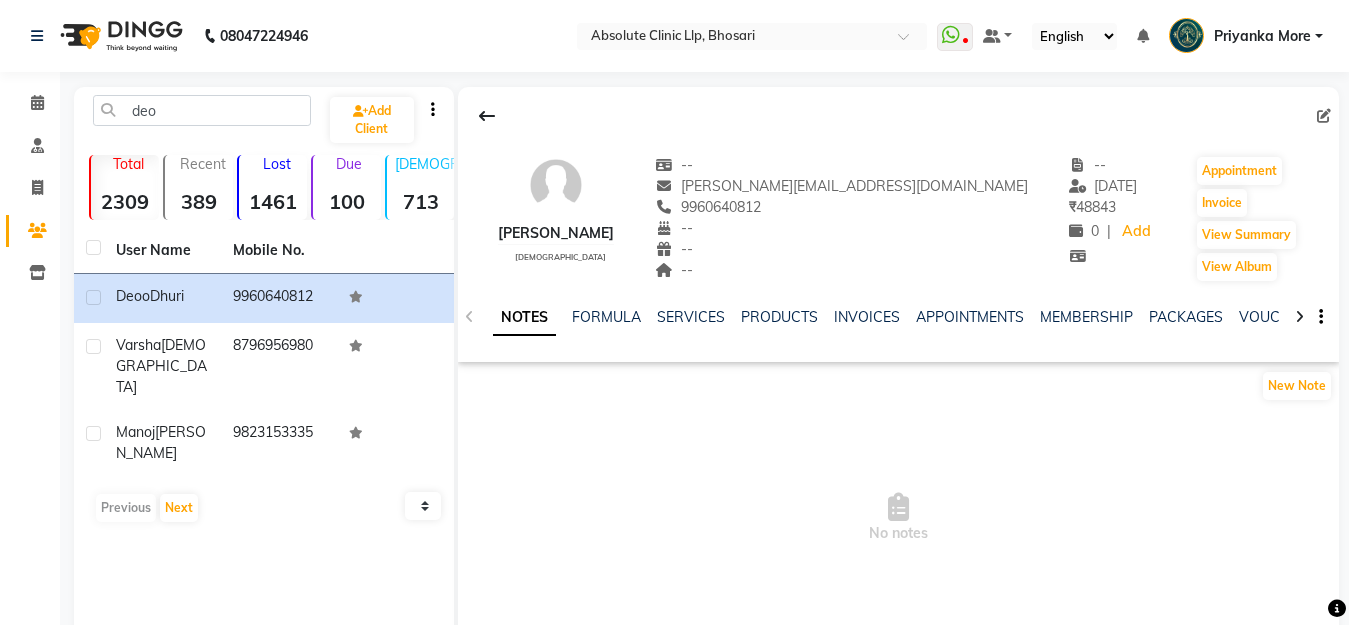 click on "PRODUCTS" 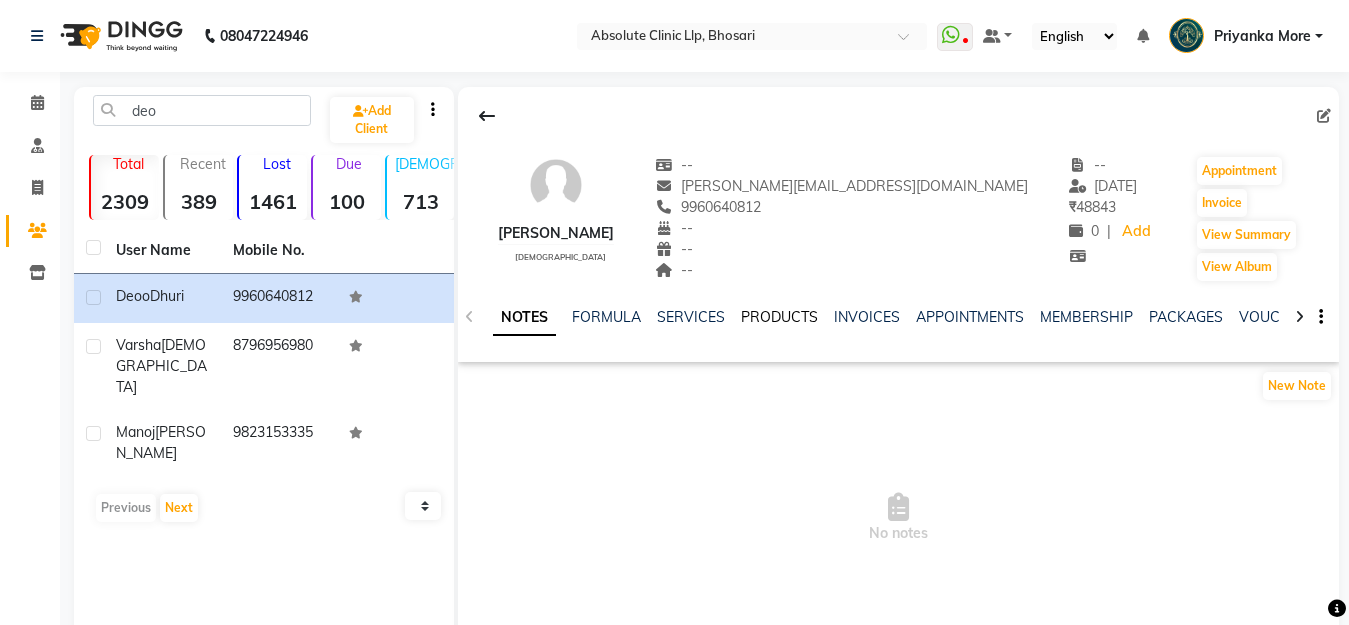 click on "PRODUCTS" 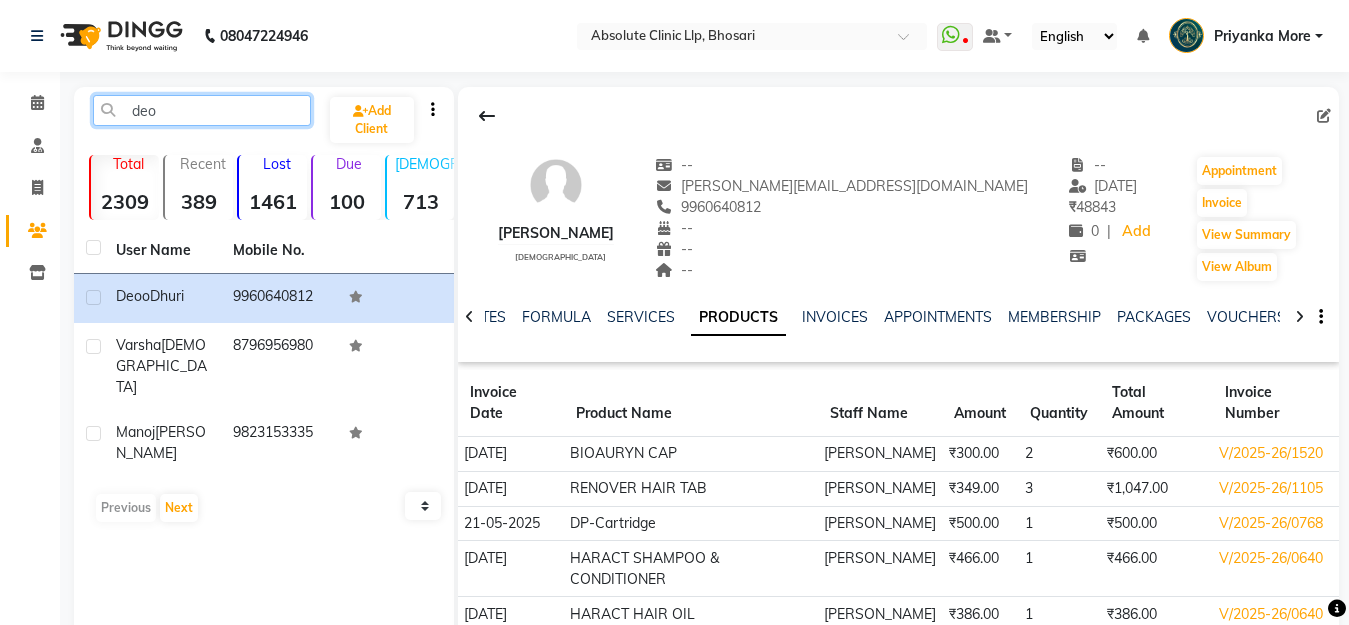 click on "deo" 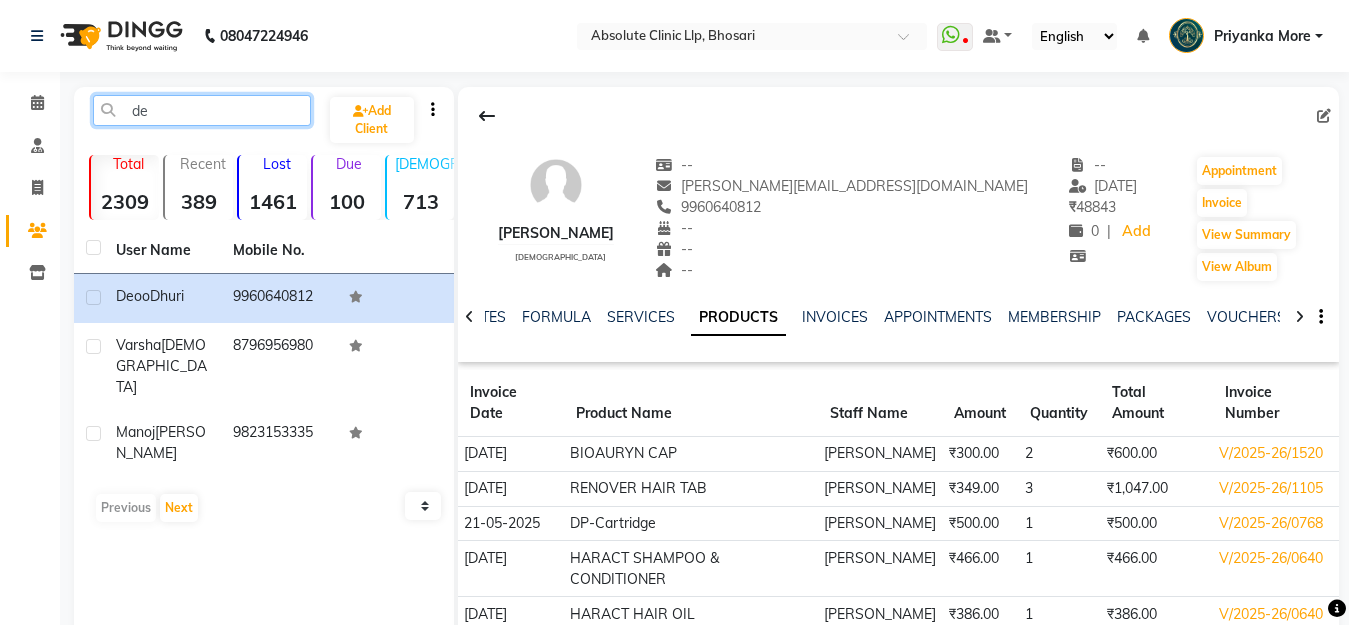 type on "d" 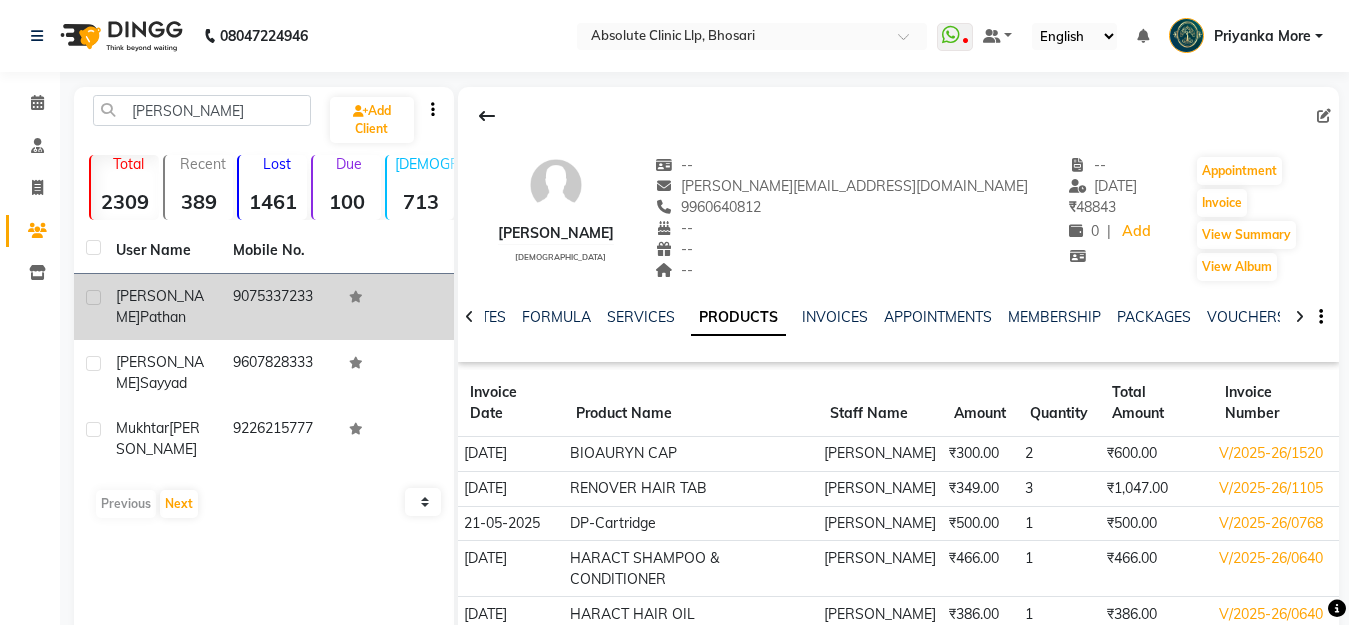 click on "[PERSON_NAME]" 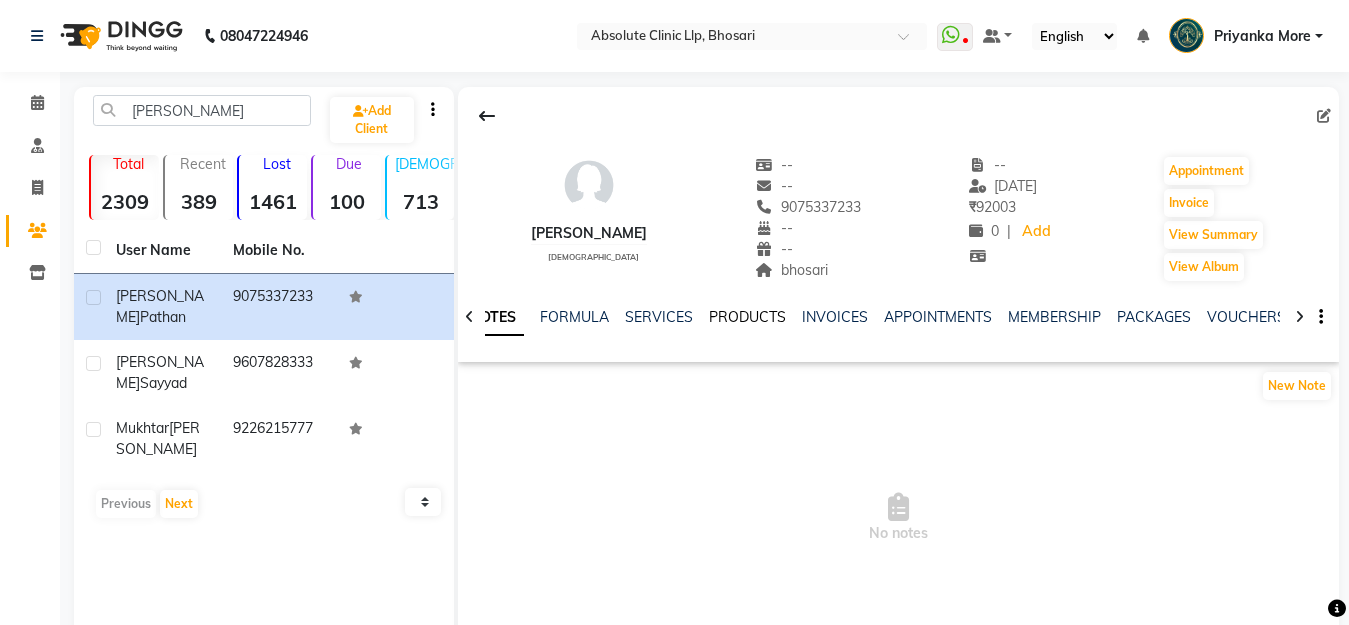 click on "PRODUCTS" 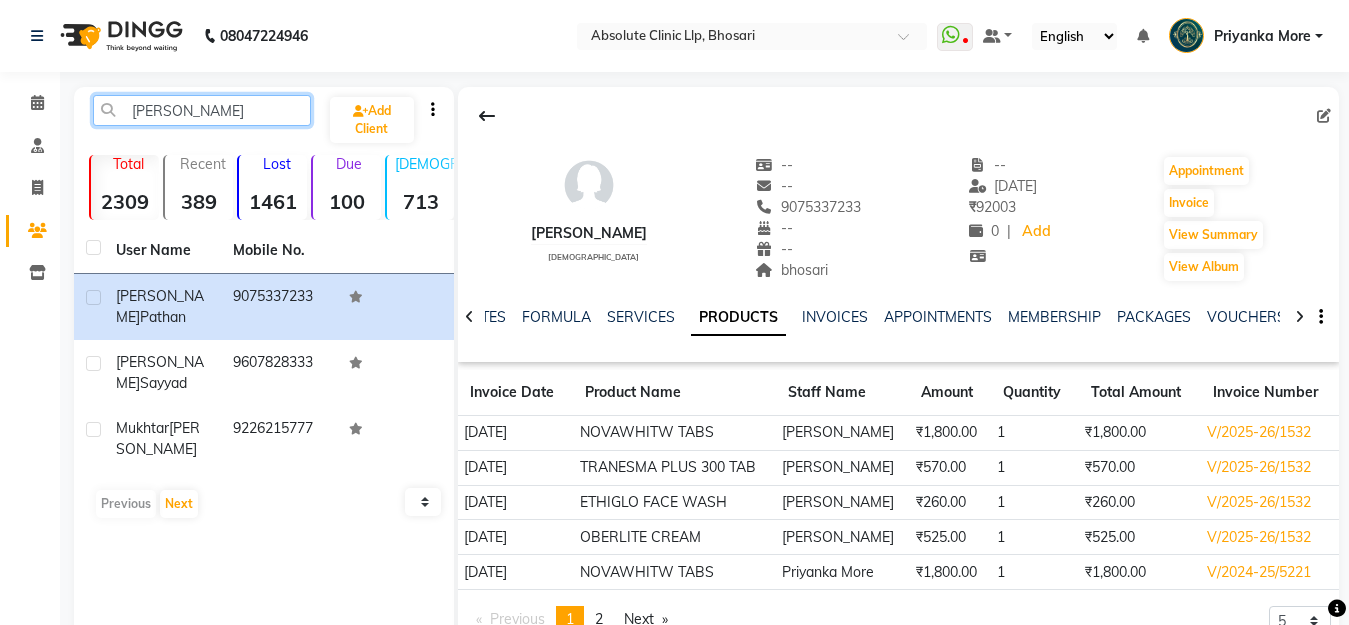 click on "[PERSON_NAME]" 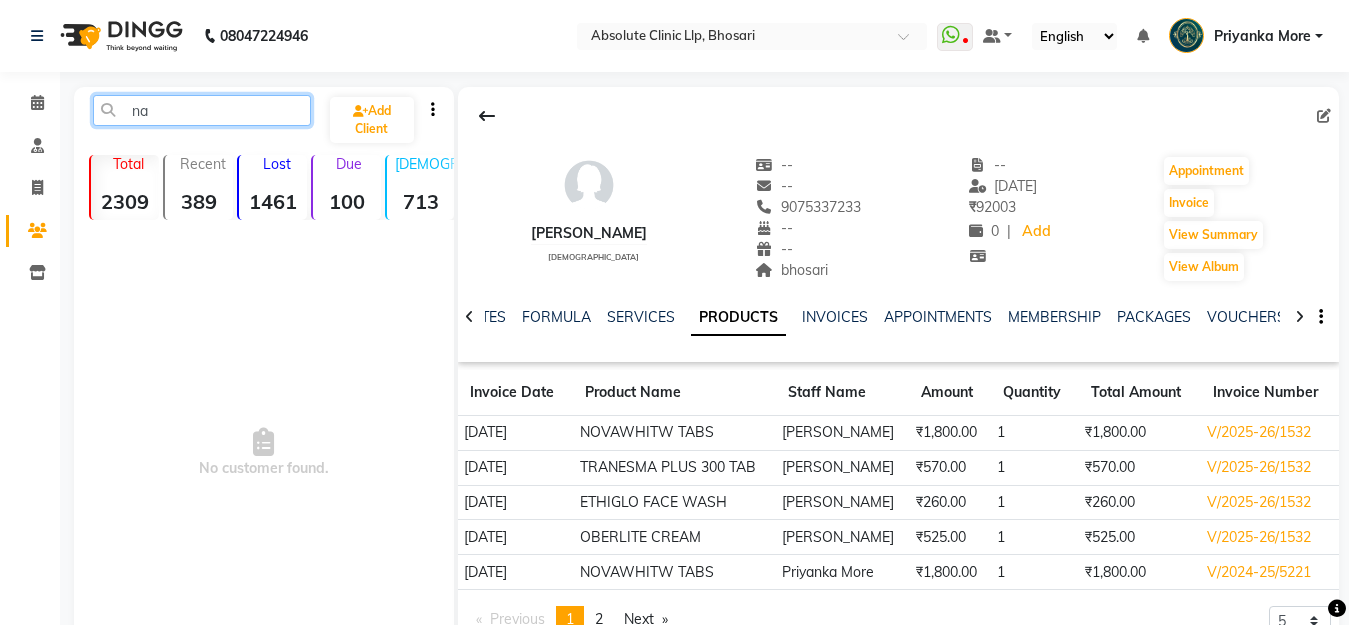 type on "n" 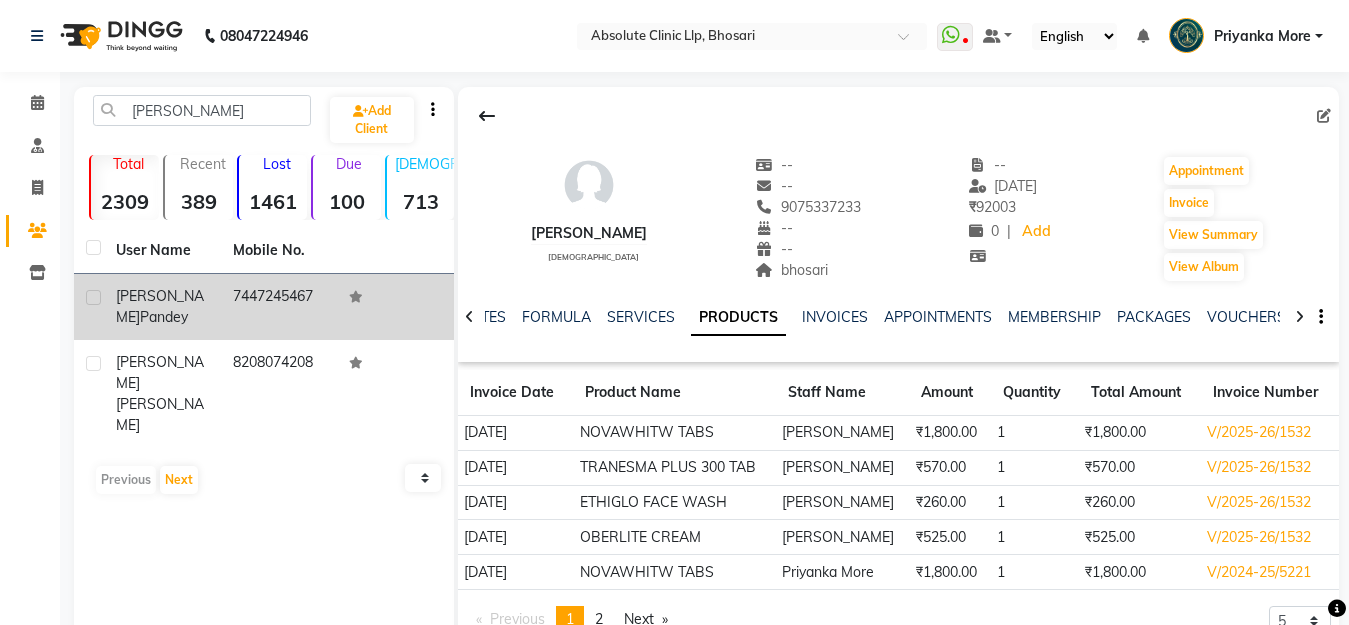 click on "[PERSON_NAME]" 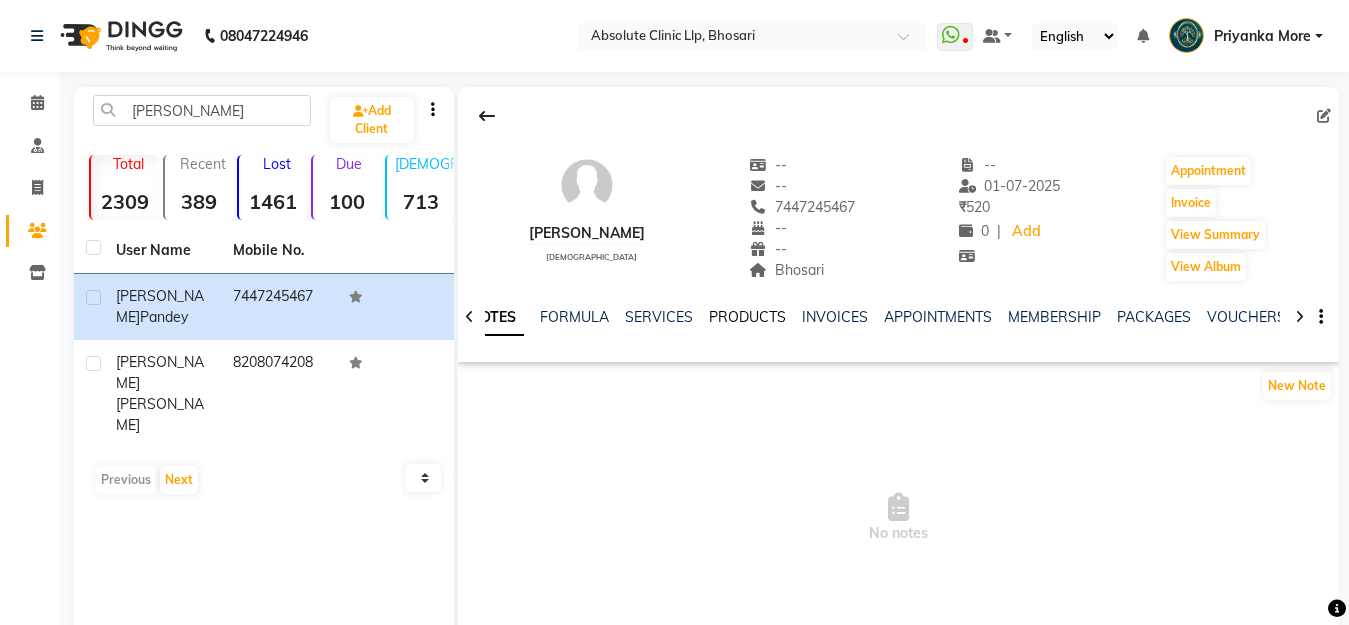click on "PRODUCTS" 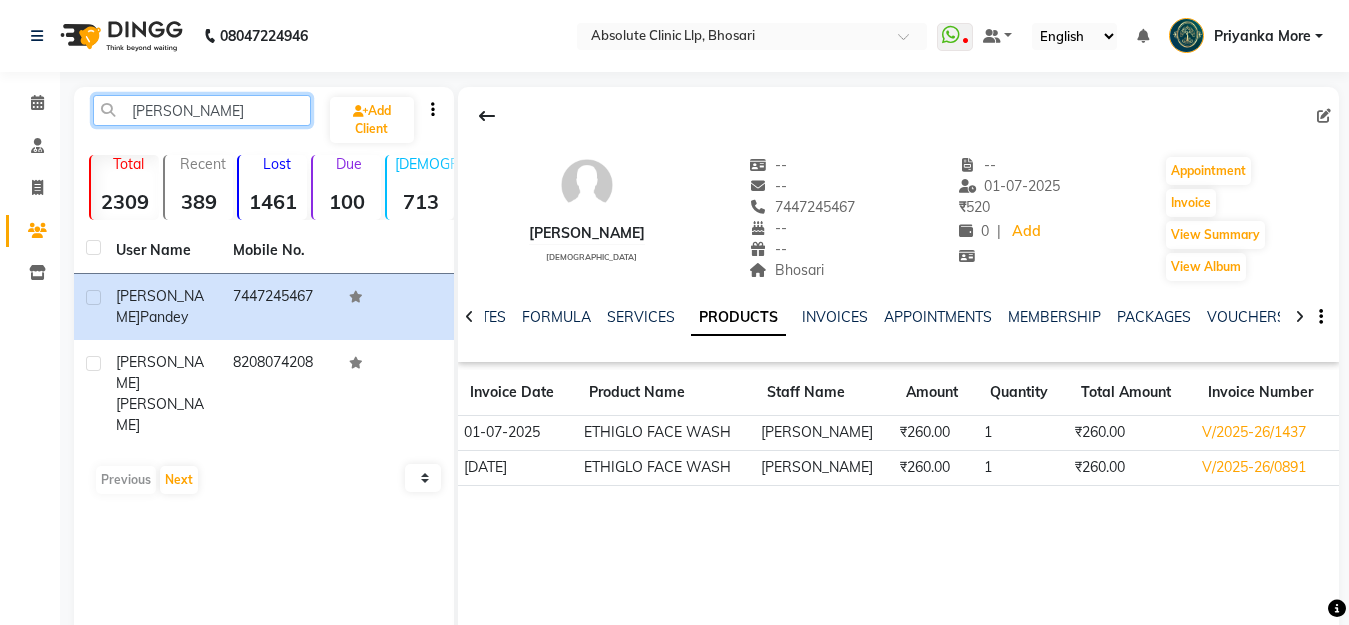 click on "[PERSON_NAME]" 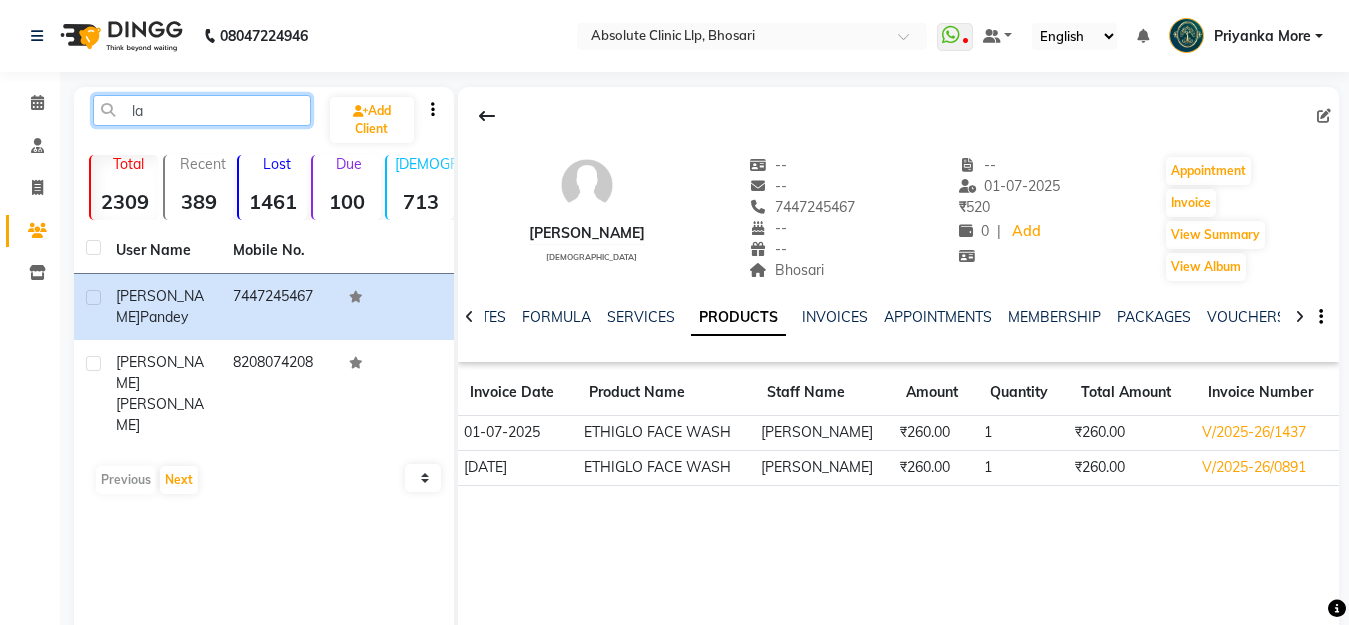 type on "l" 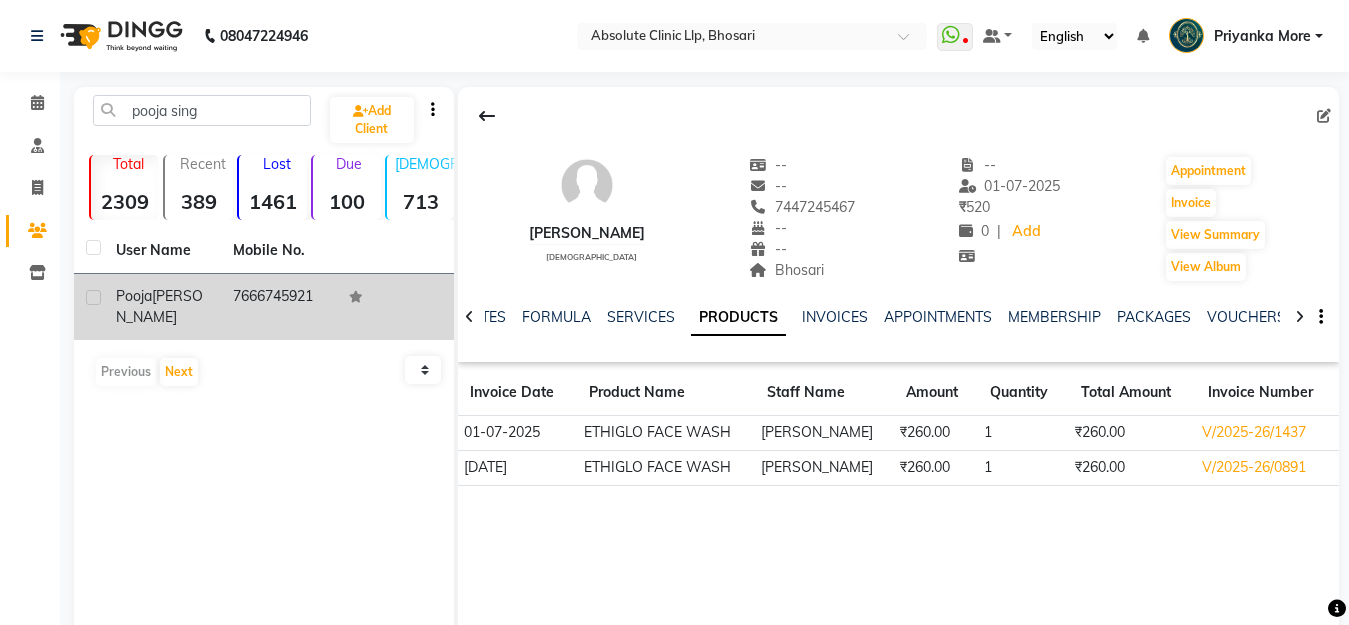 click on "[PERSON_NAME]" 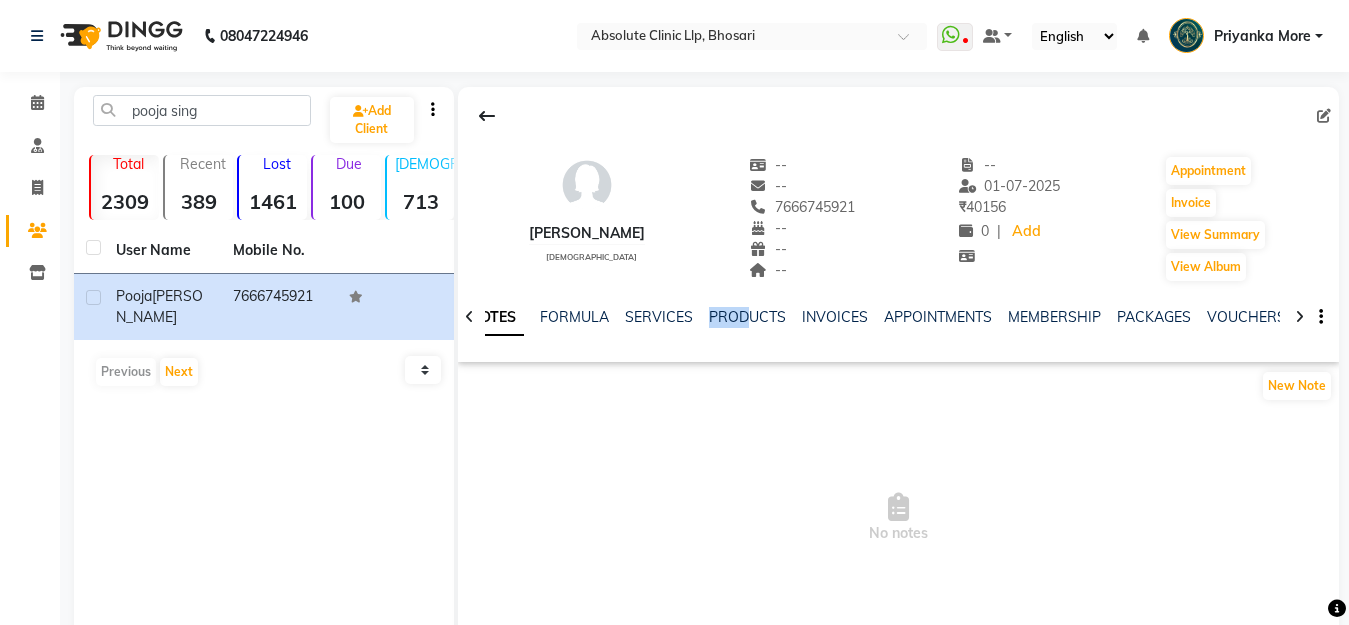 click on "NOTES FORMULA SERVICES PRODUCTS INVOICES APPOINTMENTS MEMBERSHIP PACKAGES VOUCHERS GIFTCARDS POINTS FORMS FAMILY CARDS WALLET" 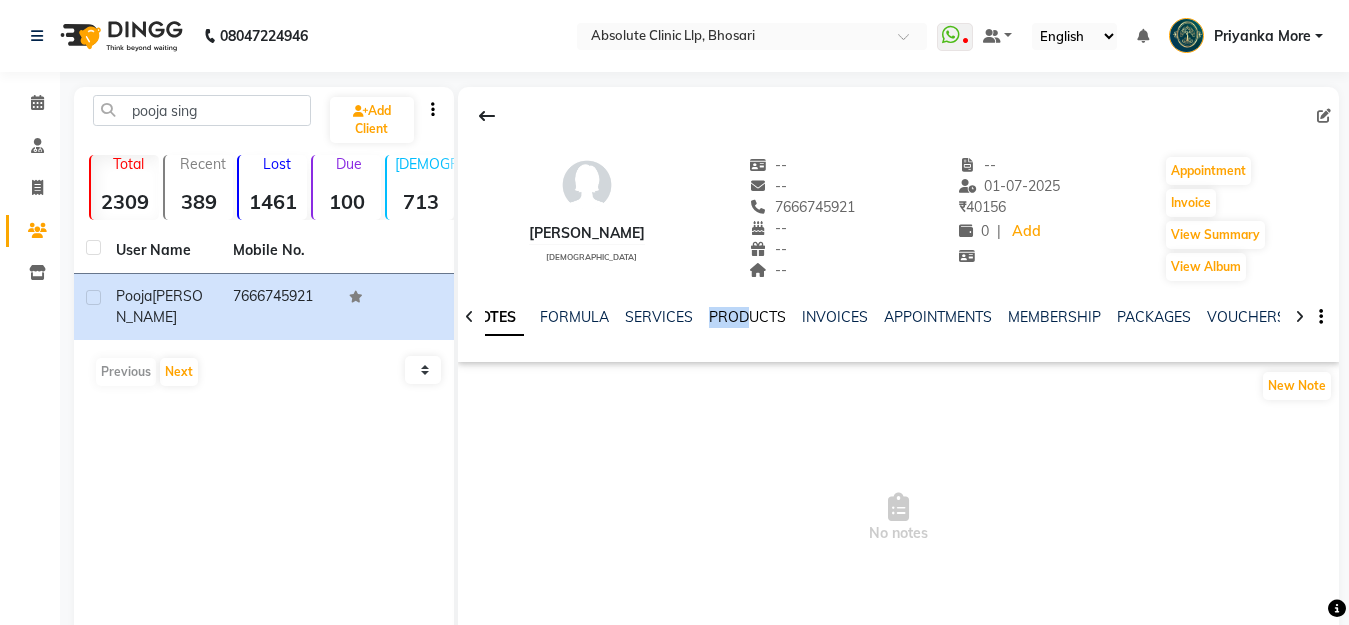 click on "PRODUCTS" 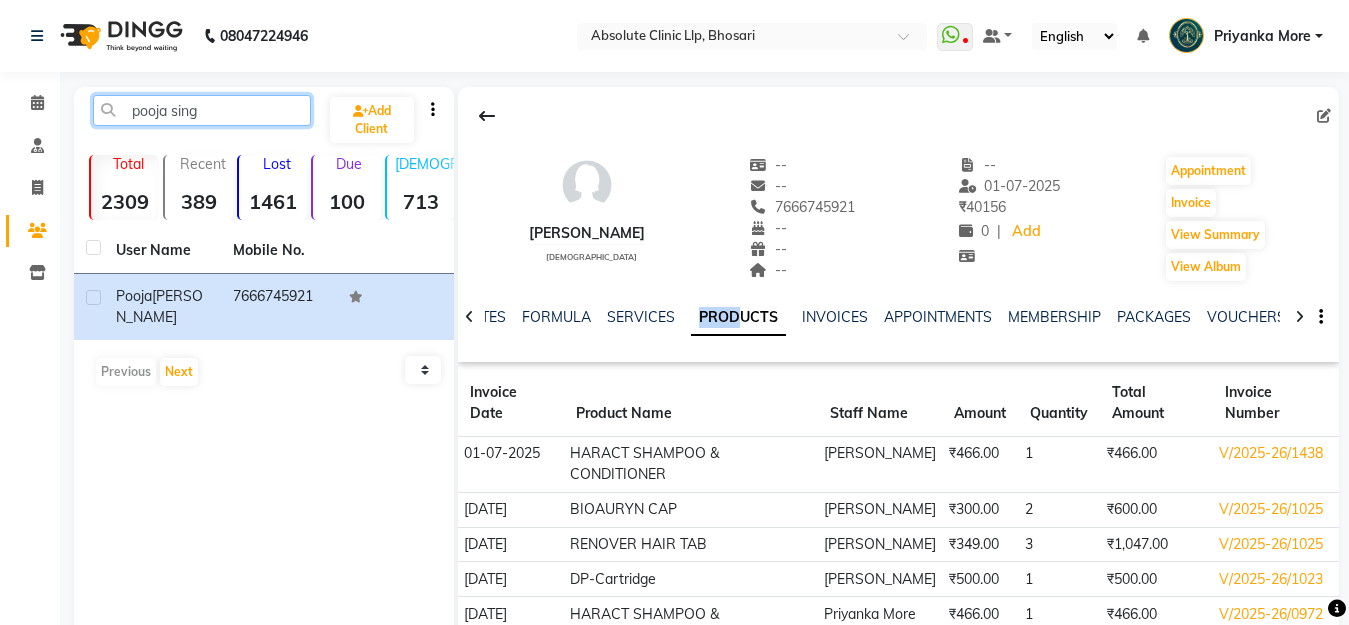 click on "pooja sing" 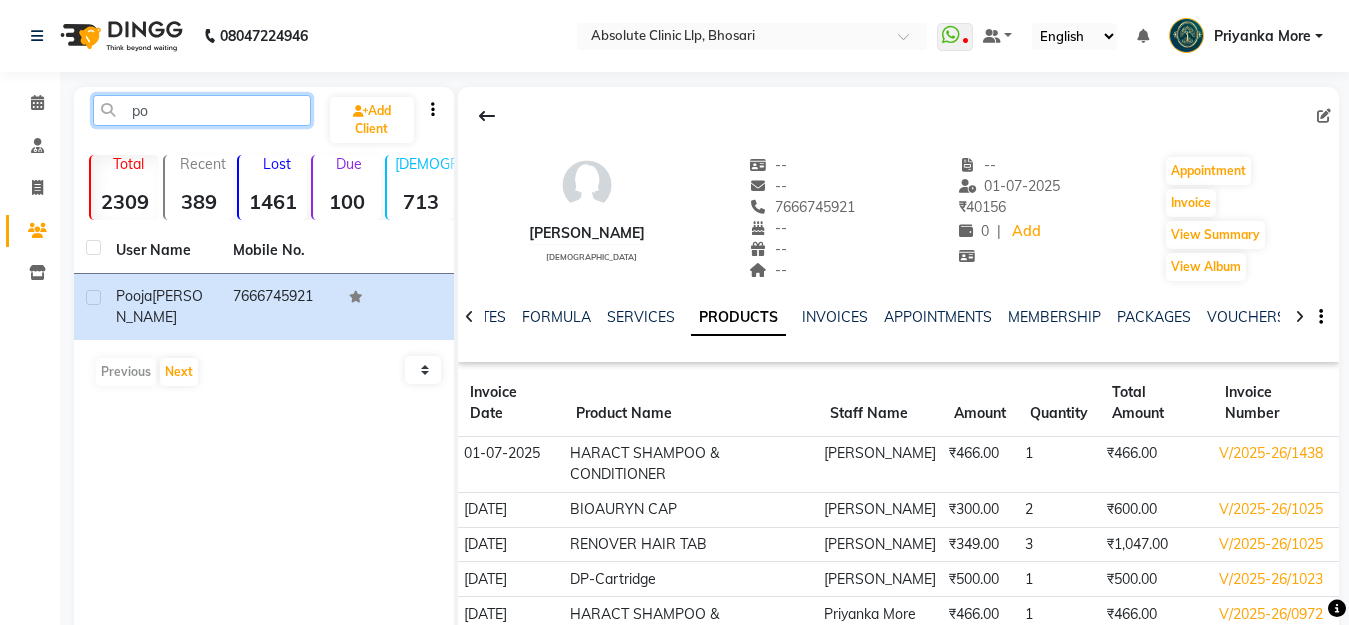 type on "p" 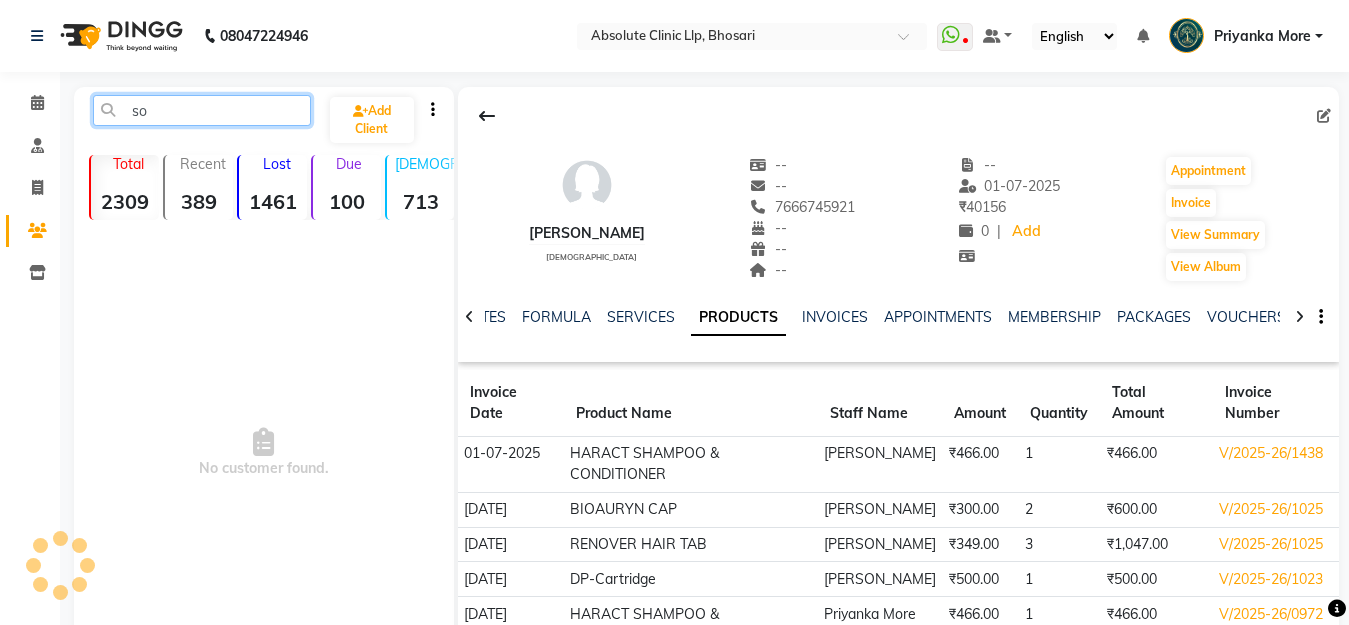 type on "s" 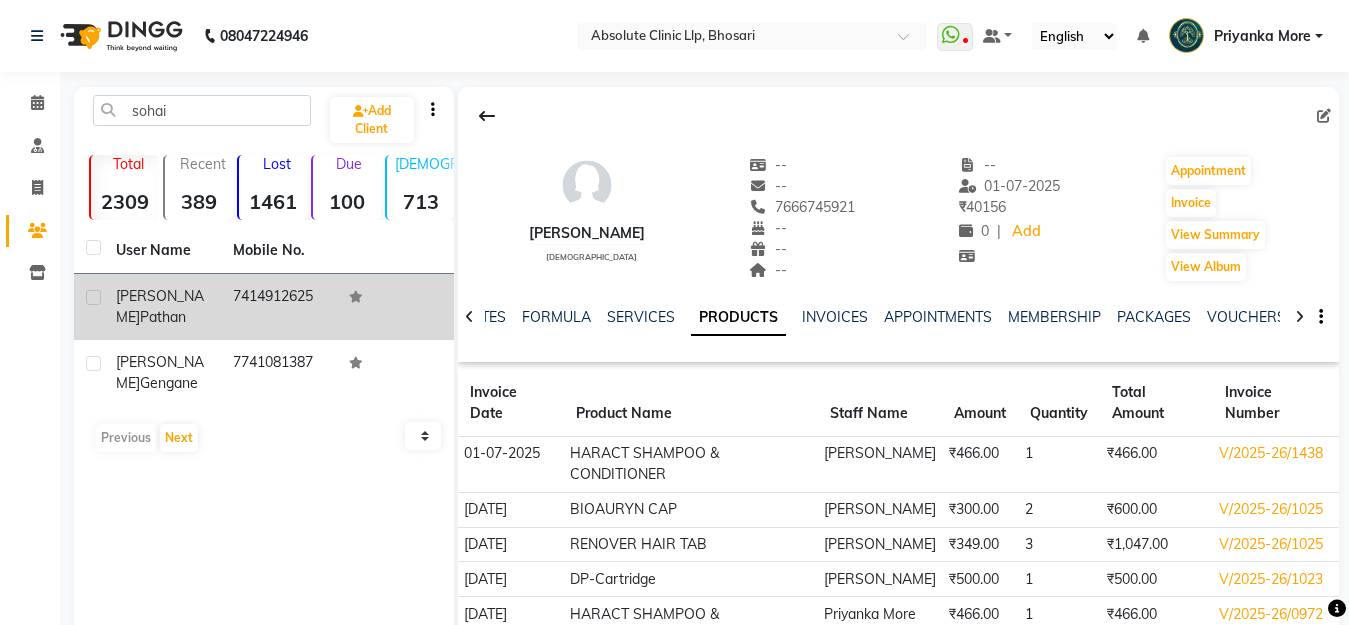click on "Pathan" 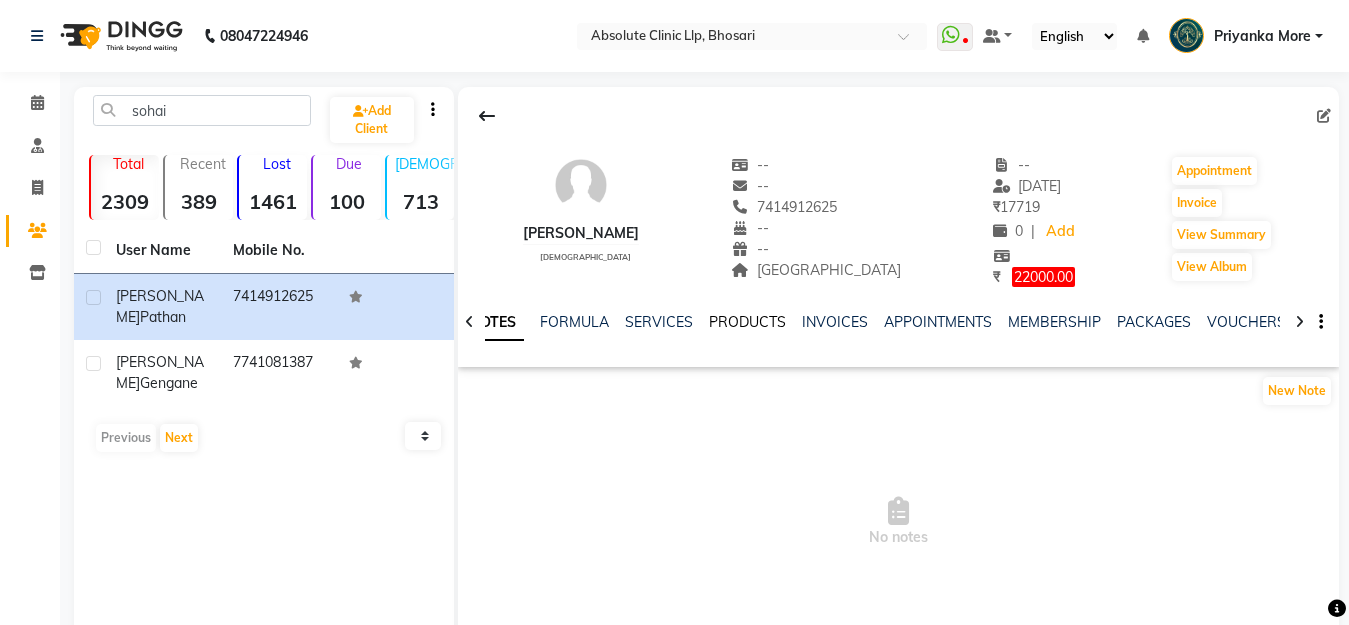 click on "PRODUCTS" 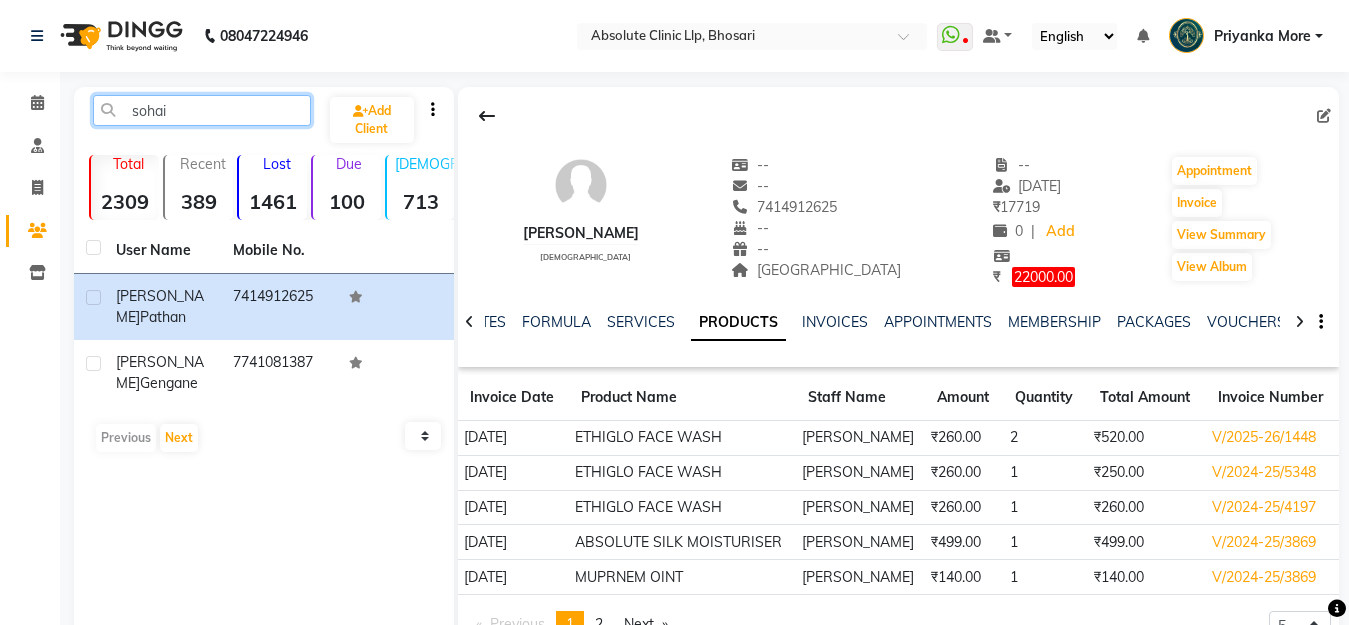 click on "sohai" 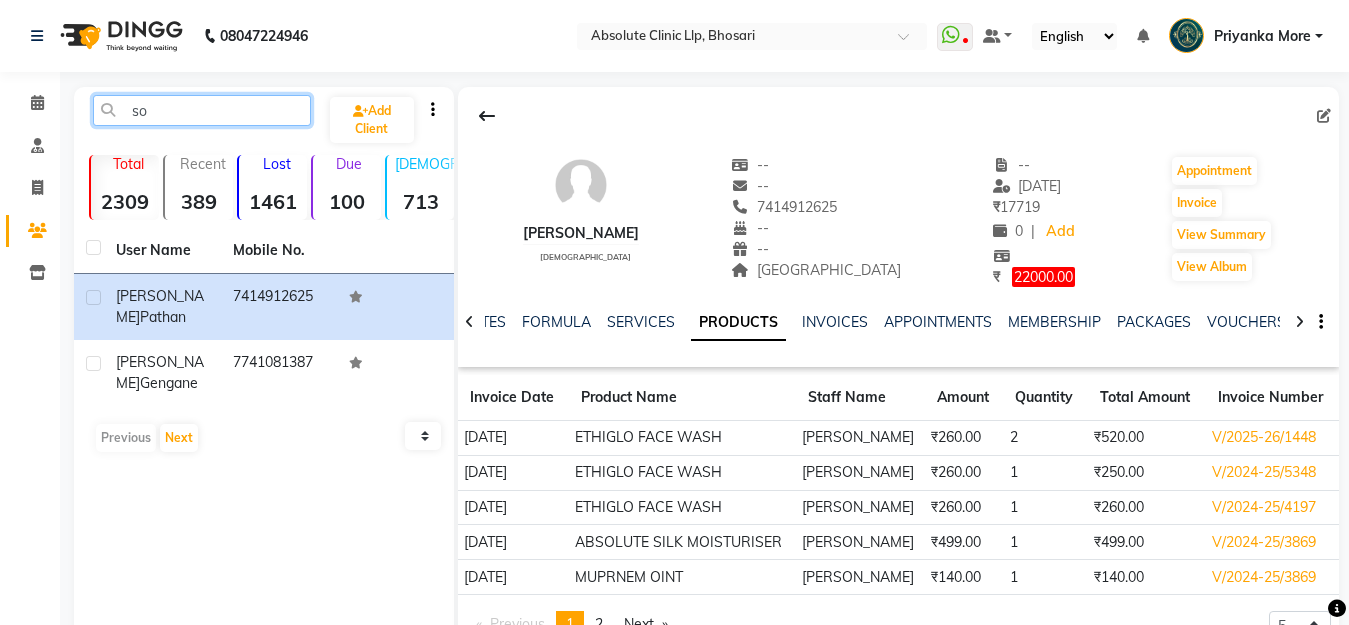 type on "s" 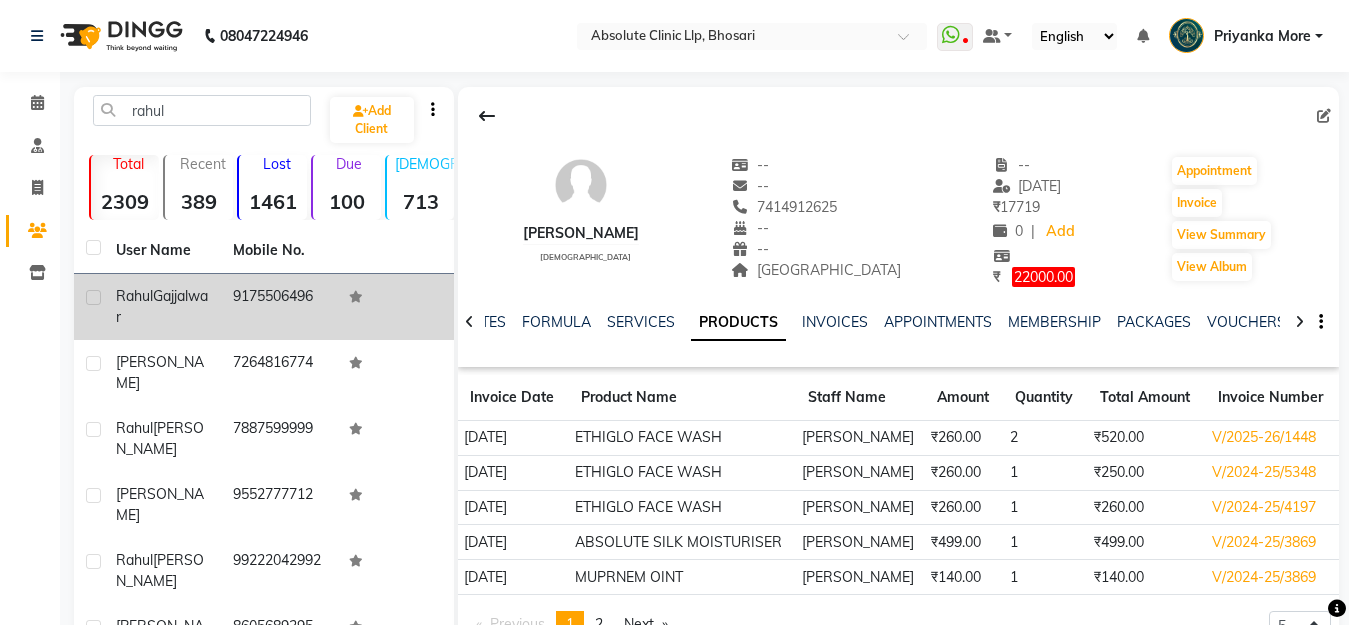 click on "[PERSON_NAME]" 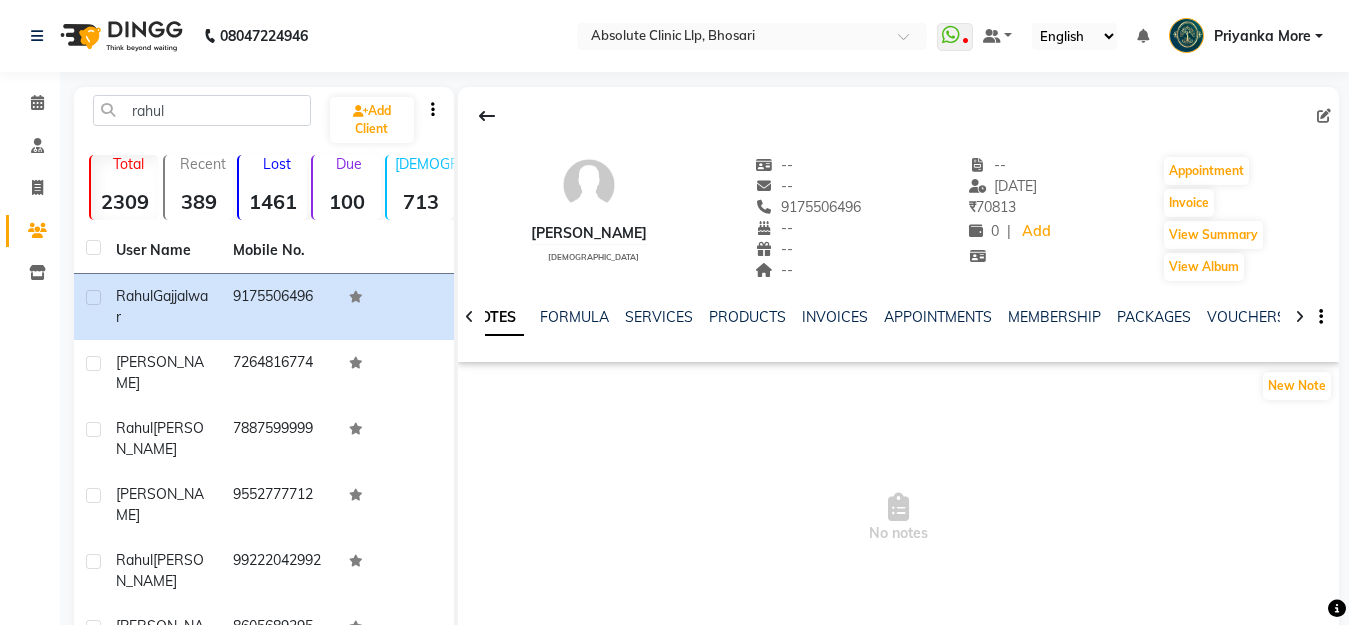 click on "NOTES FORMULA SERVICES PRODUCTS INVOICES APPOINTMENTS MEMBERSHIP PACKAGES VOUCHERS GIFTCARDS POINTS FORMS FAMILY CARDS WALLET" 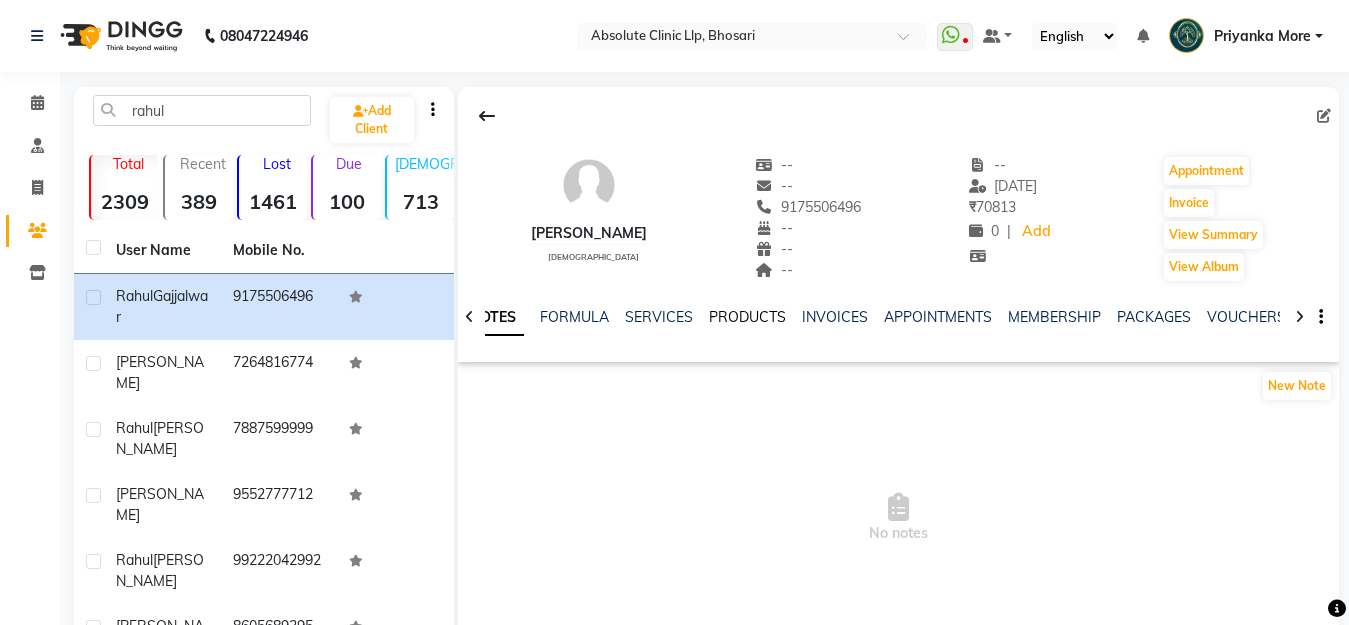 click on "PRODUCTS" 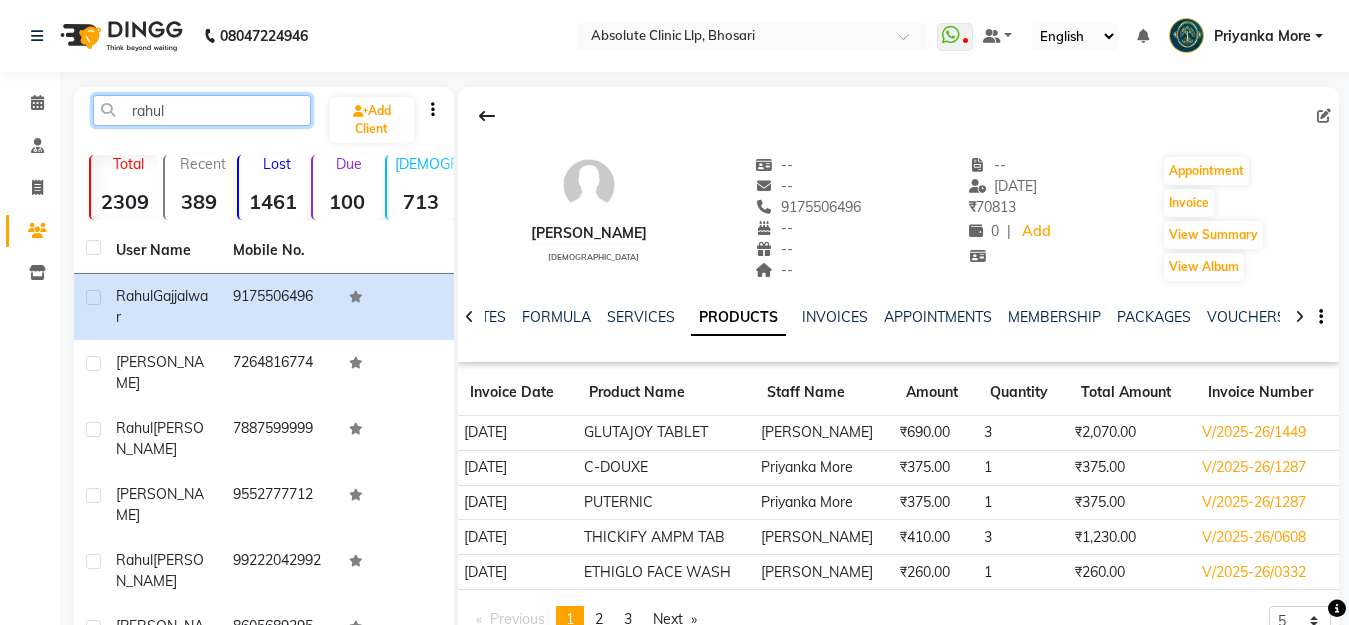 click on "rahul" 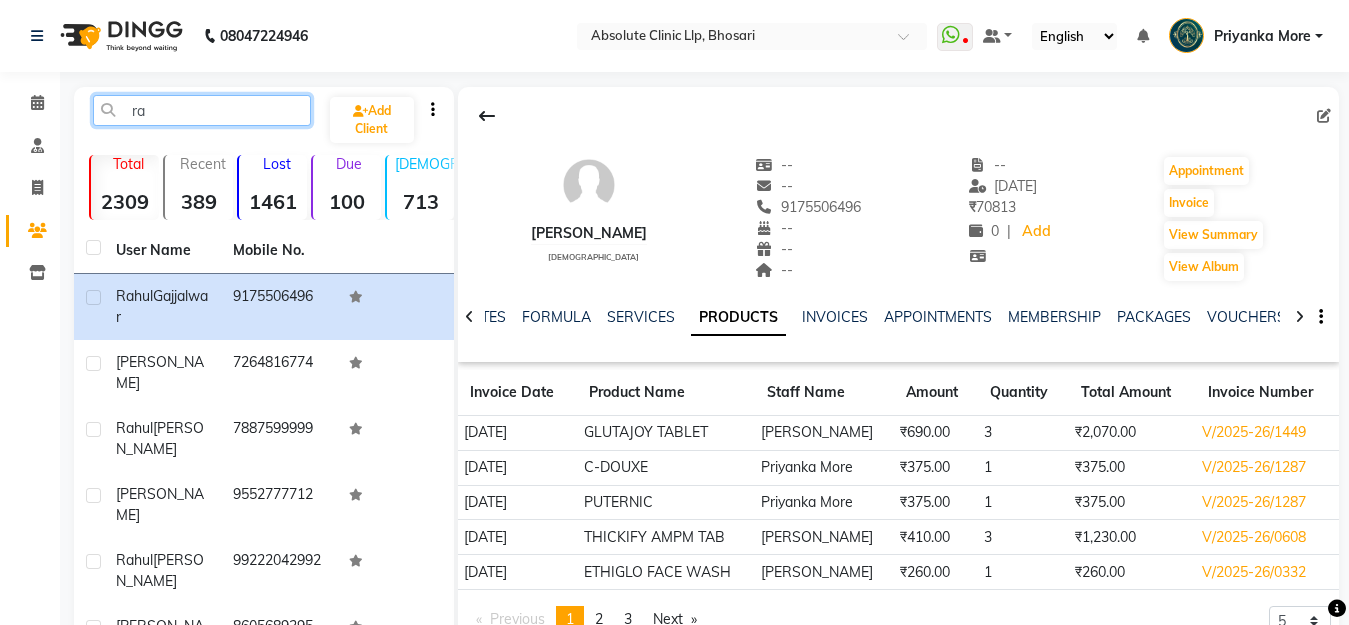 type on "r" 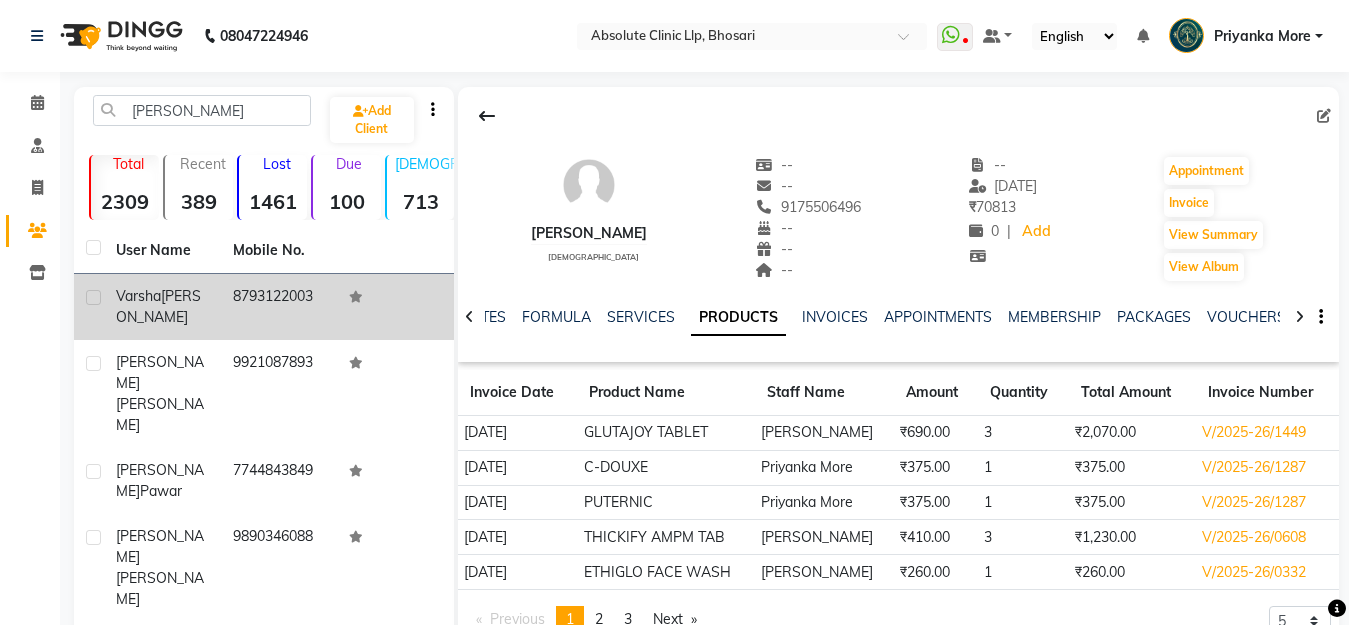click on "[PERSON_NAME]" 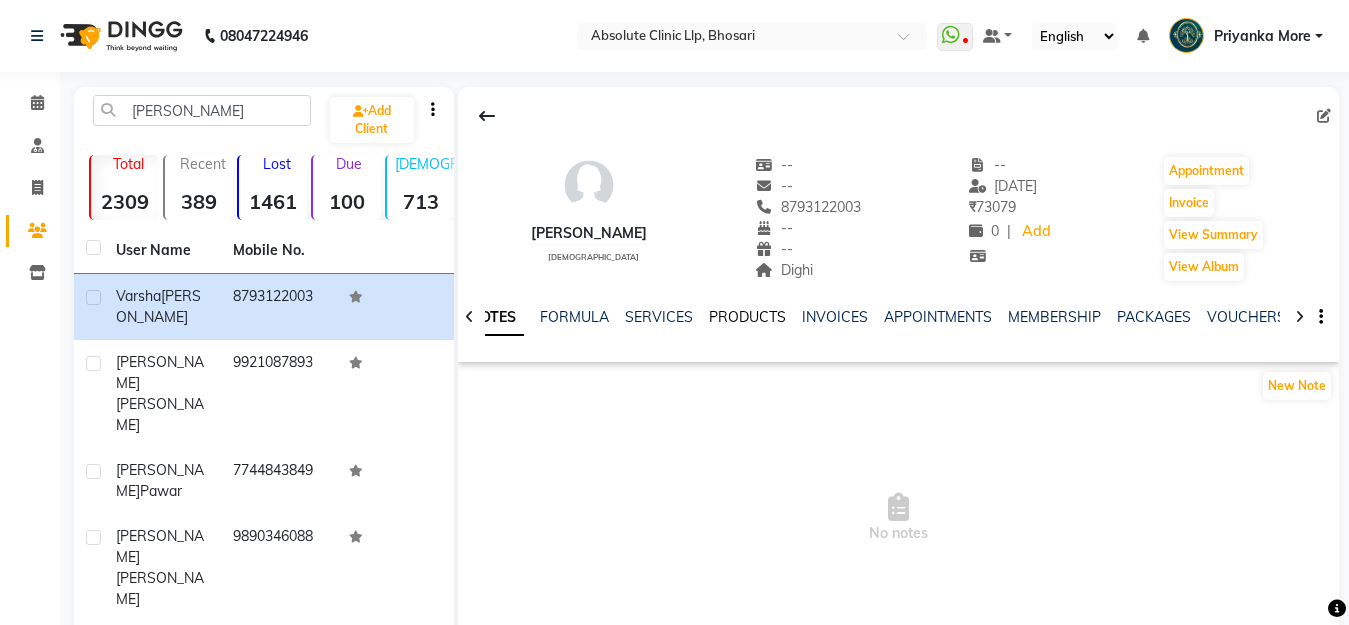 click on "PRODUCTS" 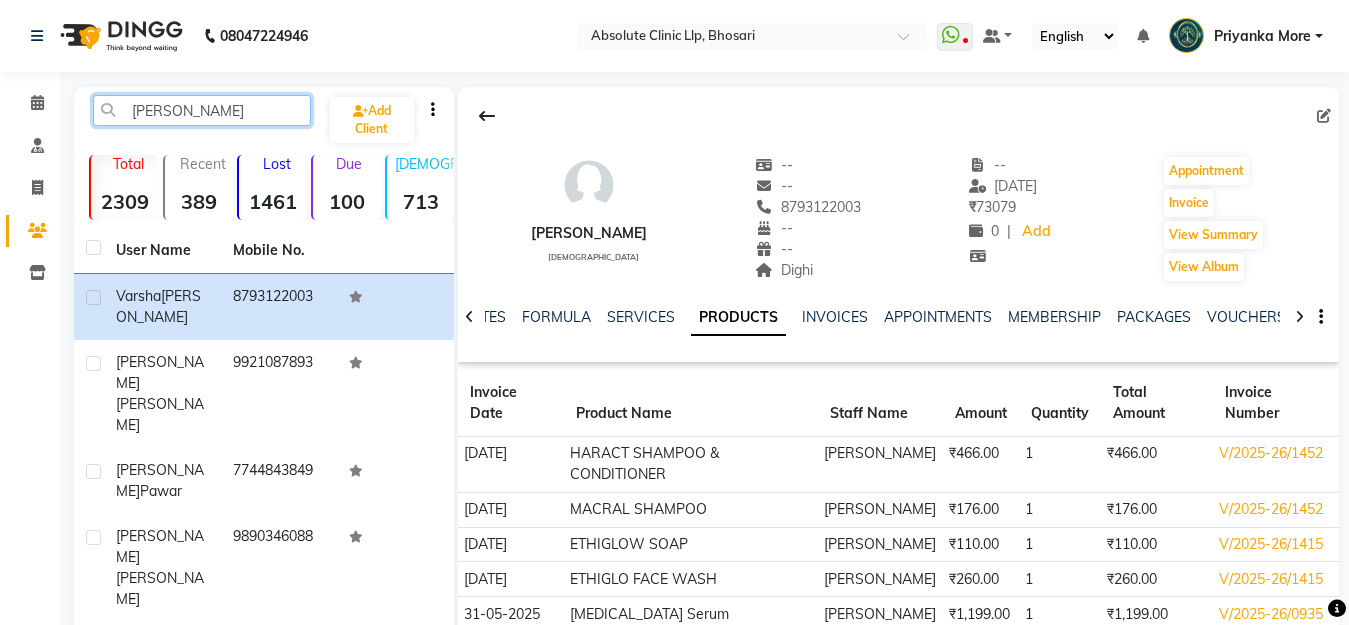 click on "[PERSON_NAME]" 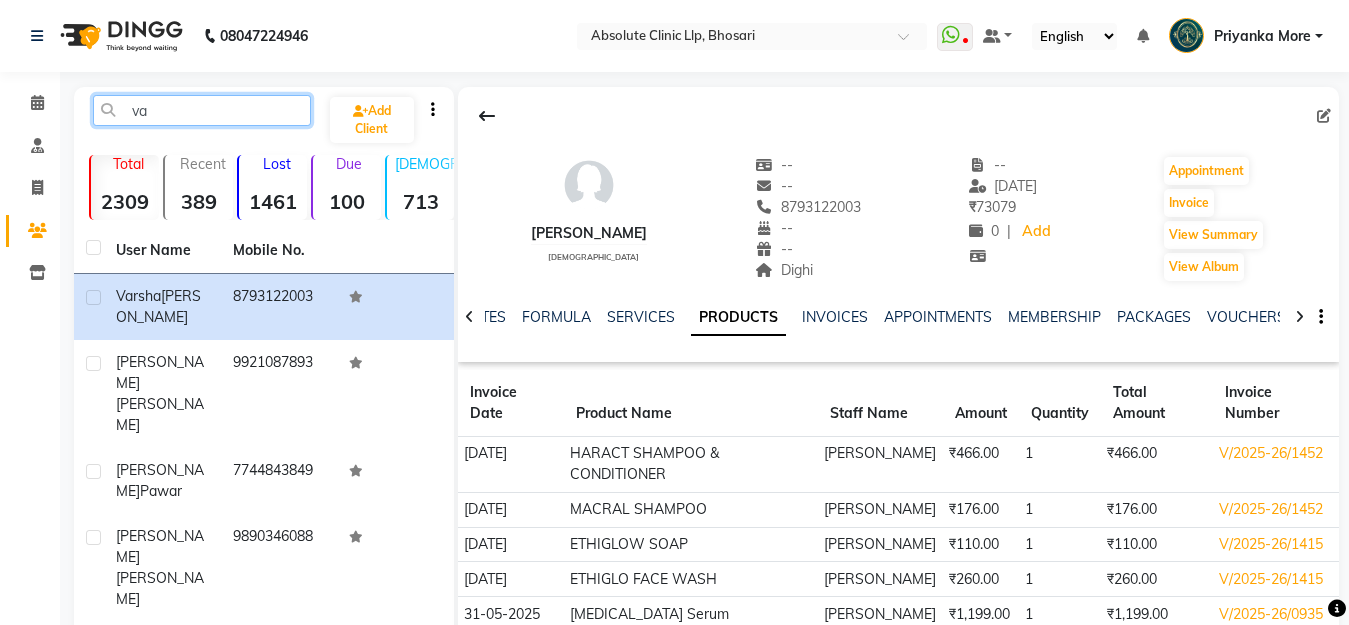 type on "v" 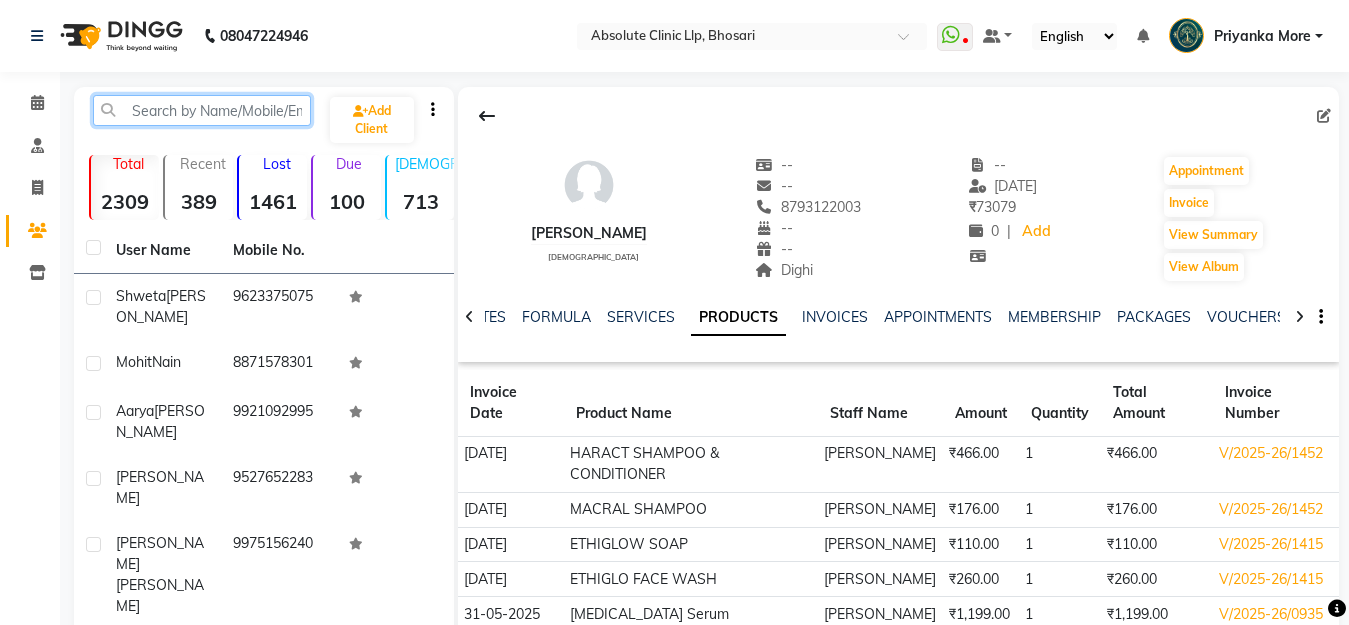 type on "[" 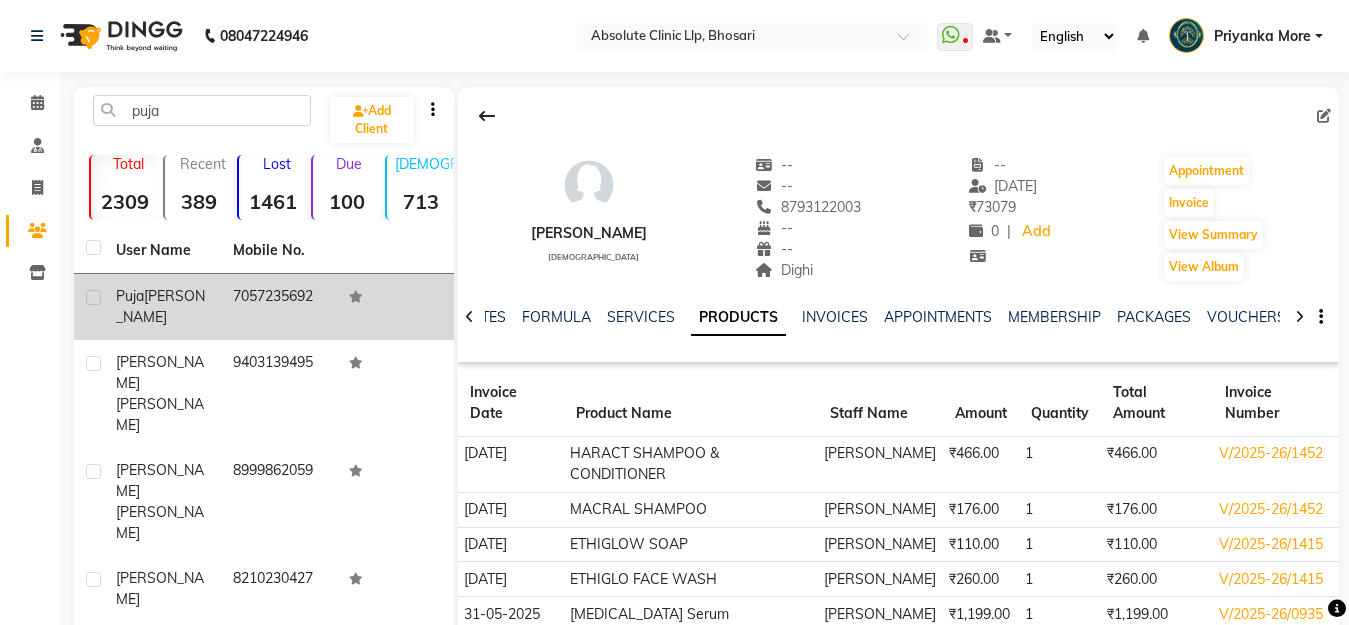 click on "7057235692" 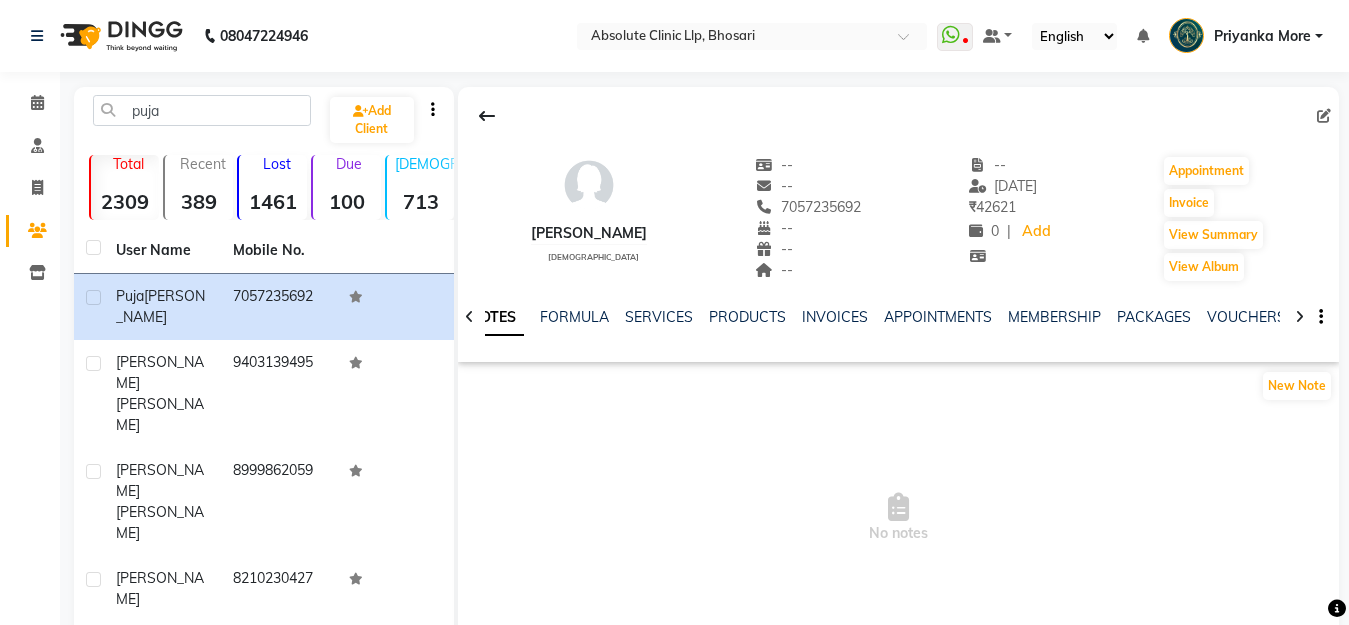 click on "PRODUCTS" 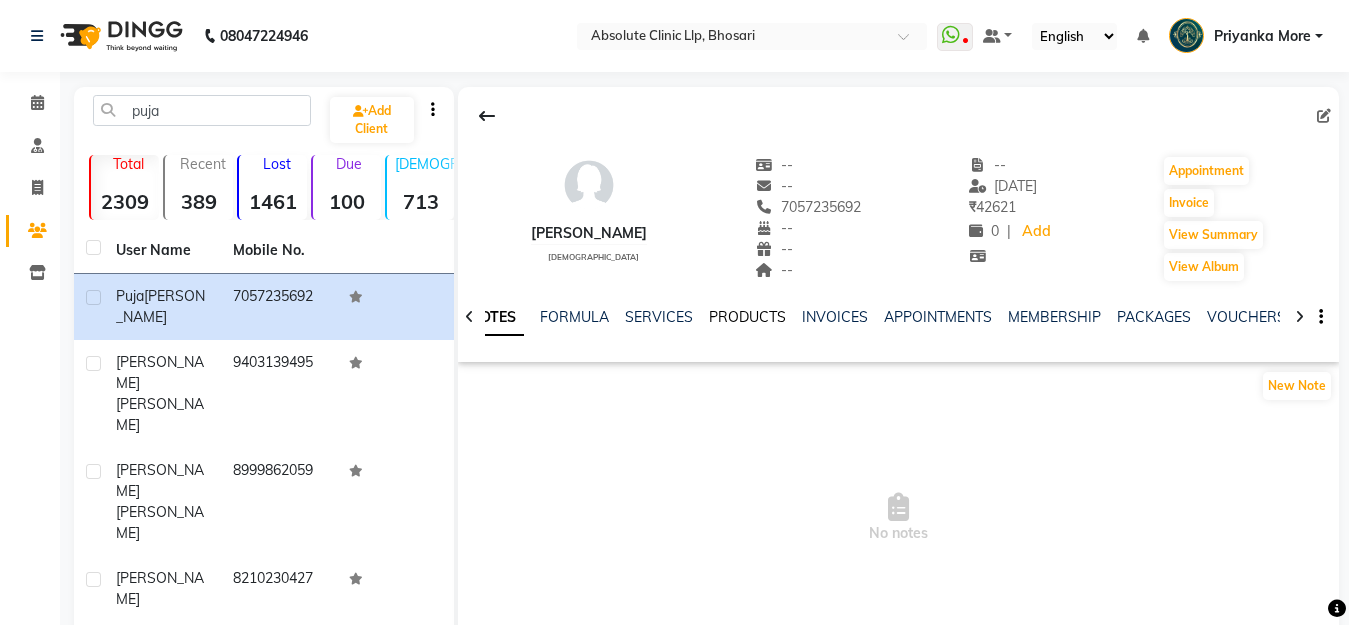 click on "PRODUCTS" 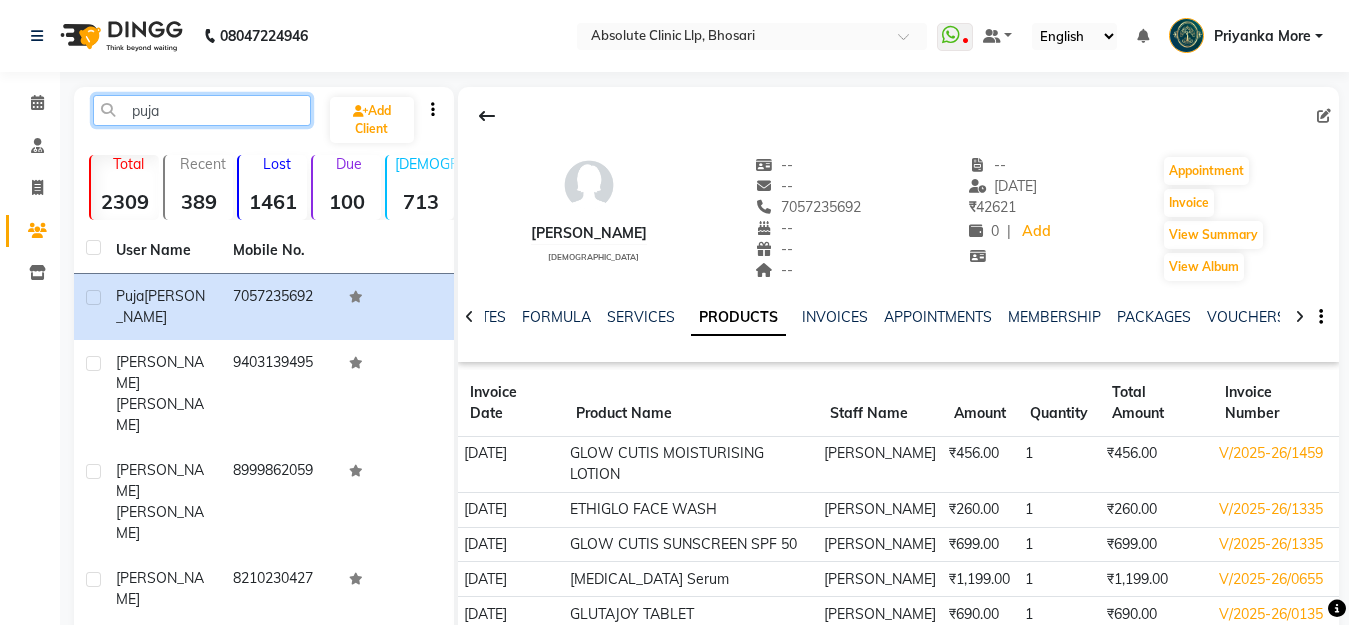 click on "puja" 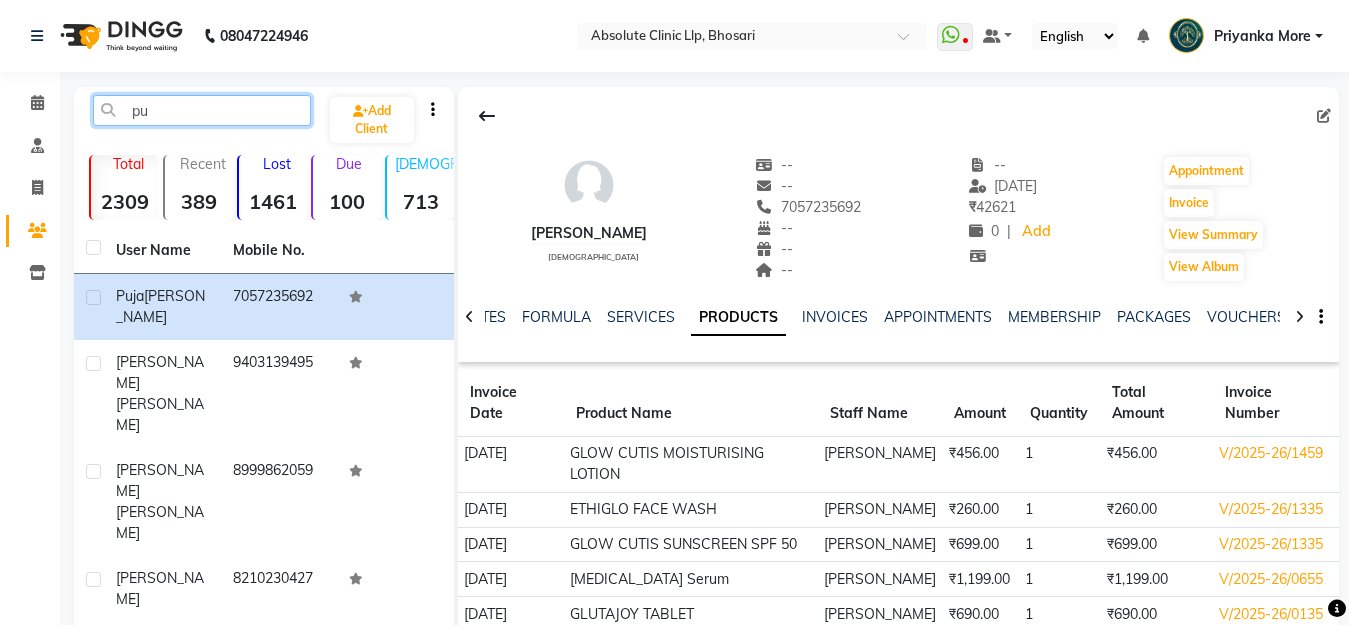type on "p" 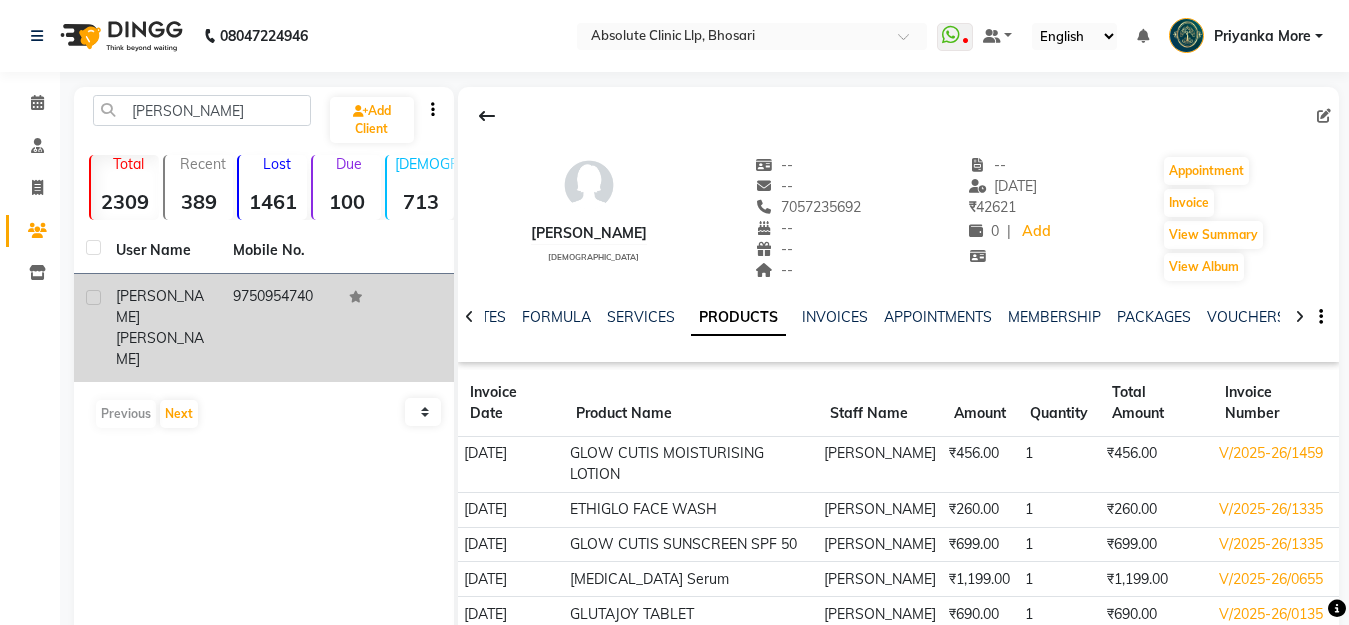 click on "[PERSON_NAME]" 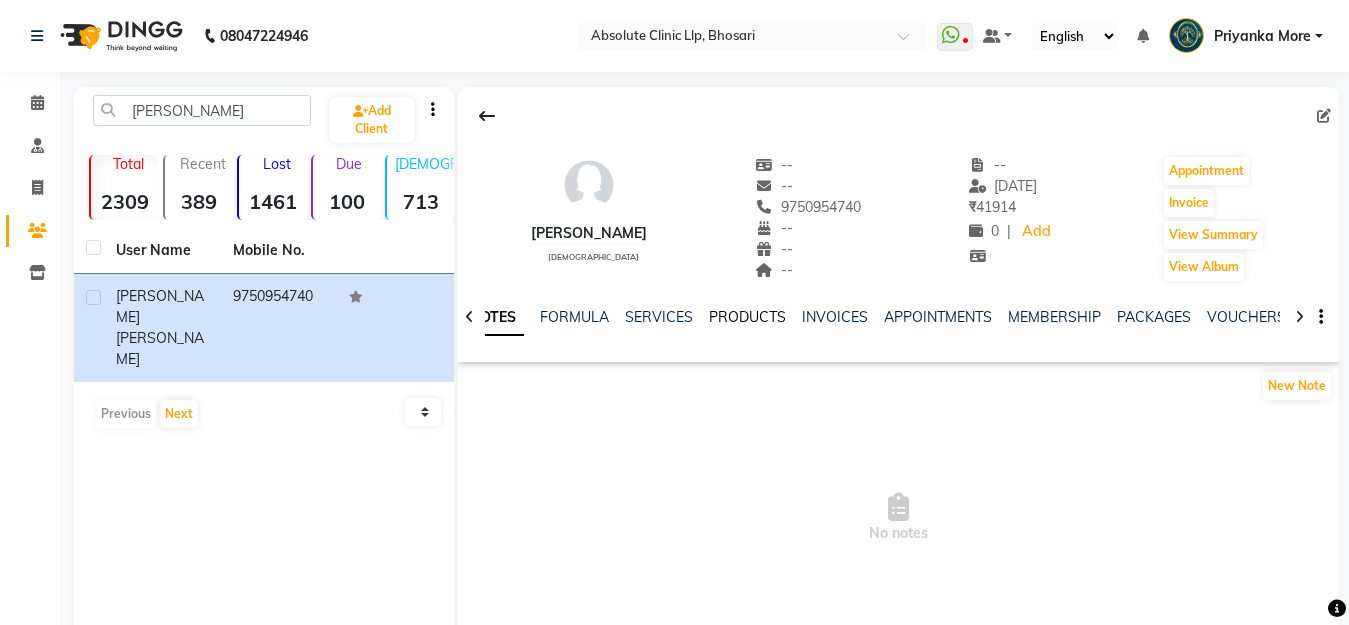 click on "PRODUCTS" 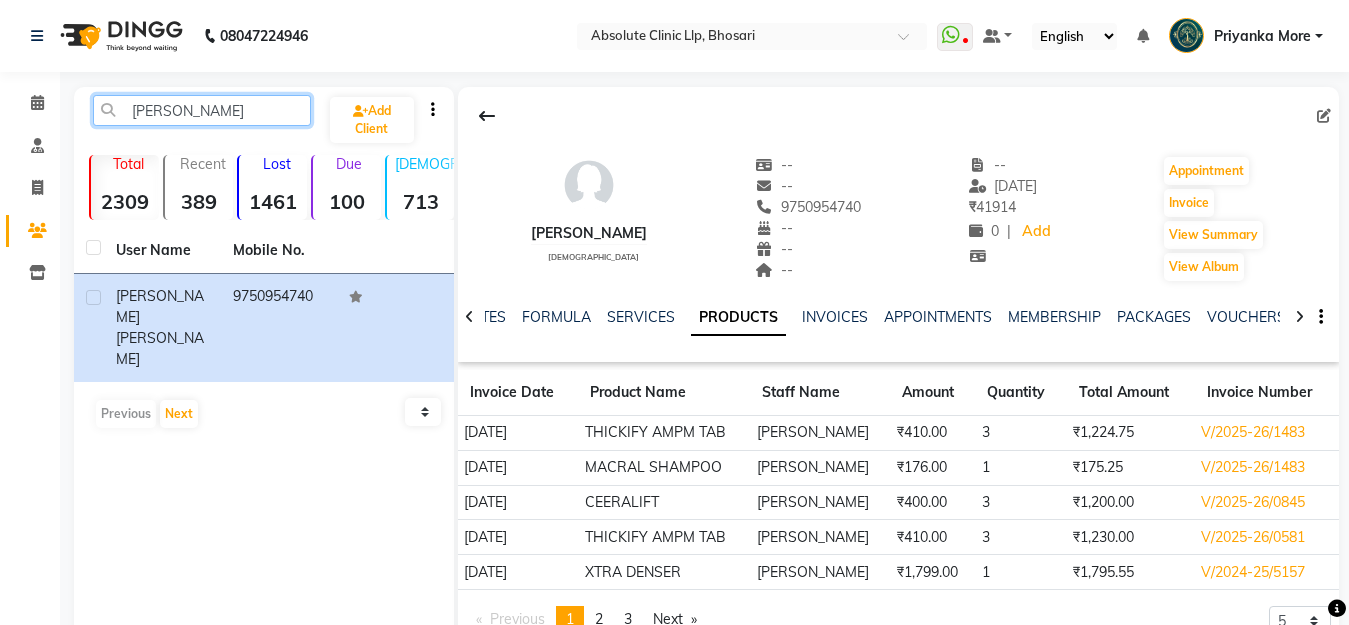 click on "[PERSON_NAME]" 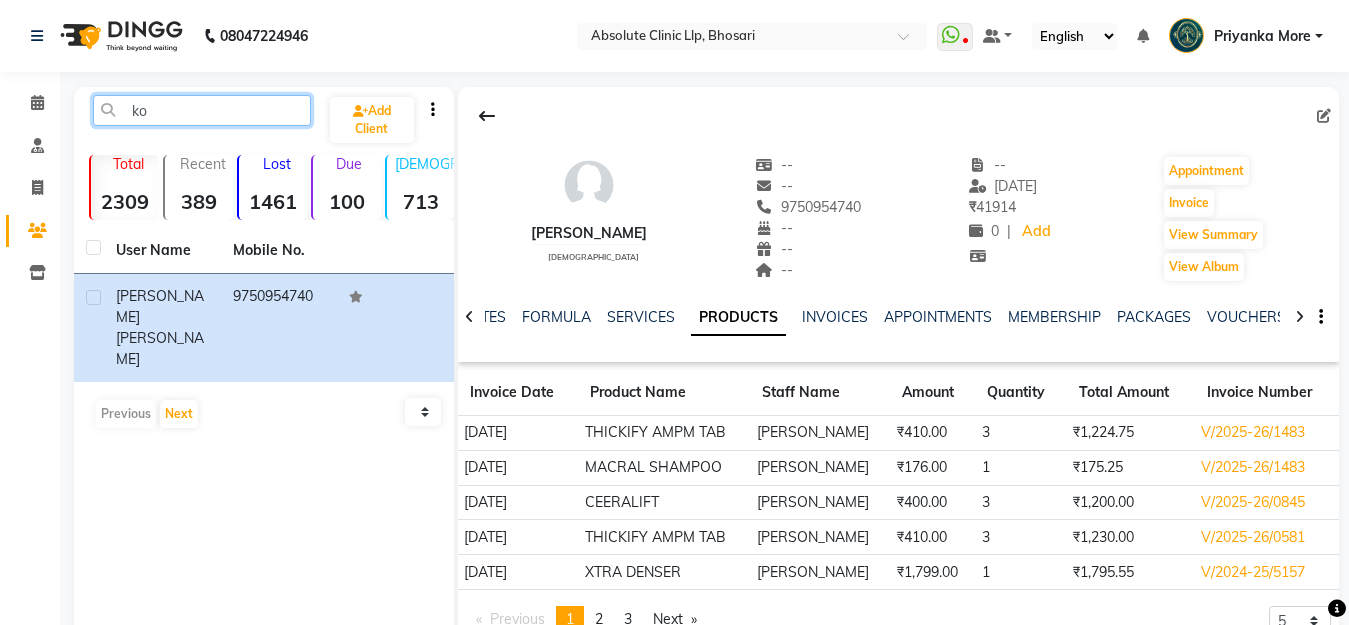 type on "k" 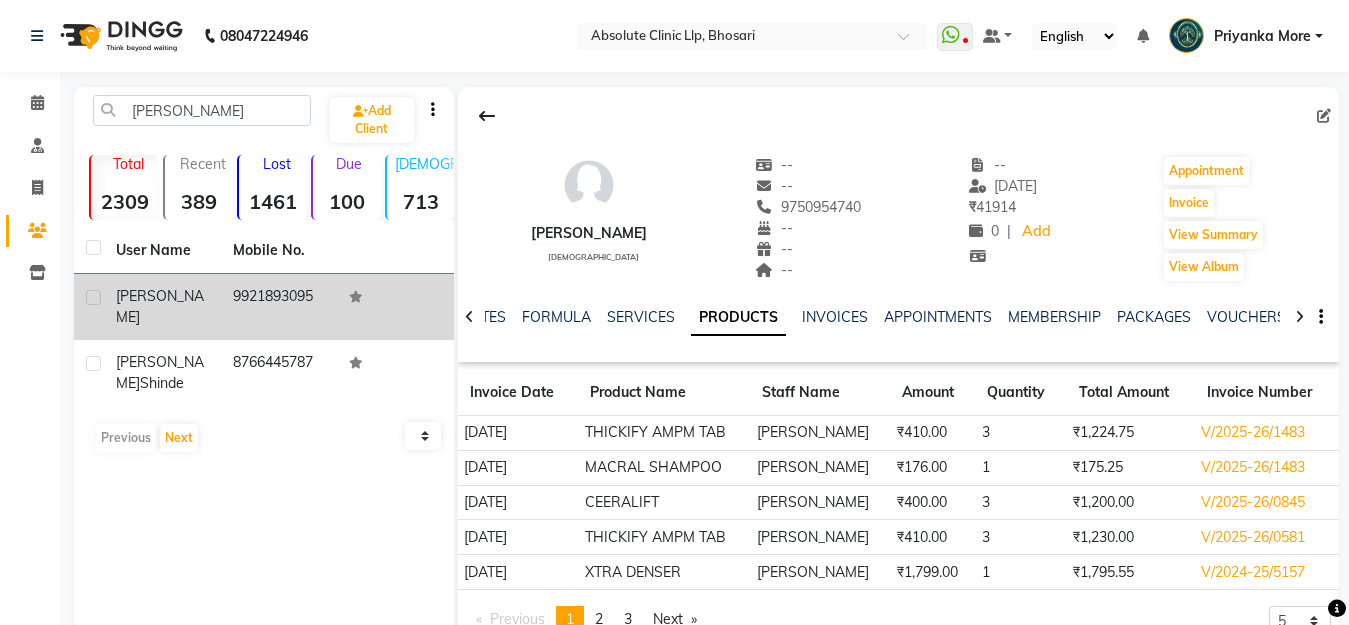 click on "[PERSON_NAME]" 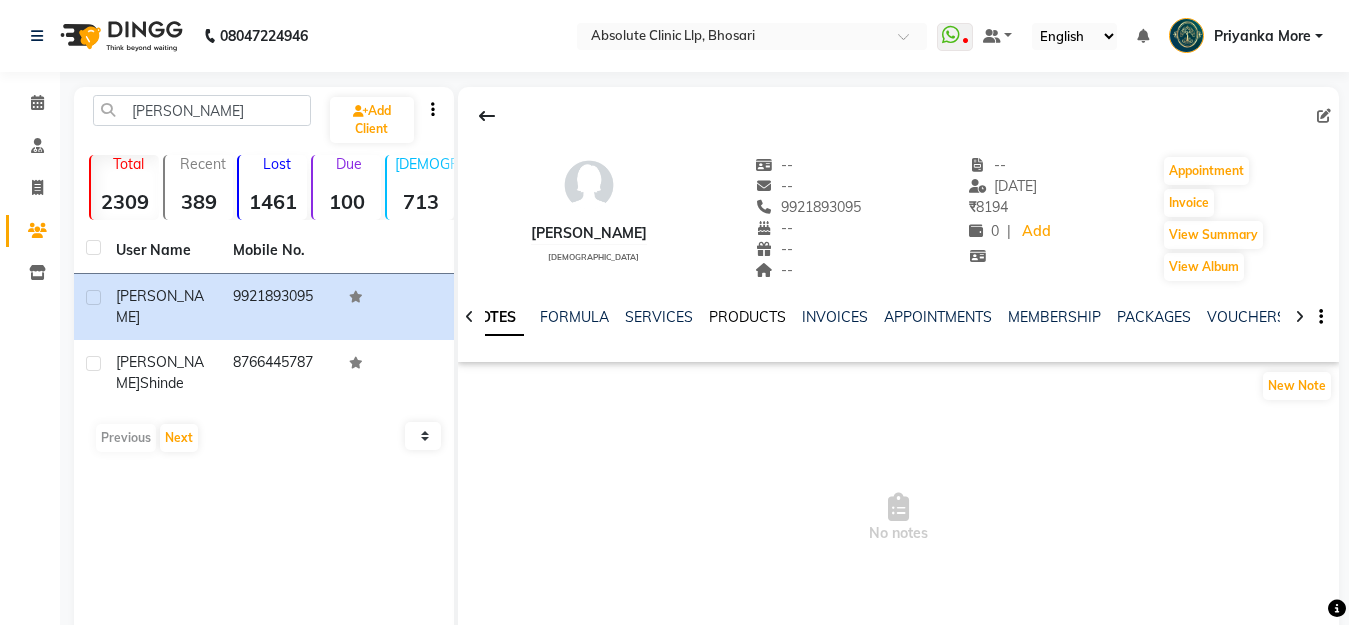 click on "PRODUCTS" 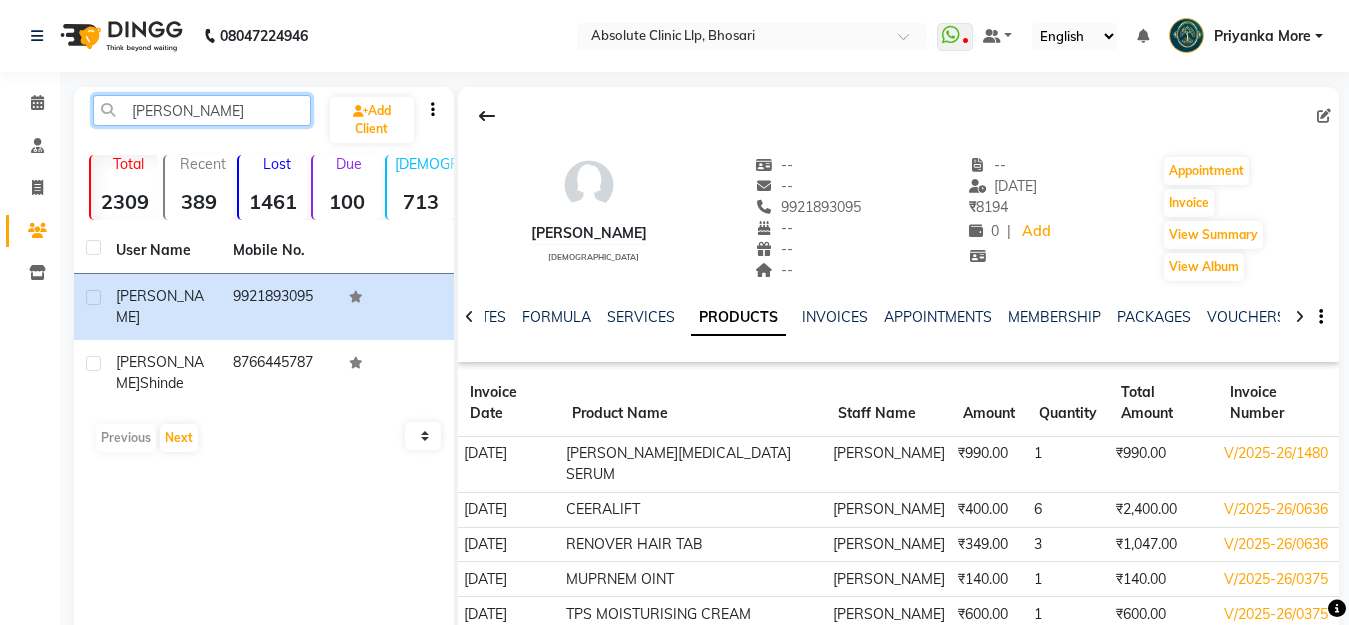 click on "[PERSON_NAME]" 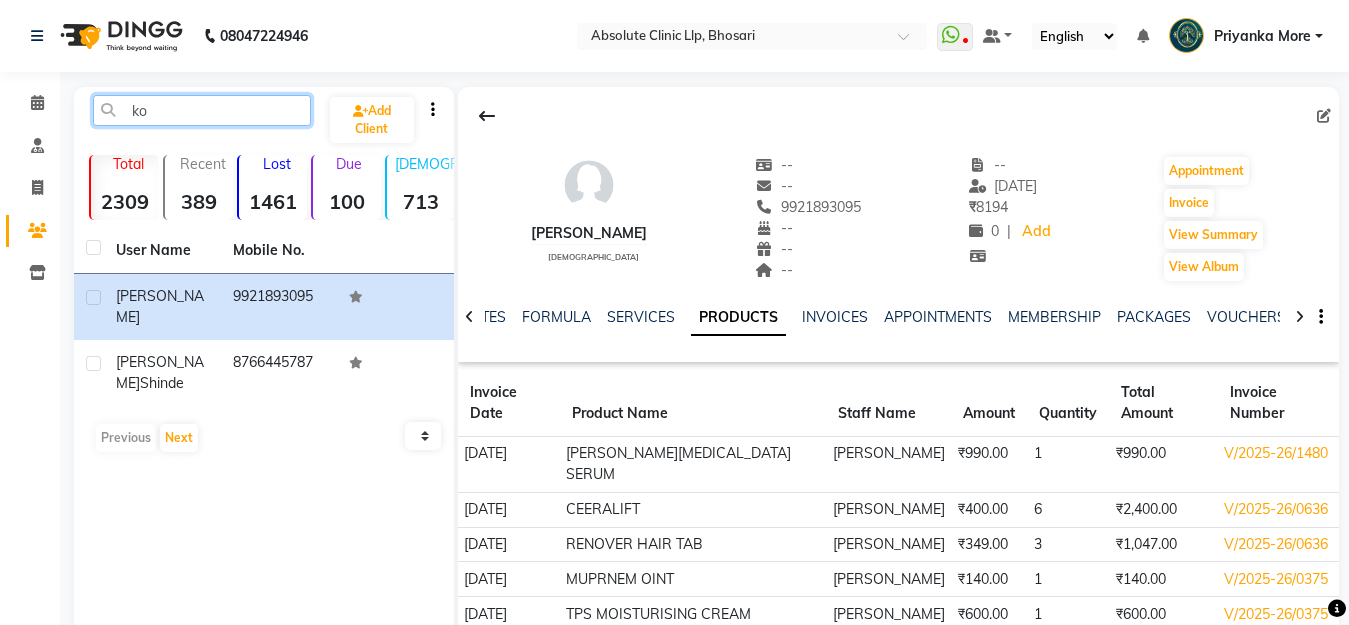 type on "k" 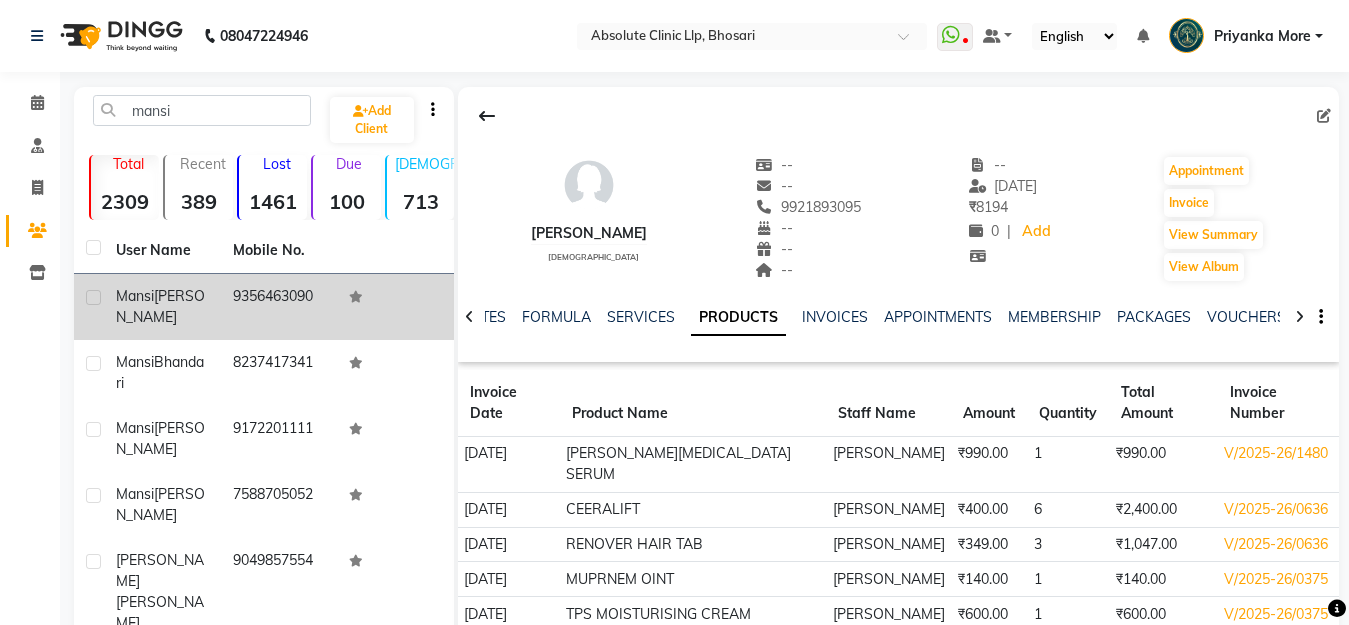 click on "9356463090" 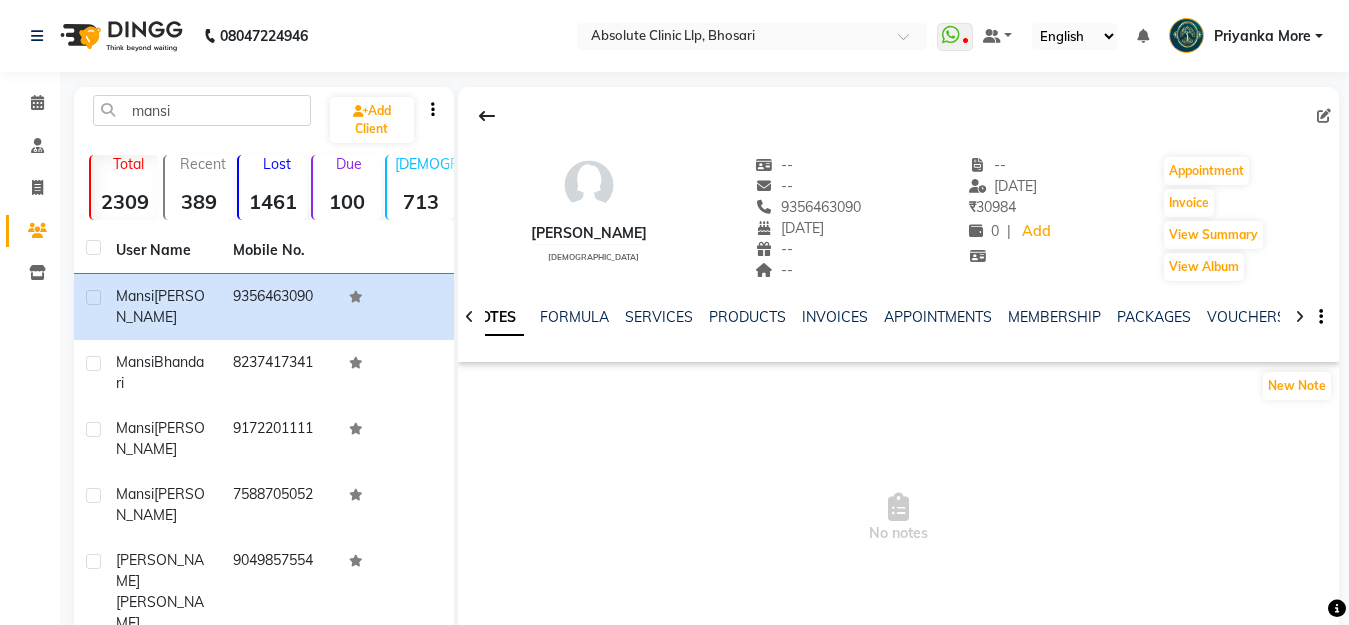 click on "PRODUCTS" 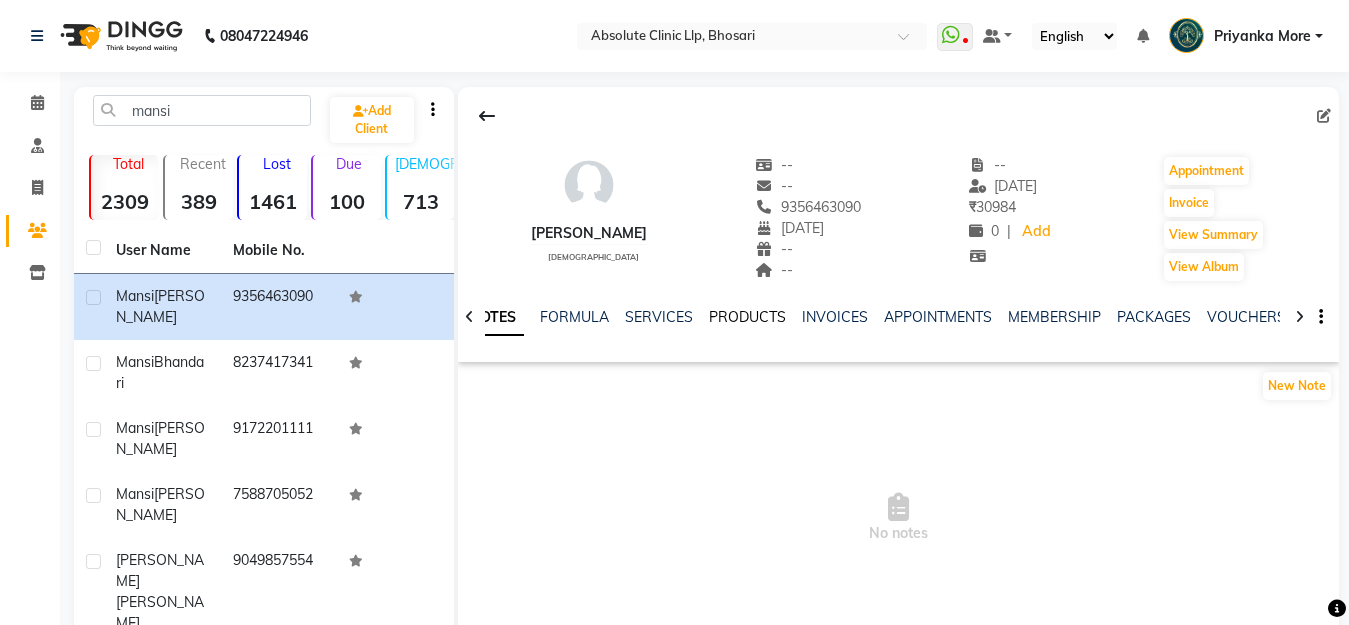 click on "PRODUCTS" 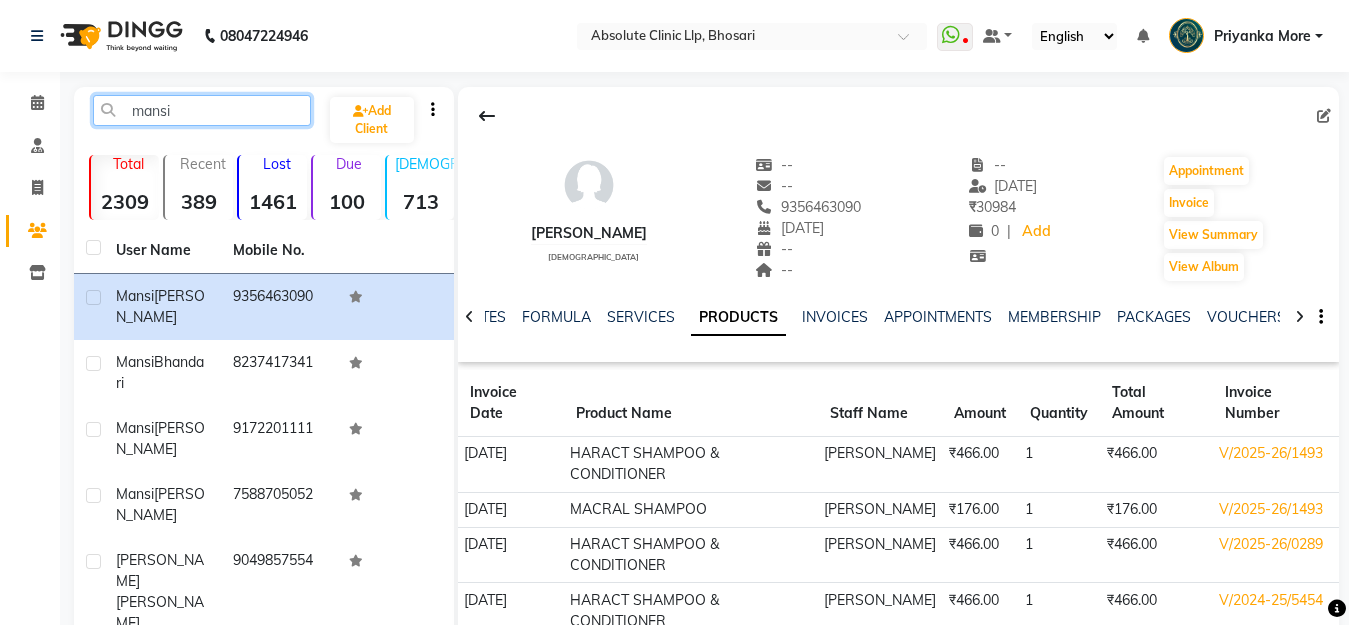 click on "mansi" 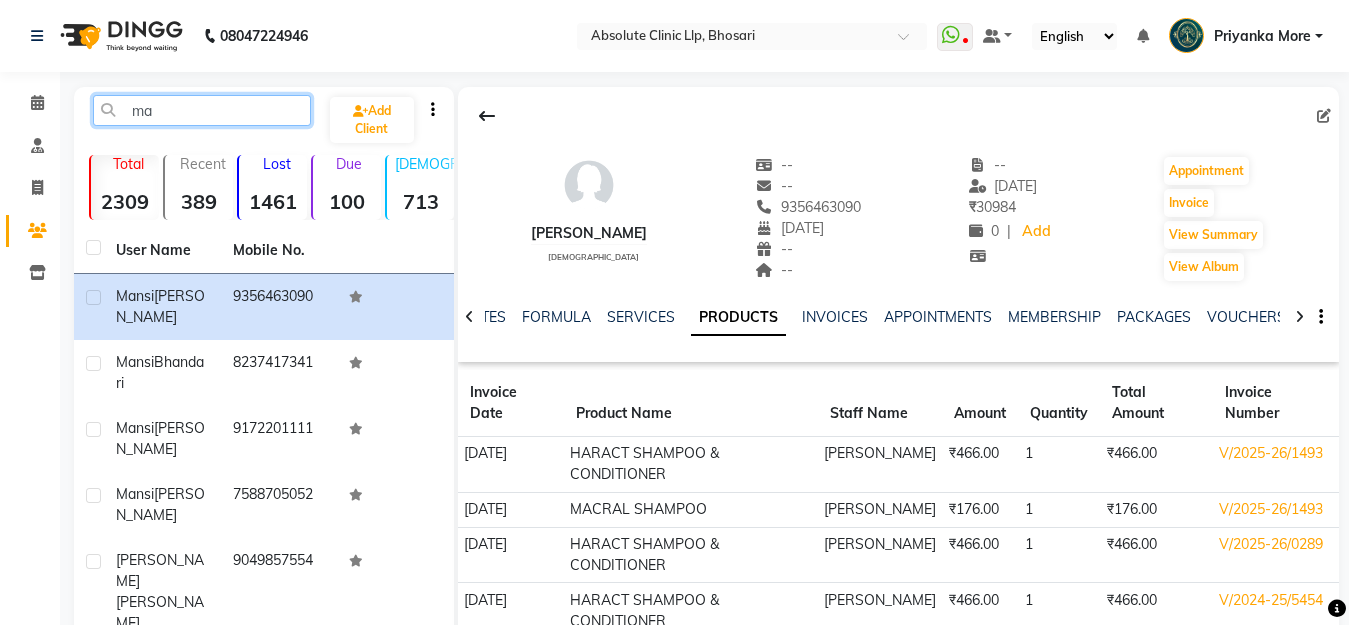 type on "m" 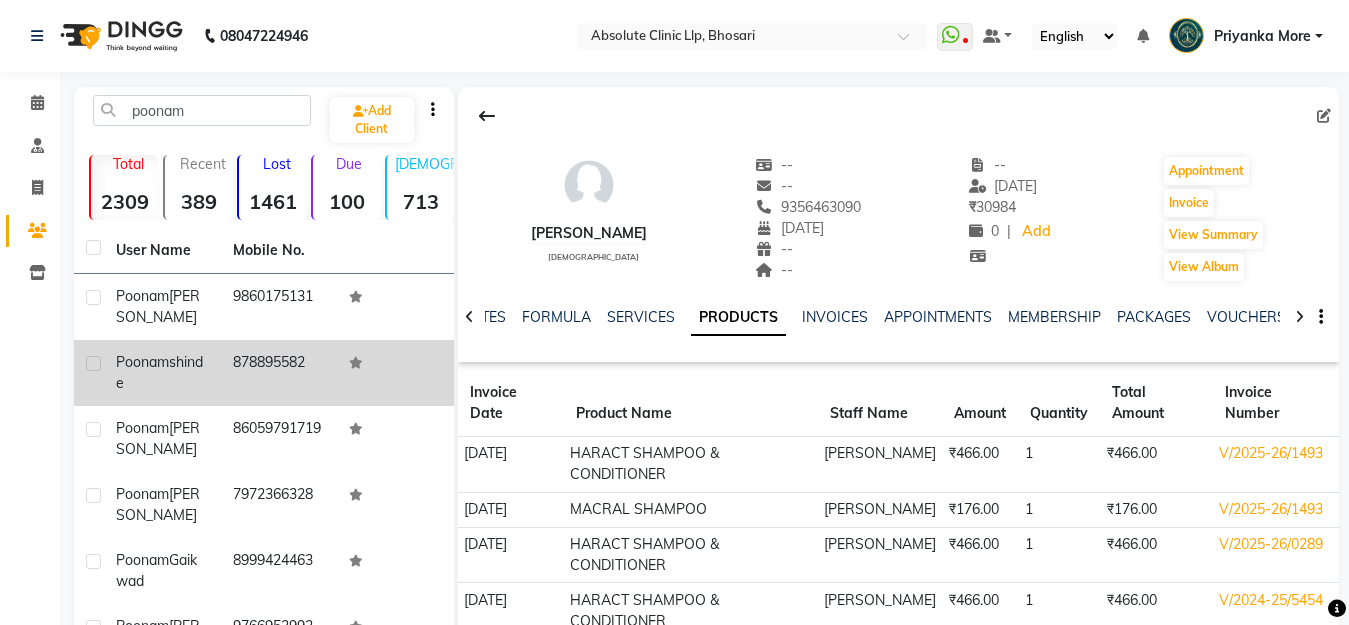 click on "878895582" 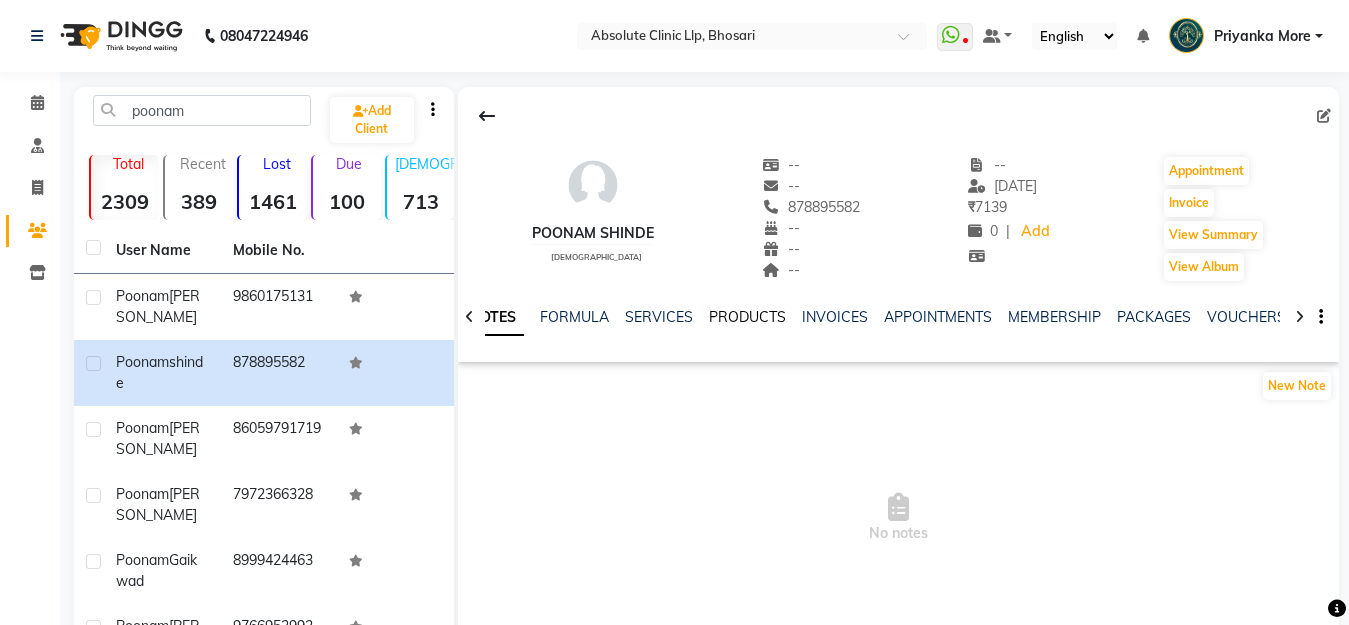 click on "PRODUCTS" 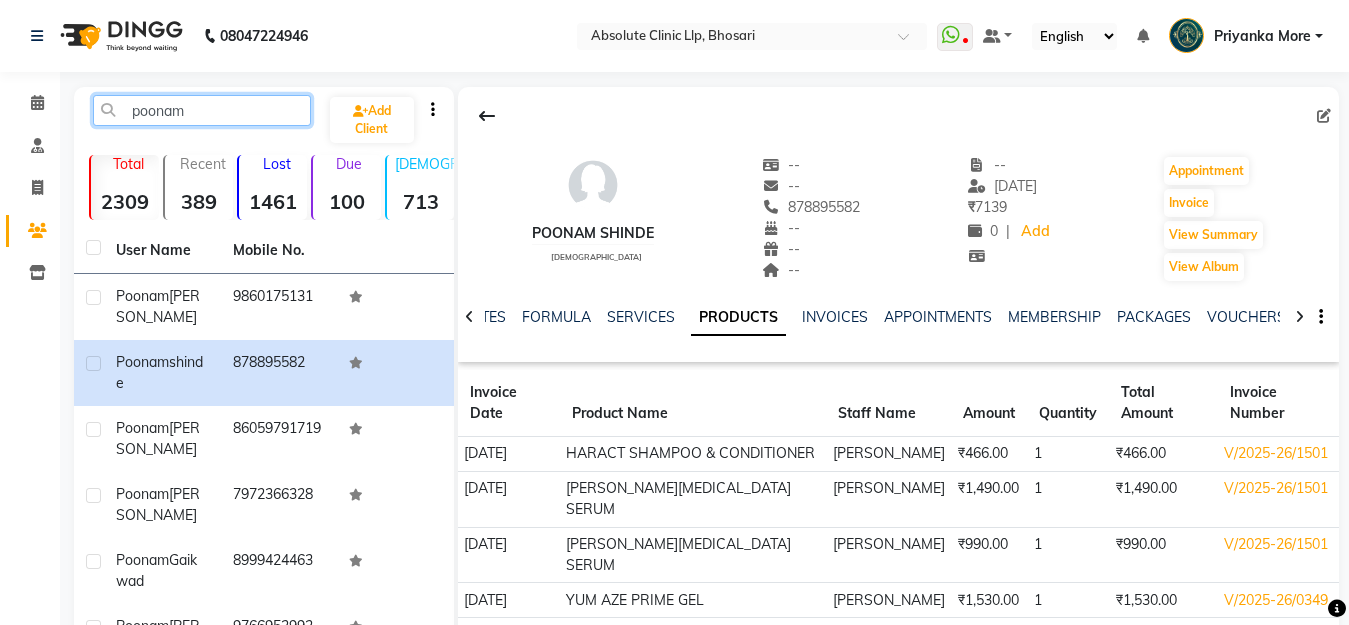 click on "poonam" 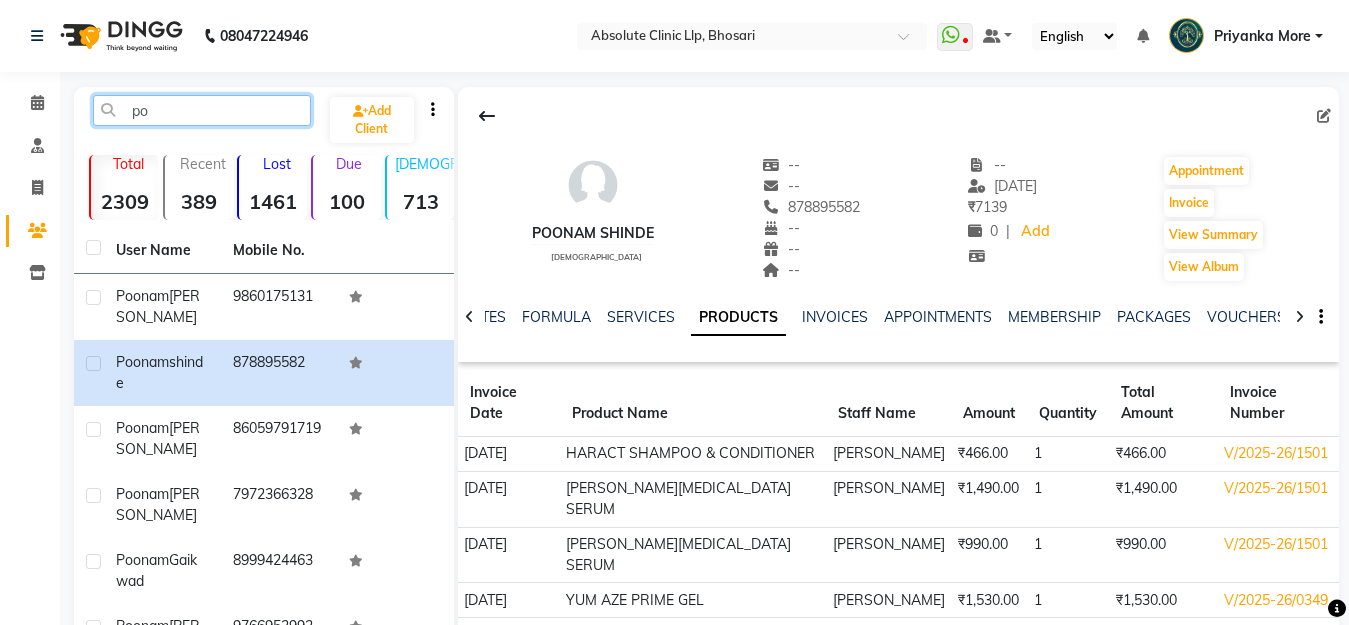 type on "p" 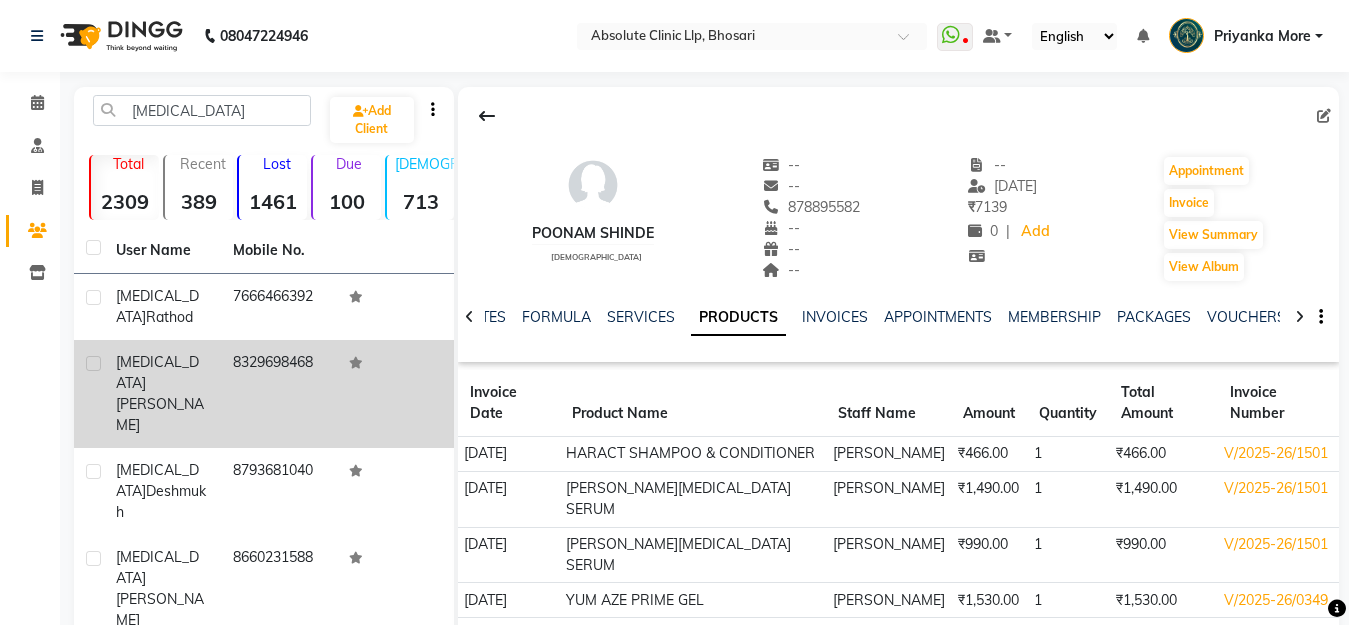 click on "8329698468" 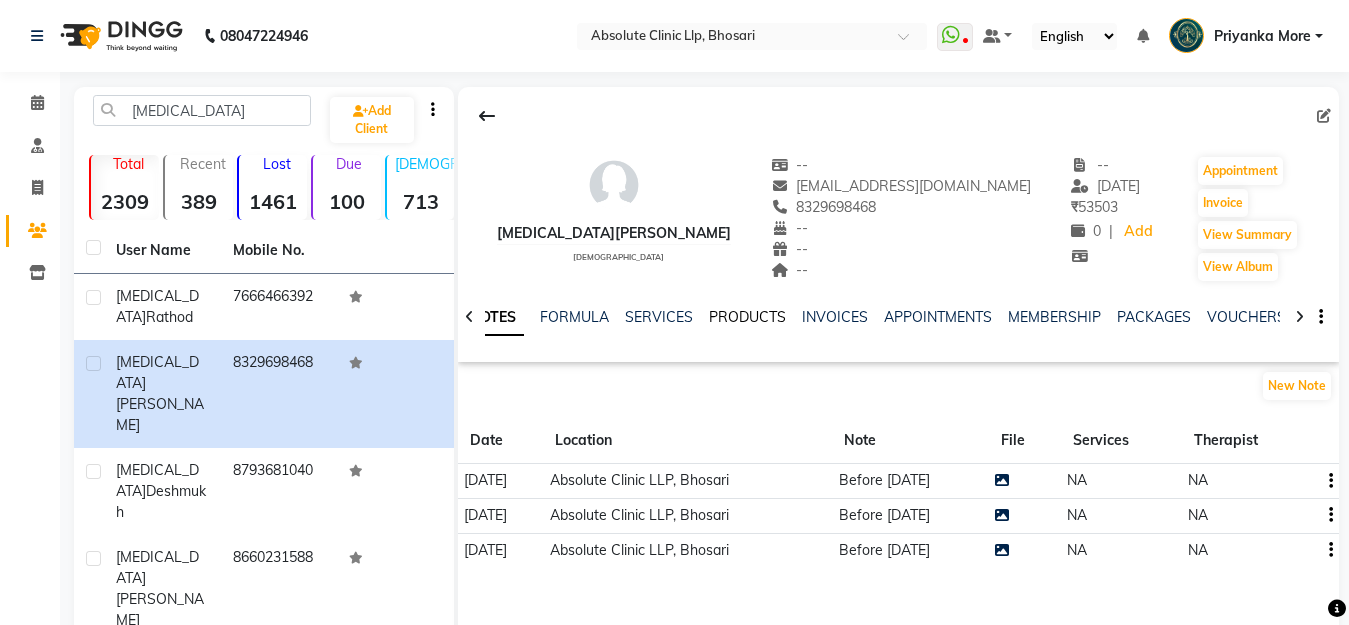 click on "PRODUCTS" 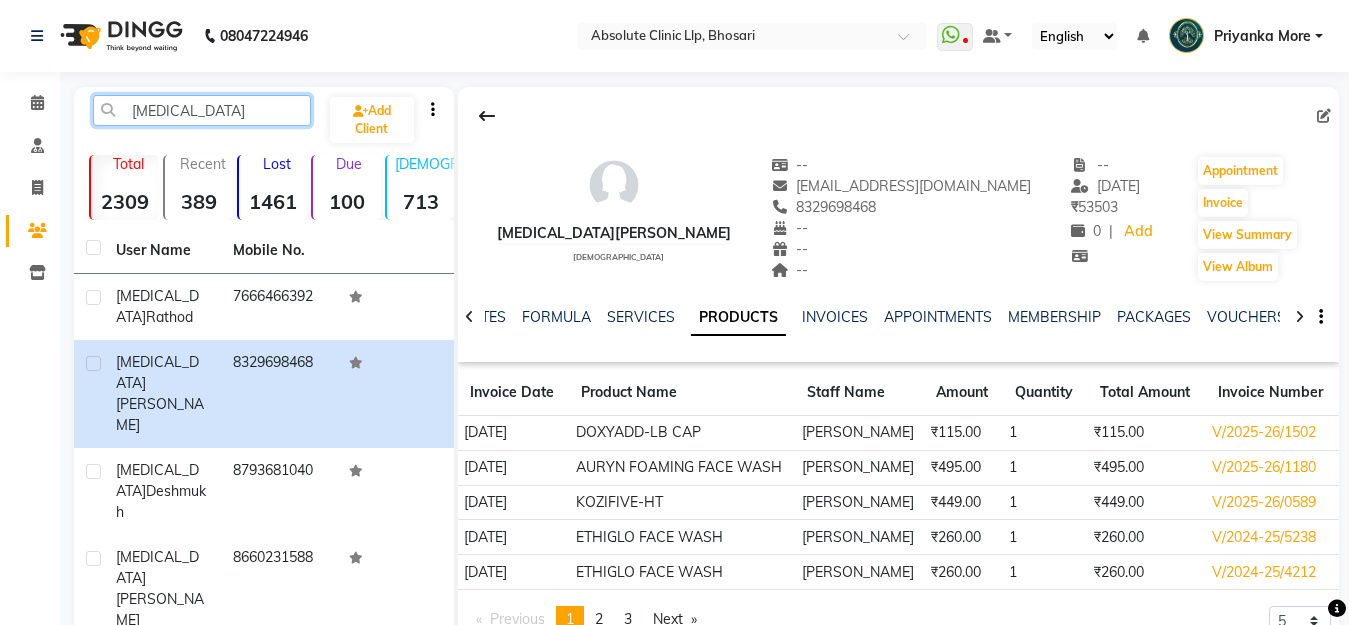 click on "[MEDICAL_DATA]" 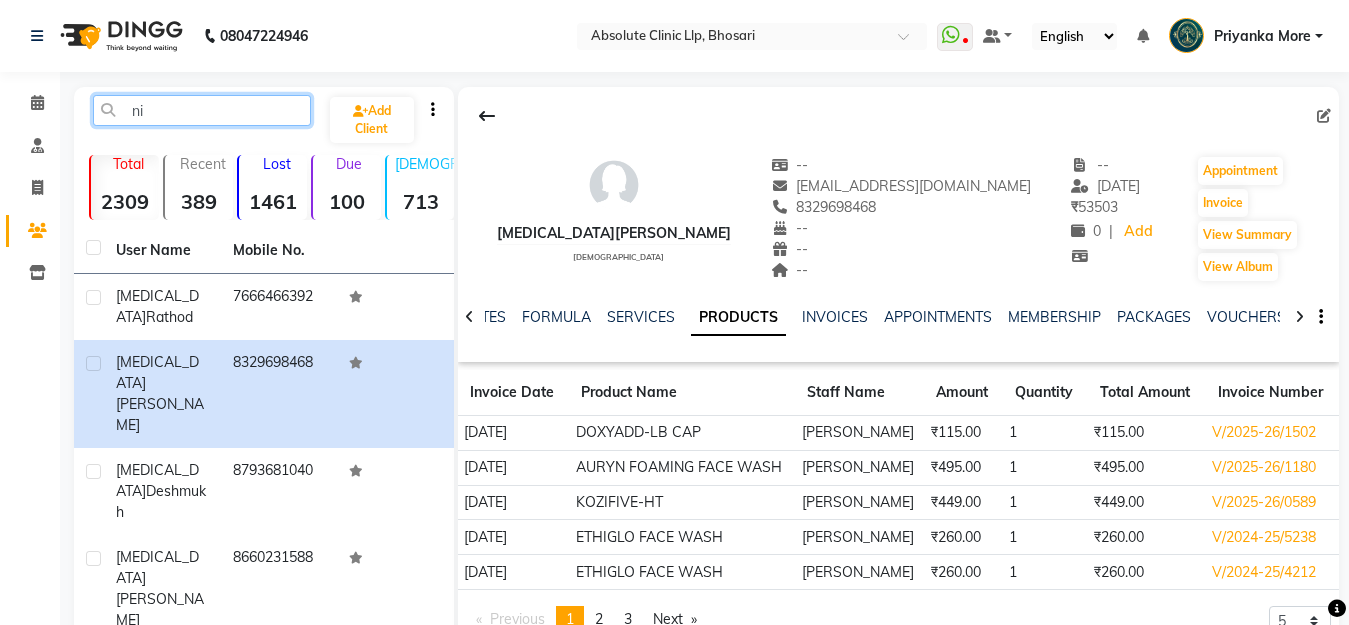 type on "n" 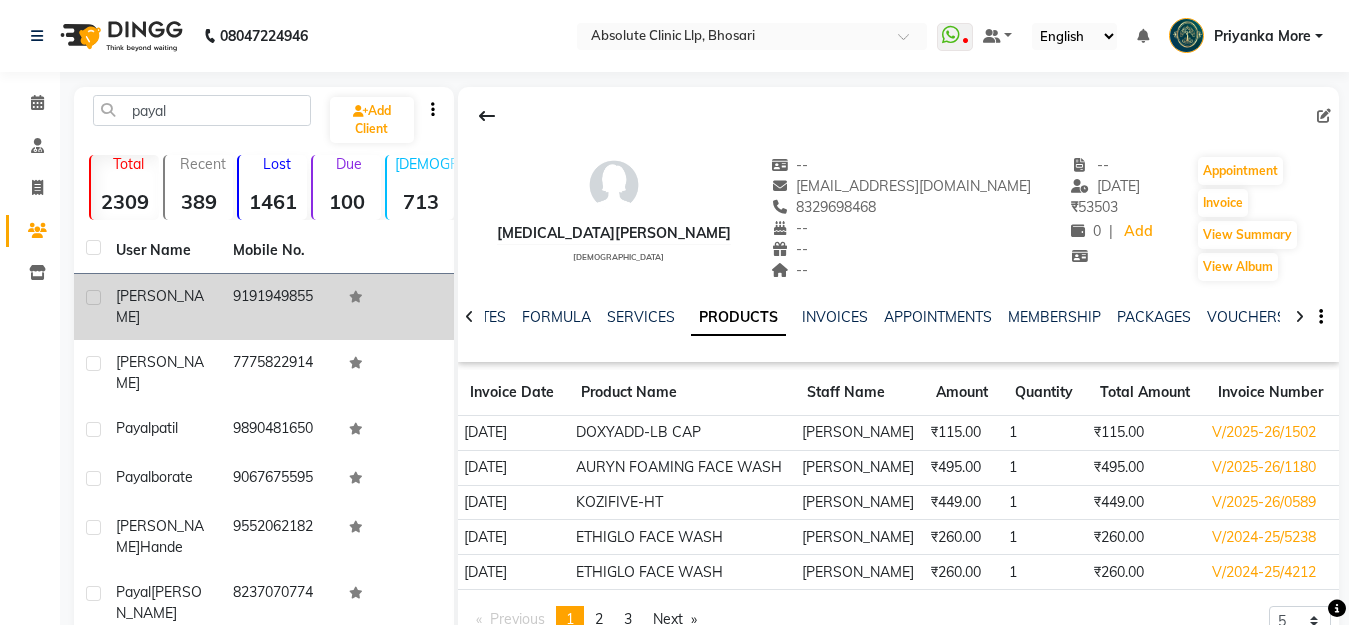 click on "[PERSON_NAME]" 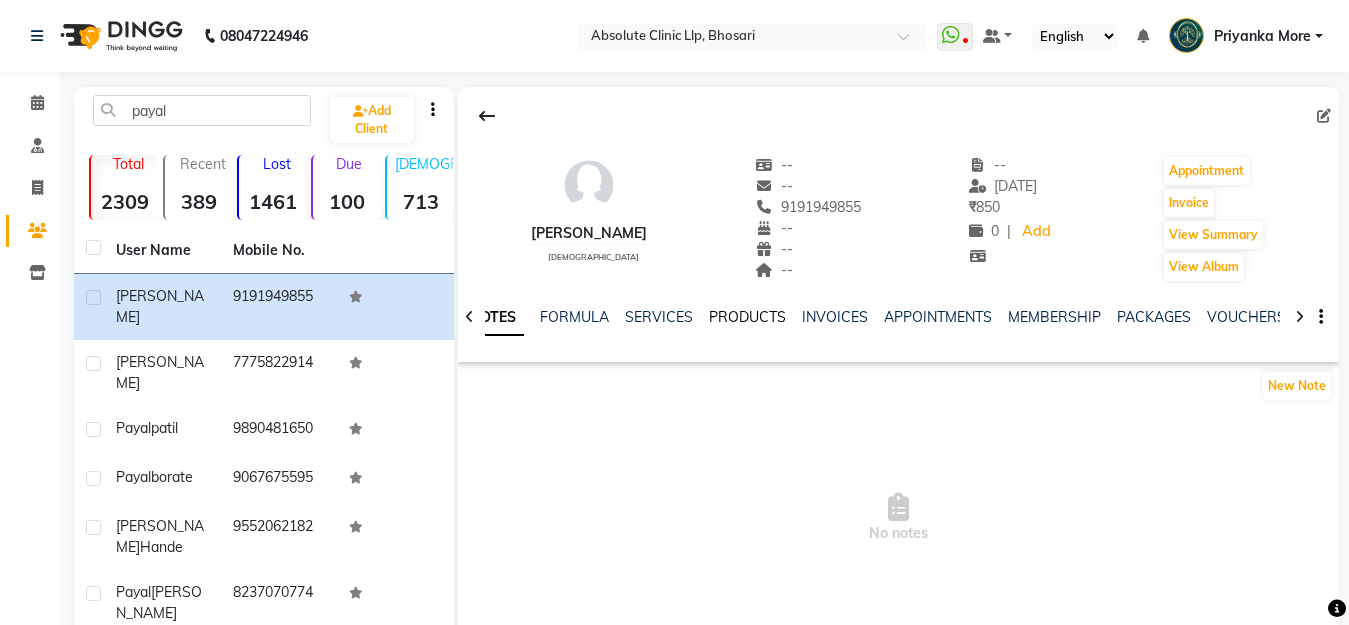 click on "PRODUCTS" 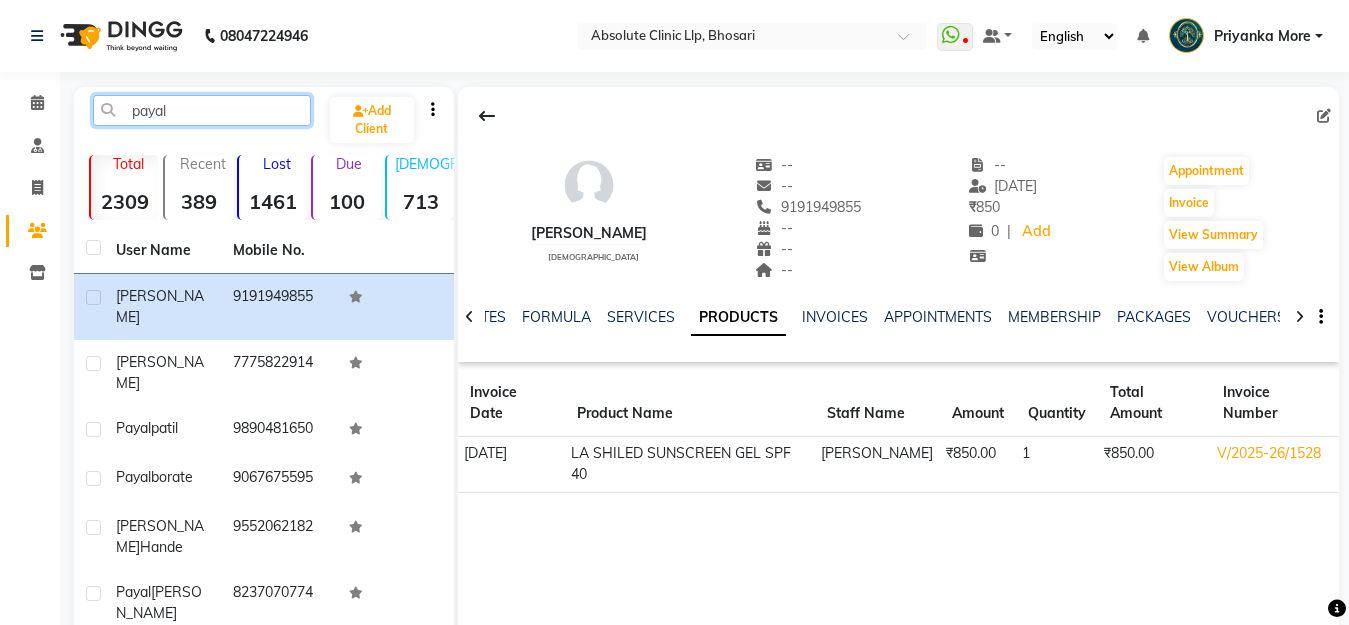 click on "payal" 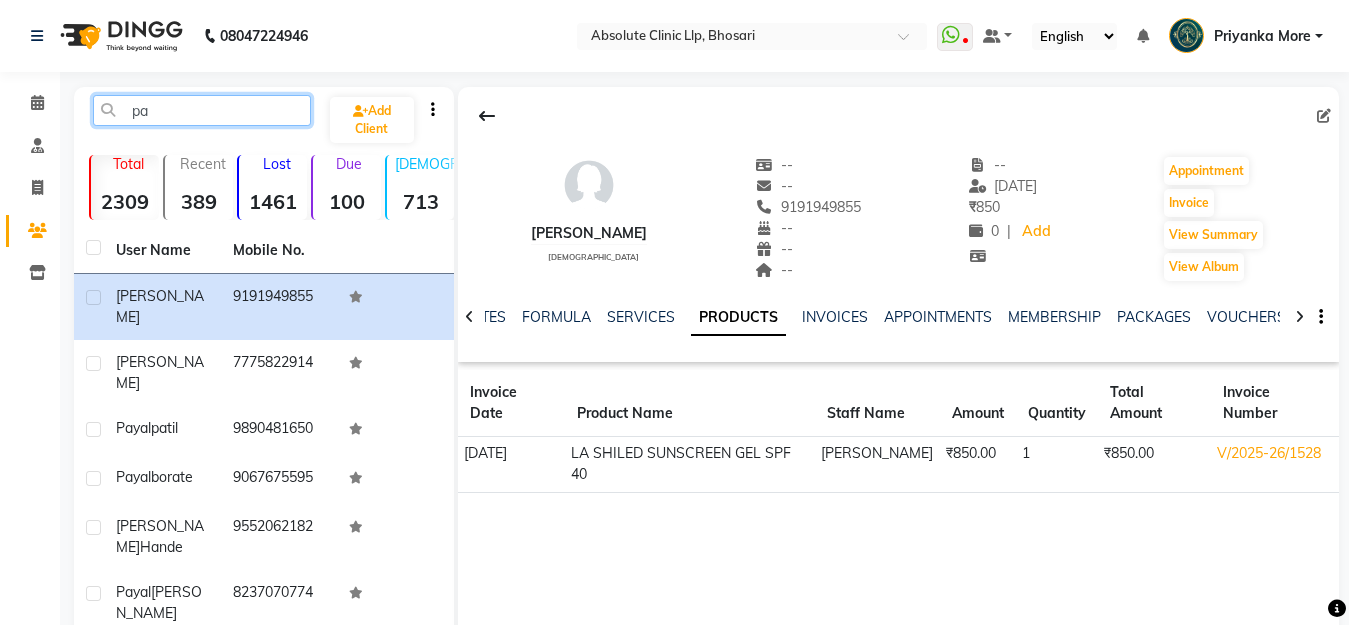 type on "p" 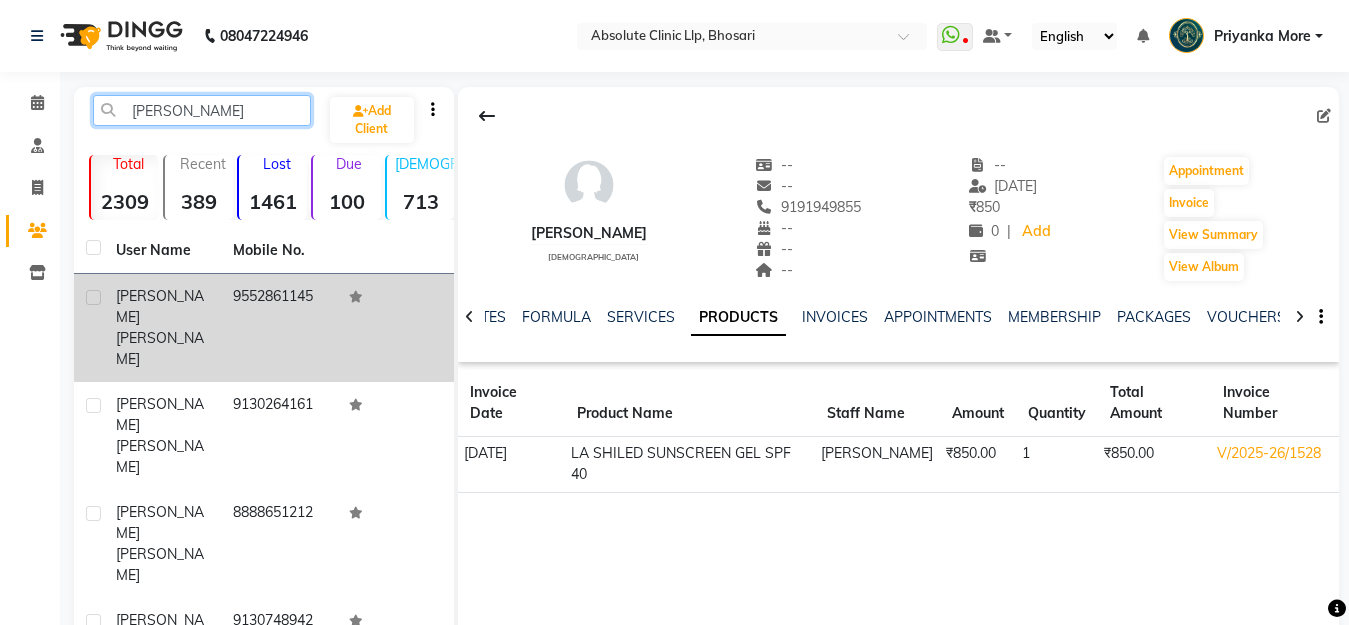 type on "[PERSON_NAME]" 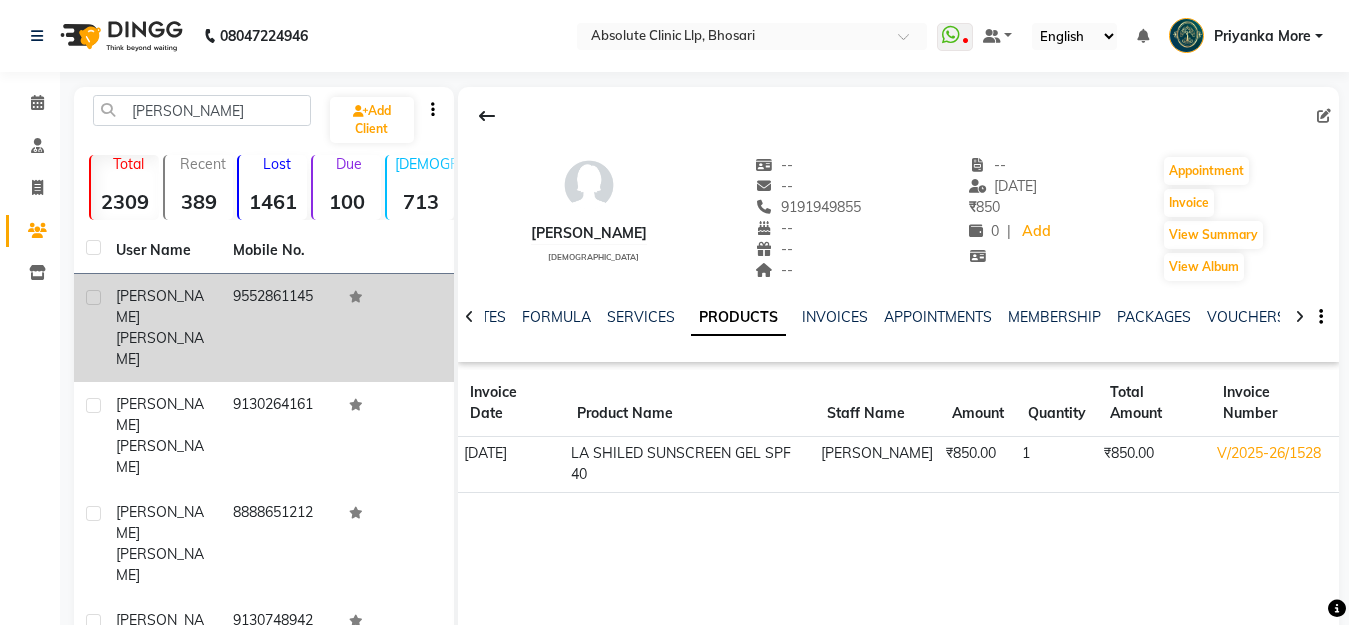 click on "[PERSON_NAME]" 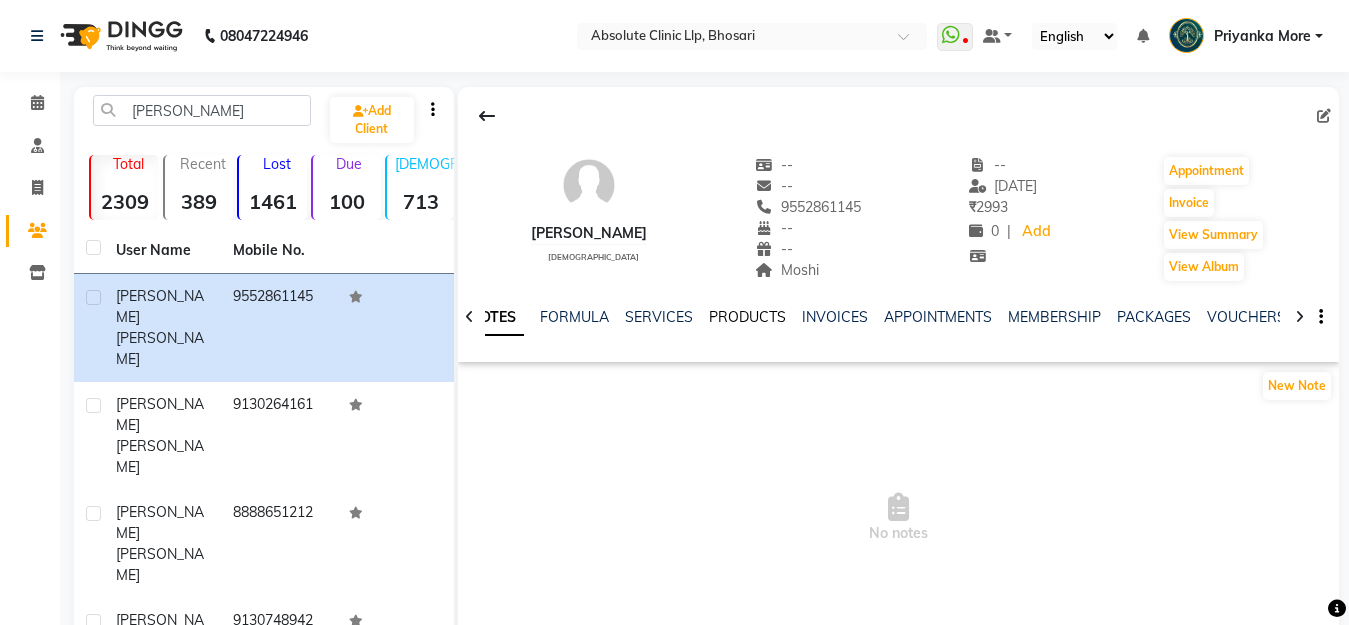 click on "PRODUCTS" 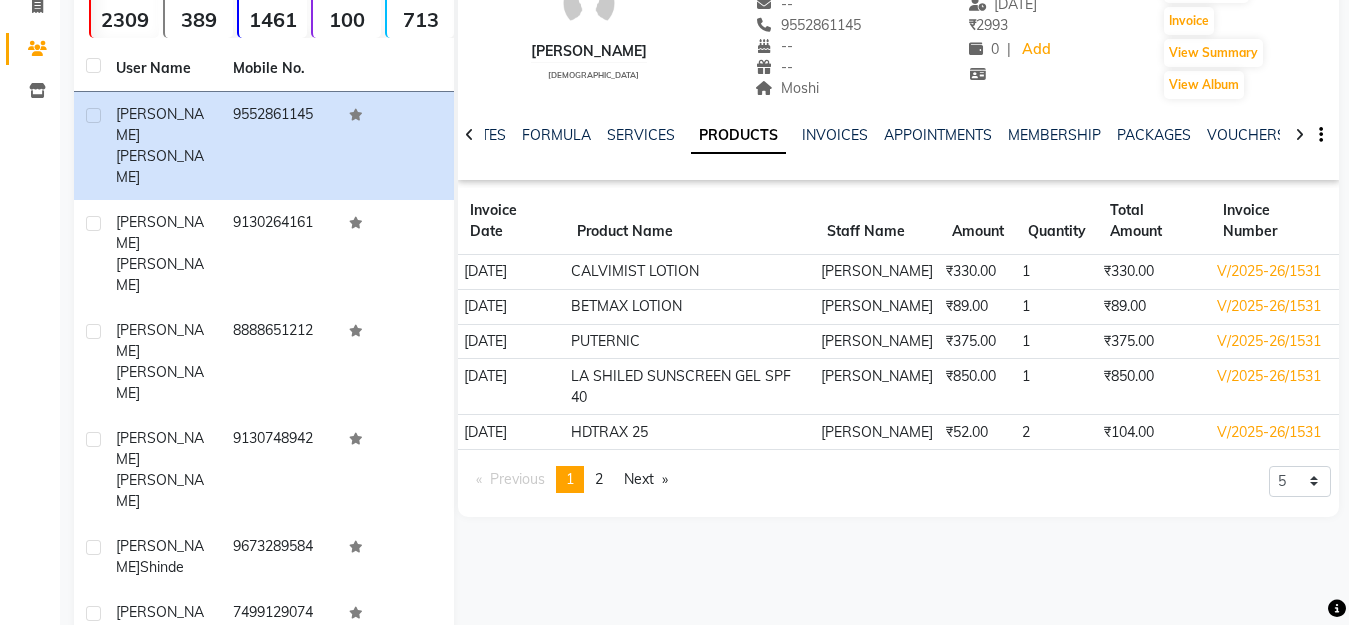 scroll, scrollTop: 360, scrollLeft: 0, axis: vertical 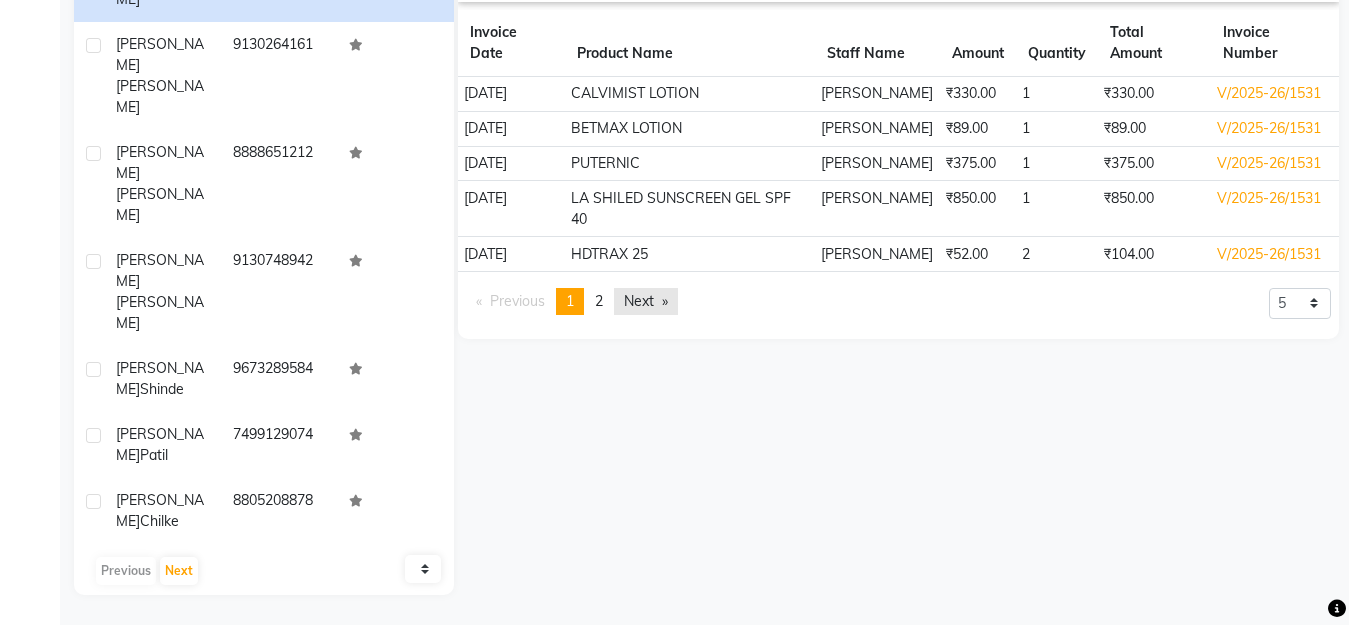 click on "Next  page" 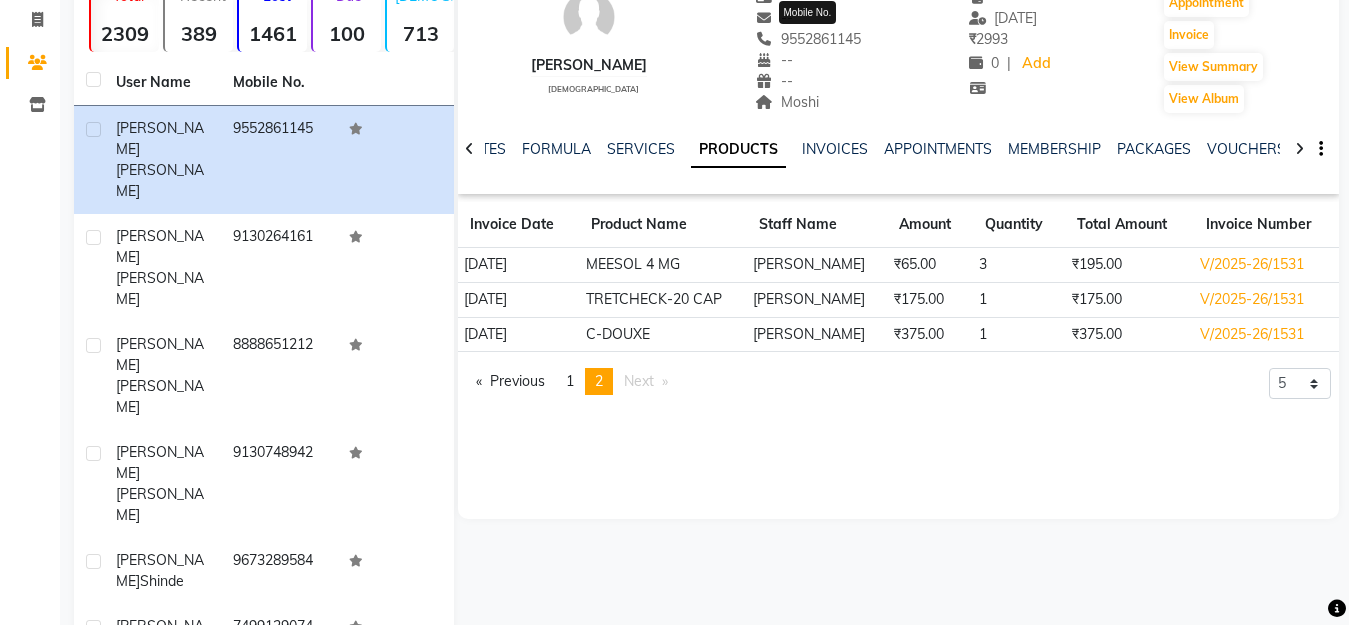 scroll, scrollTop: 60, scrollLeft: 0, axis: vertical 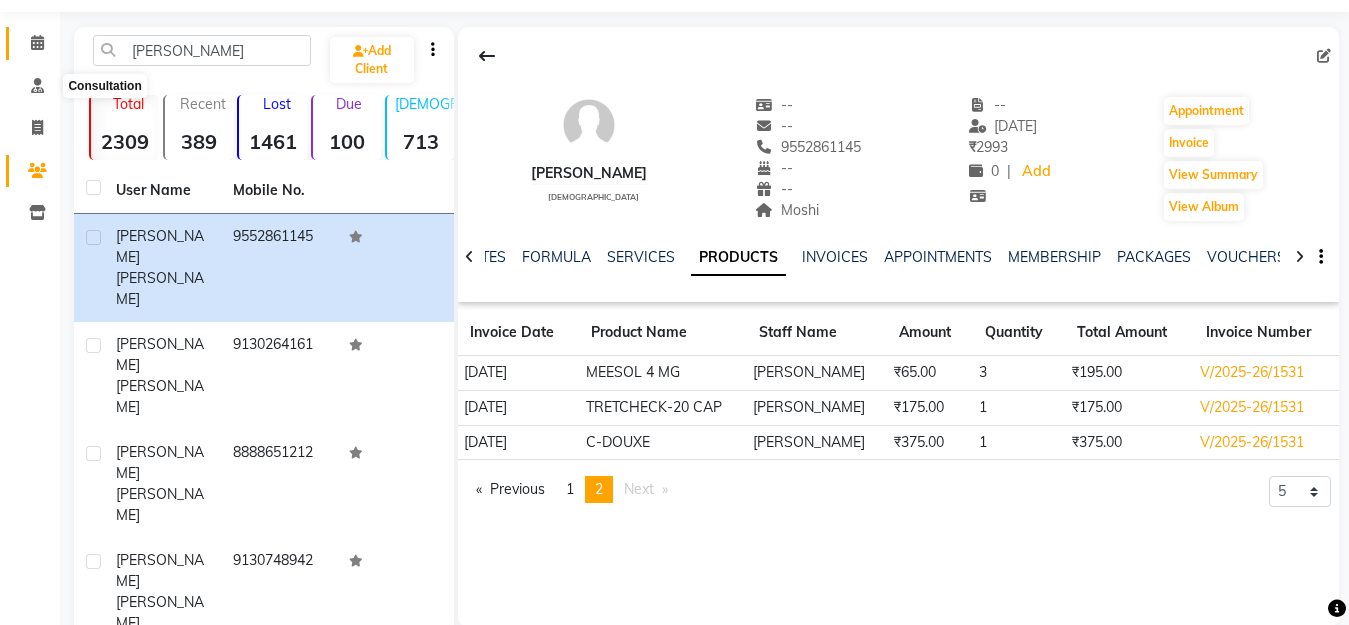 click 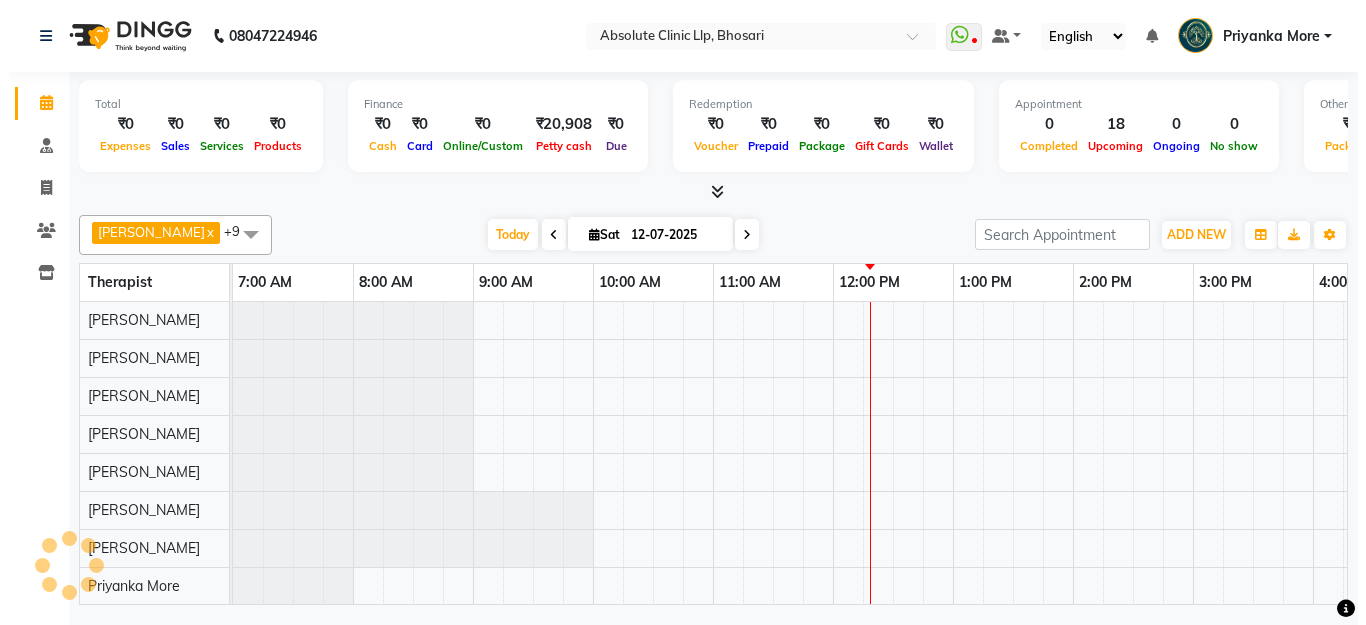 scroll, scrollTop: 0, scrollLeft: 0, axis: both 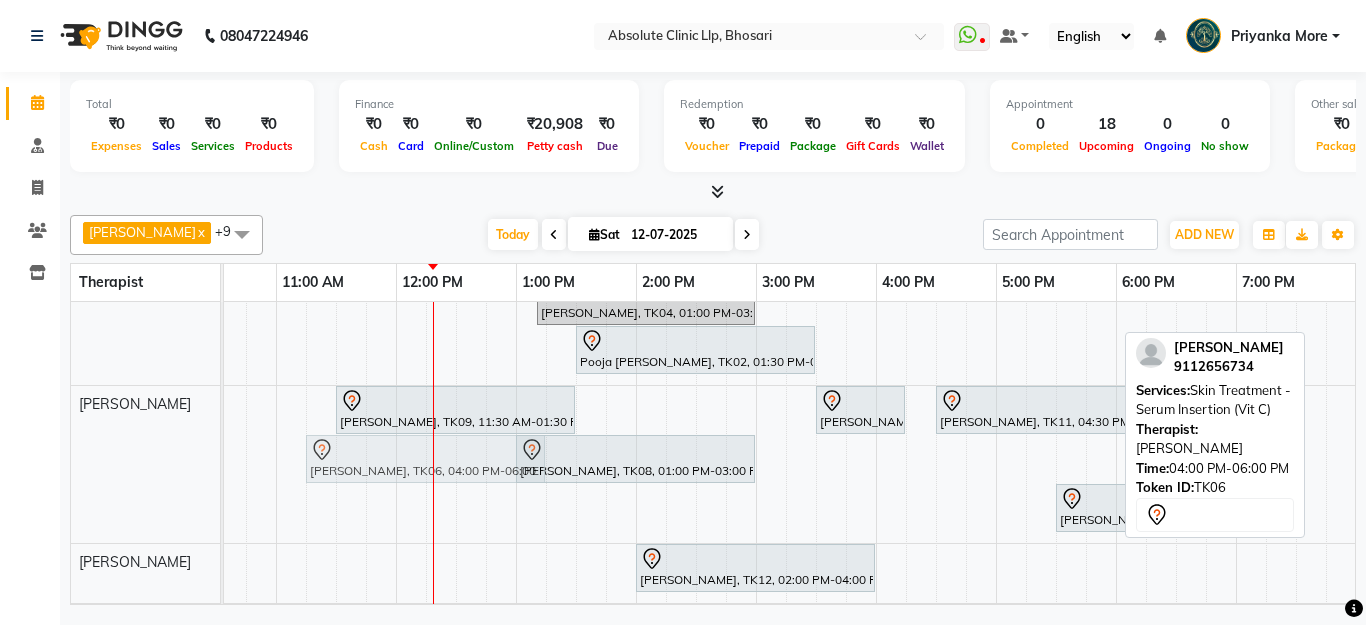 drag, startPoint x: 945, startPoint y: 461, endPoint x: 373, endPoint y: 406, distance: 574.6381 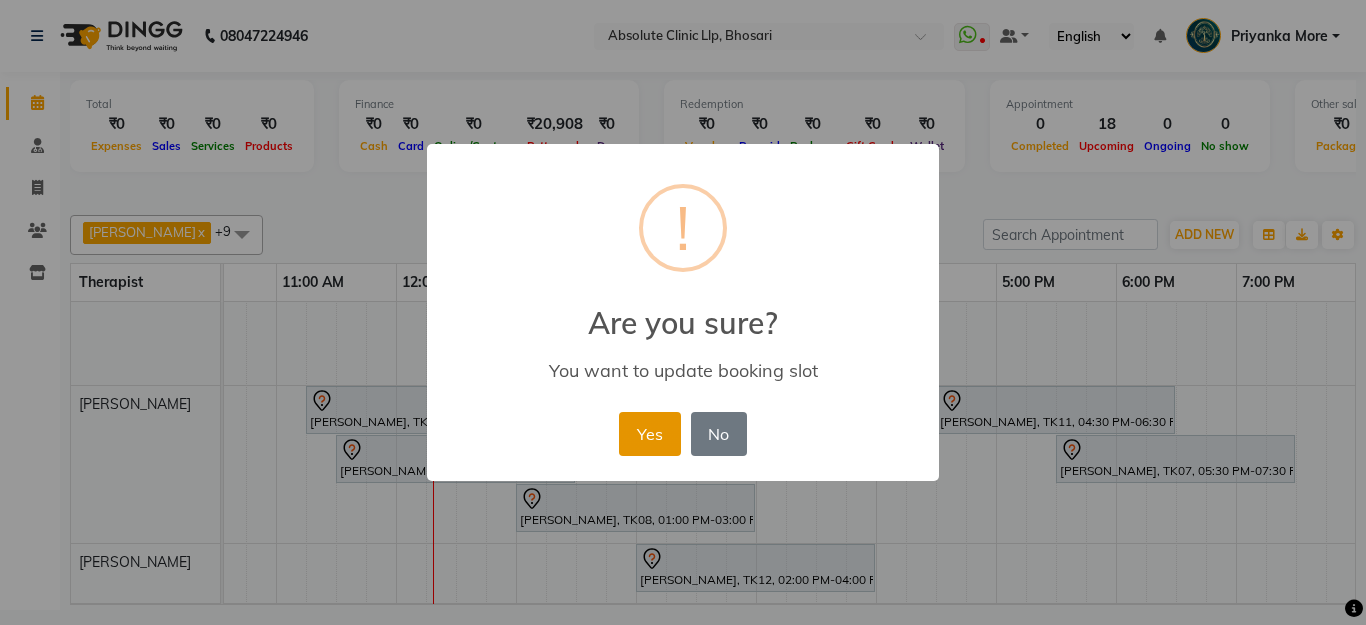 click on "Yes" at bounding box center [649, 434] 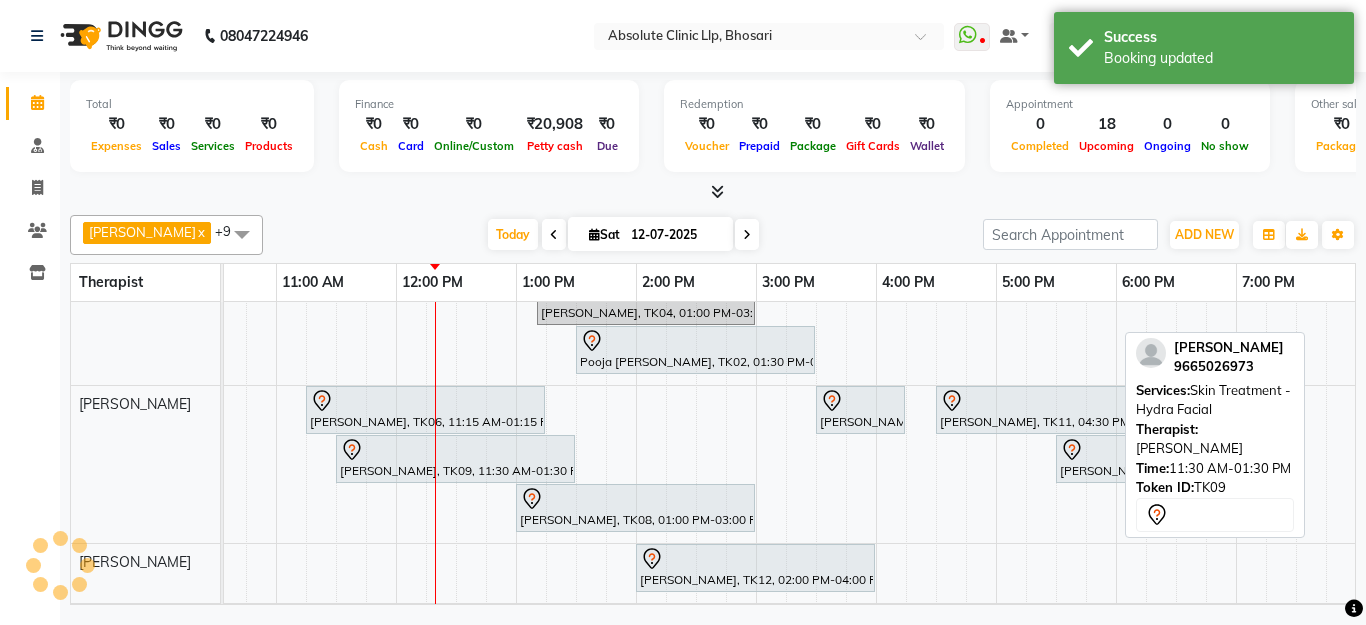 click at bounding box center [455, 450] 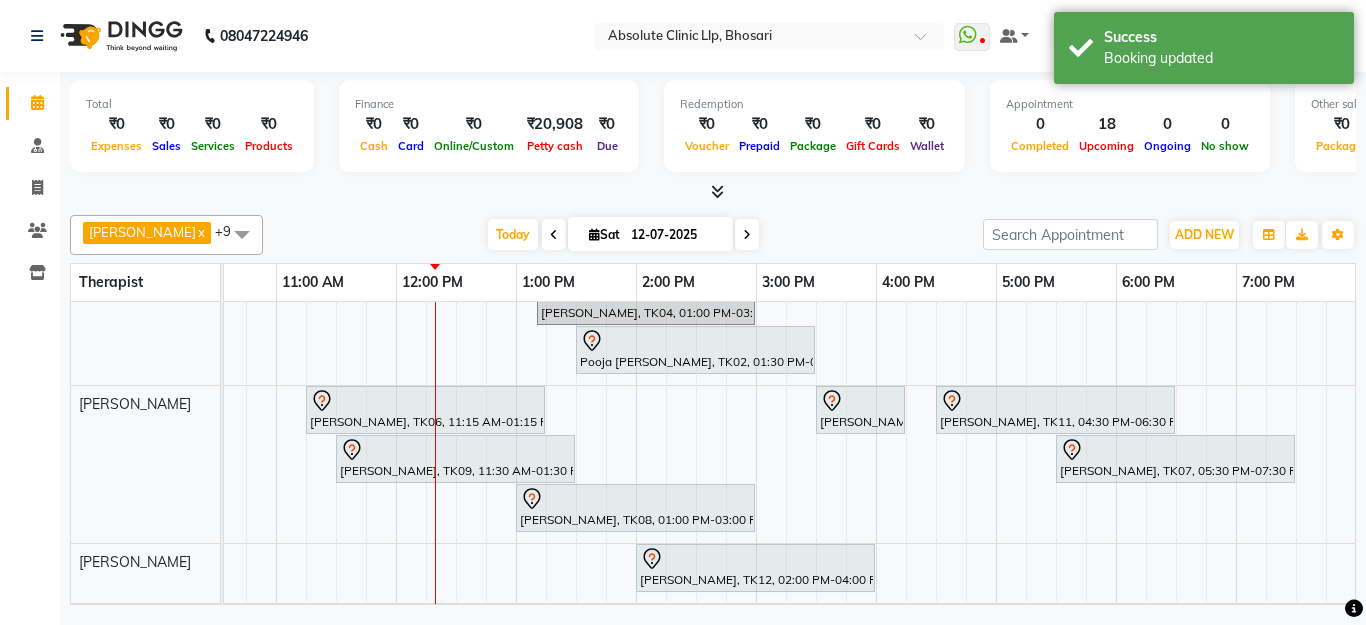 click at bounding box center [435, 532] 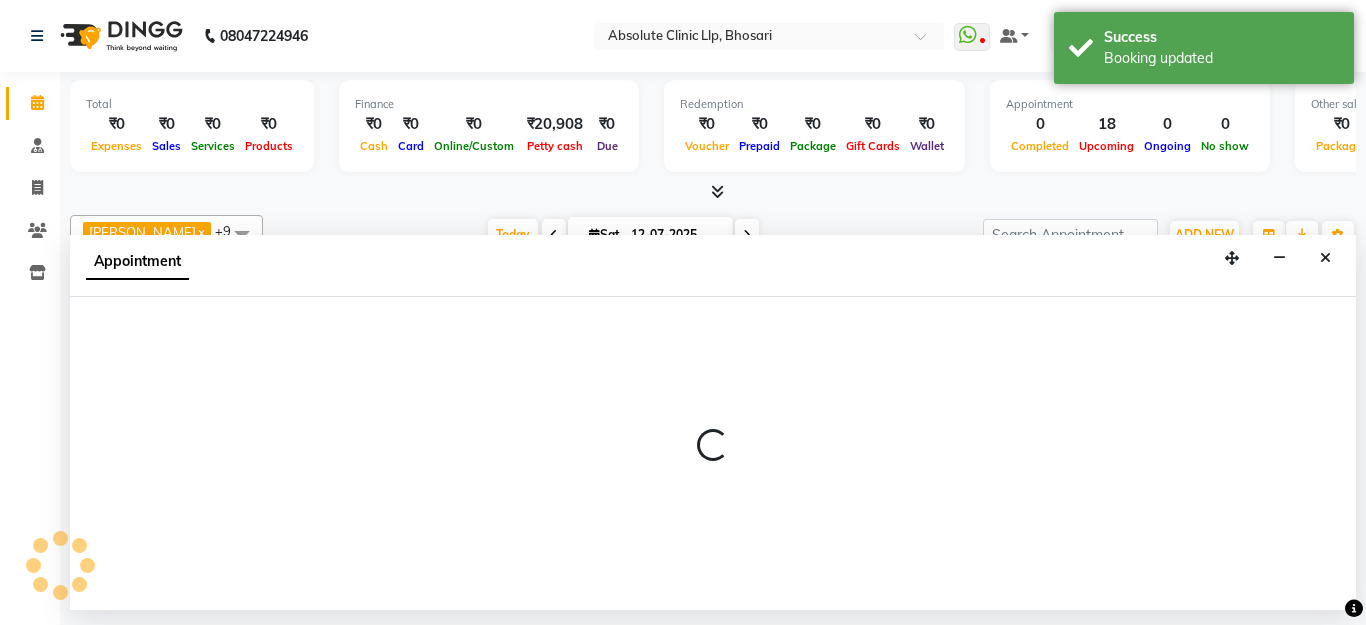 select on "27987" 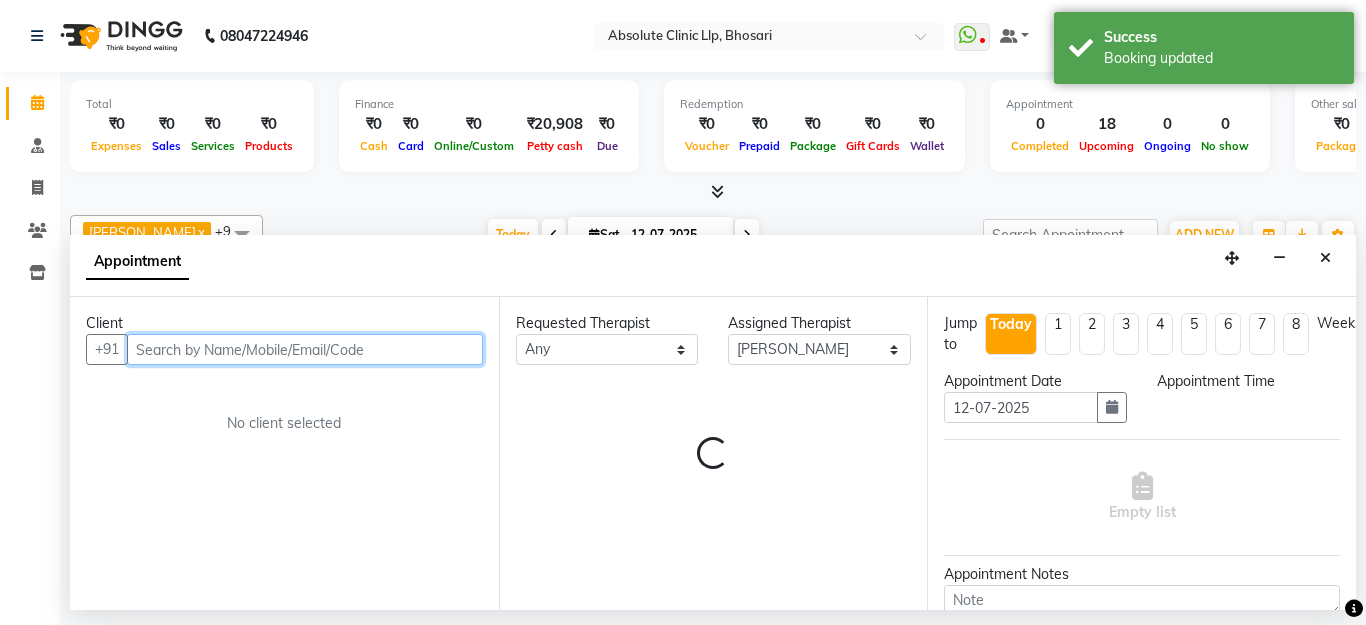 select on "735" 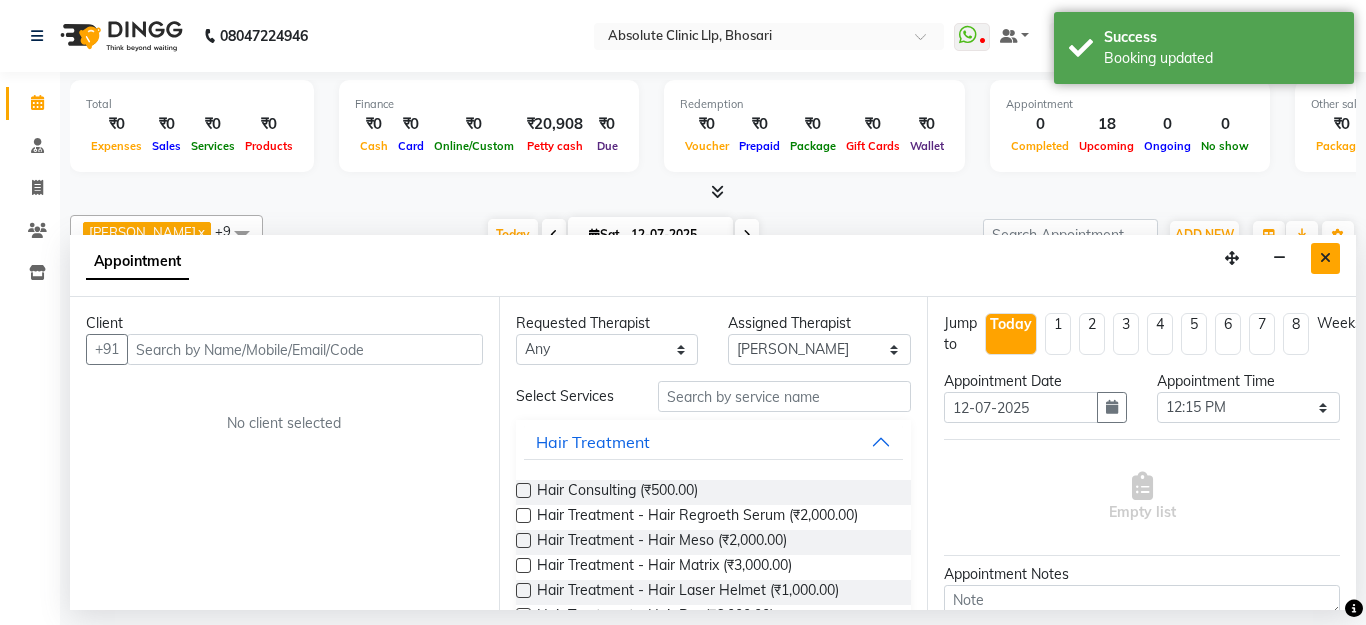 click at bounding box center [1325, 258] 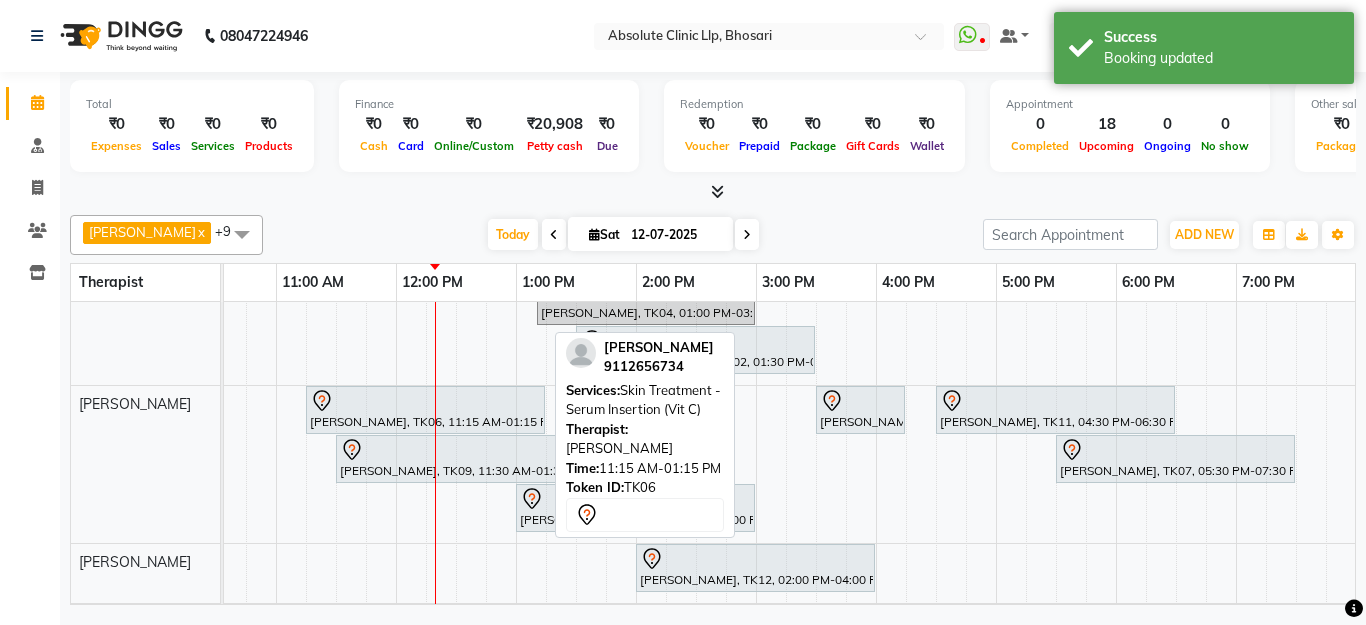 click at bounding box center [425, 401] 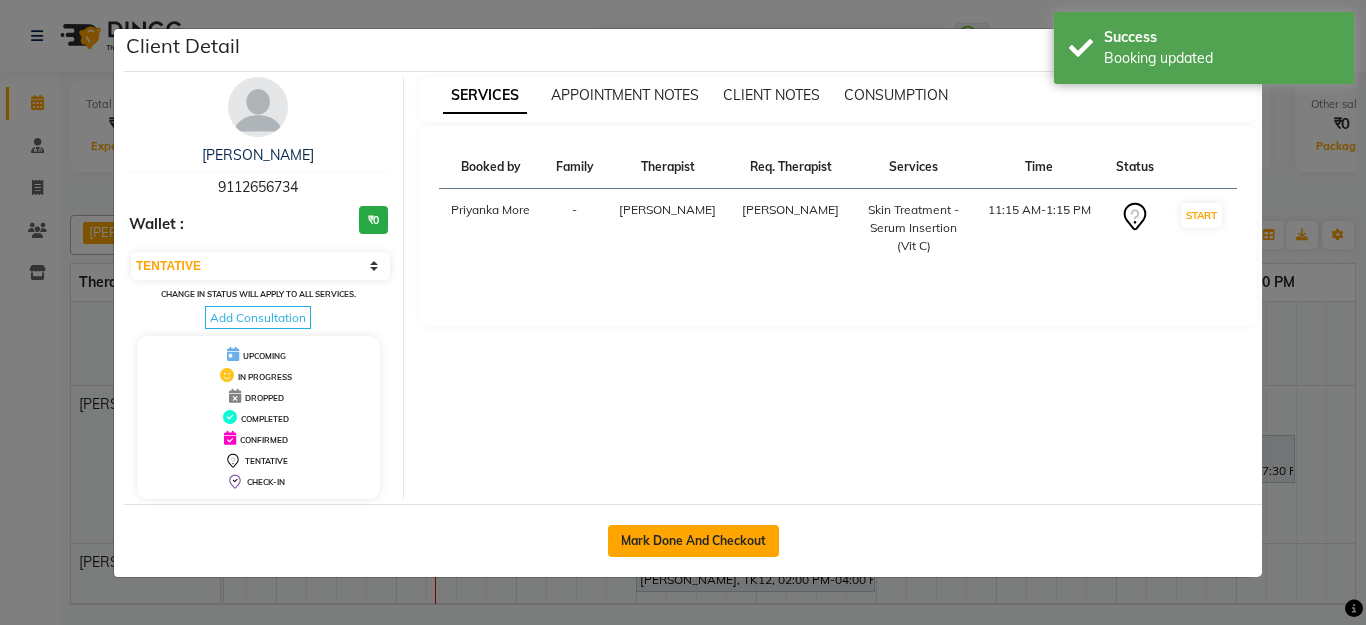 click on "Mark Done And Checkout" 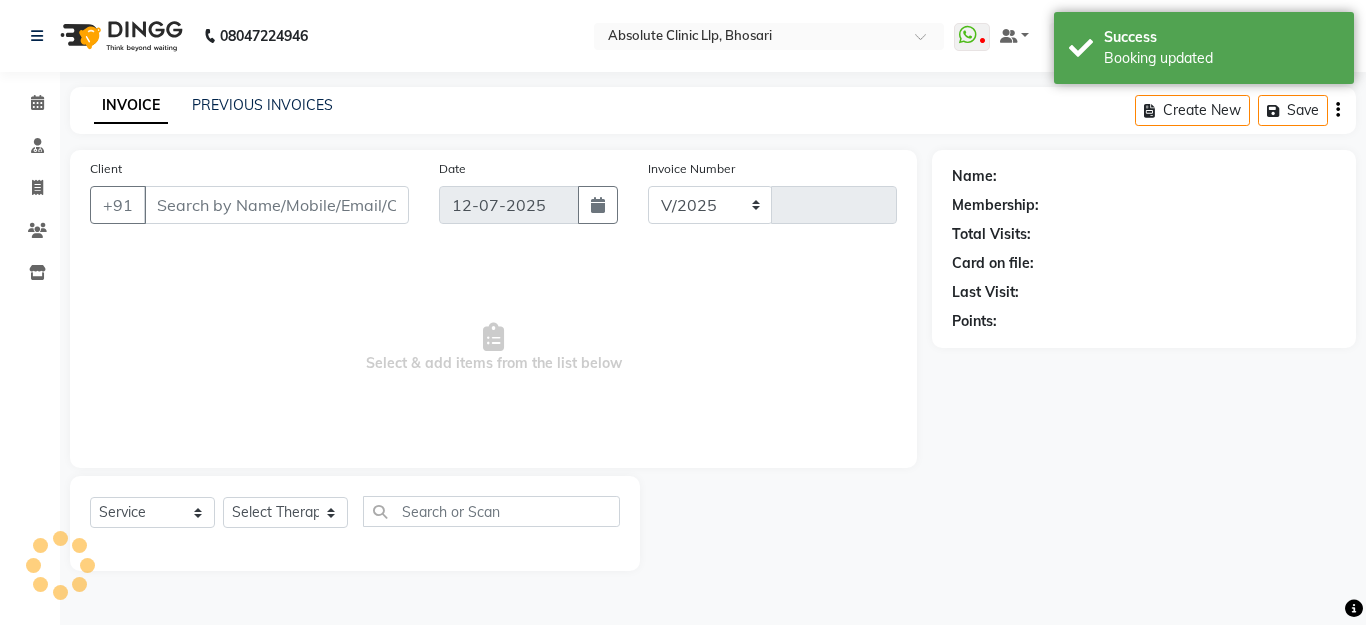 select on "4706" 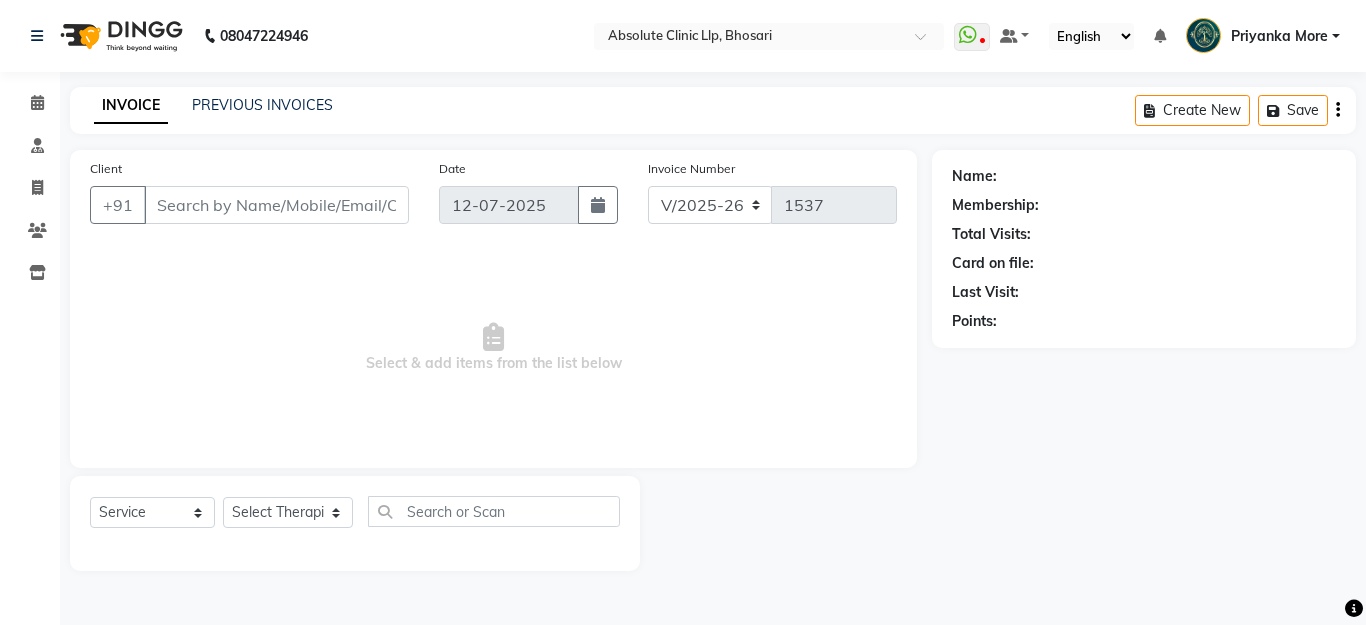 type on "9112656734" 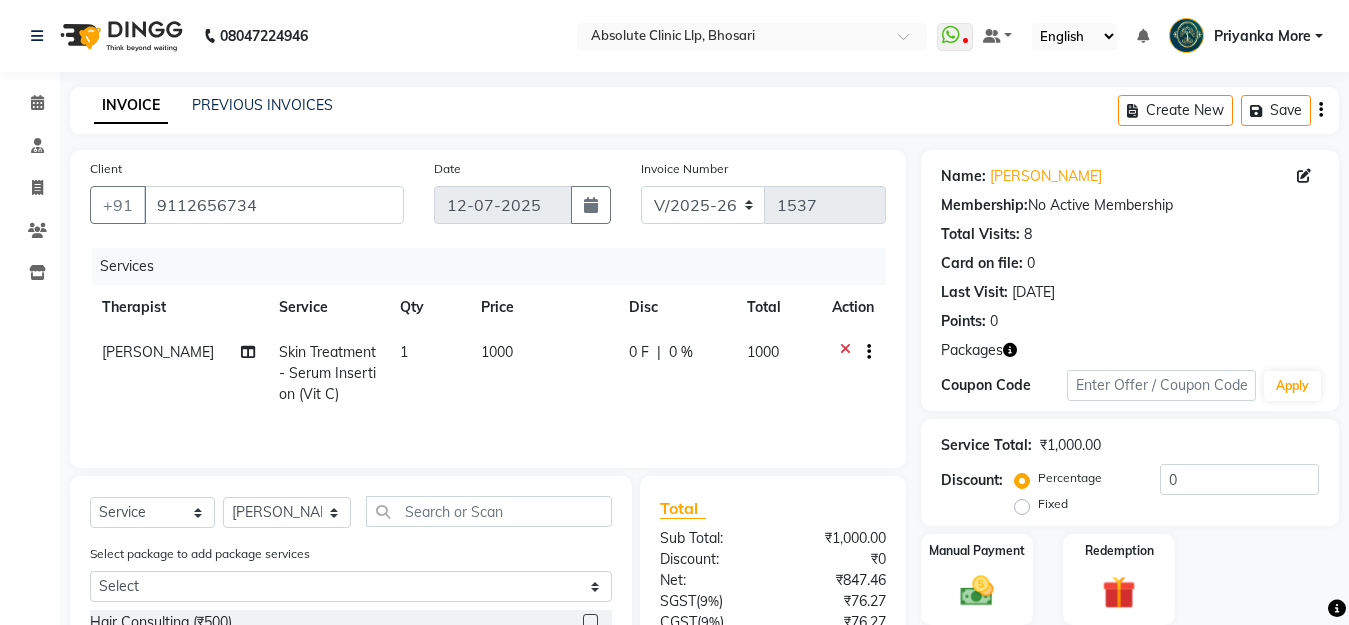 scroll, scrollTop: 245, scrollLeft: 0, axis: vertical 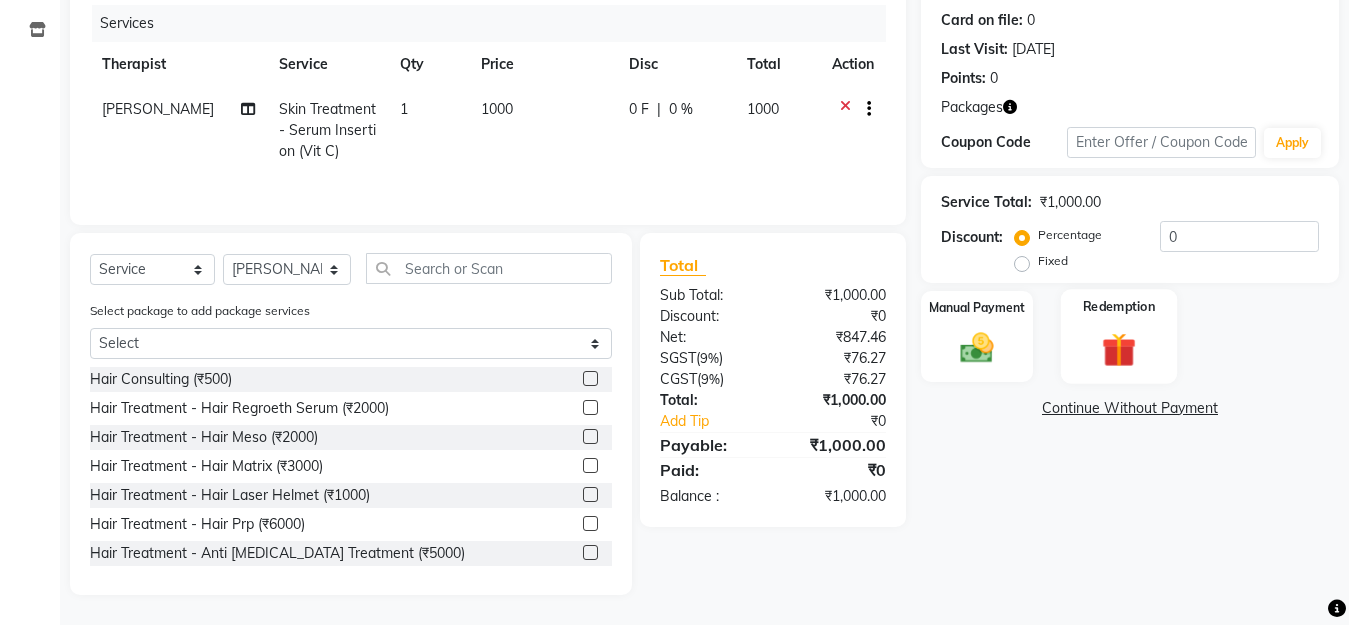 click 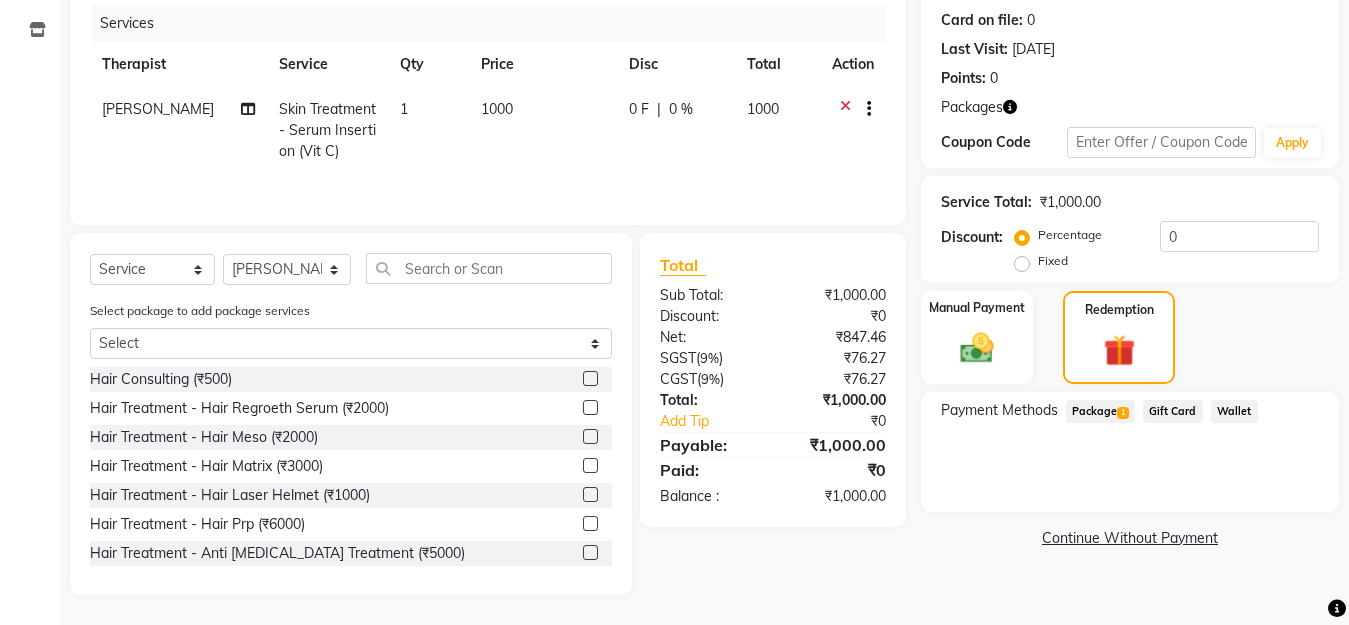 click on "Package  1" 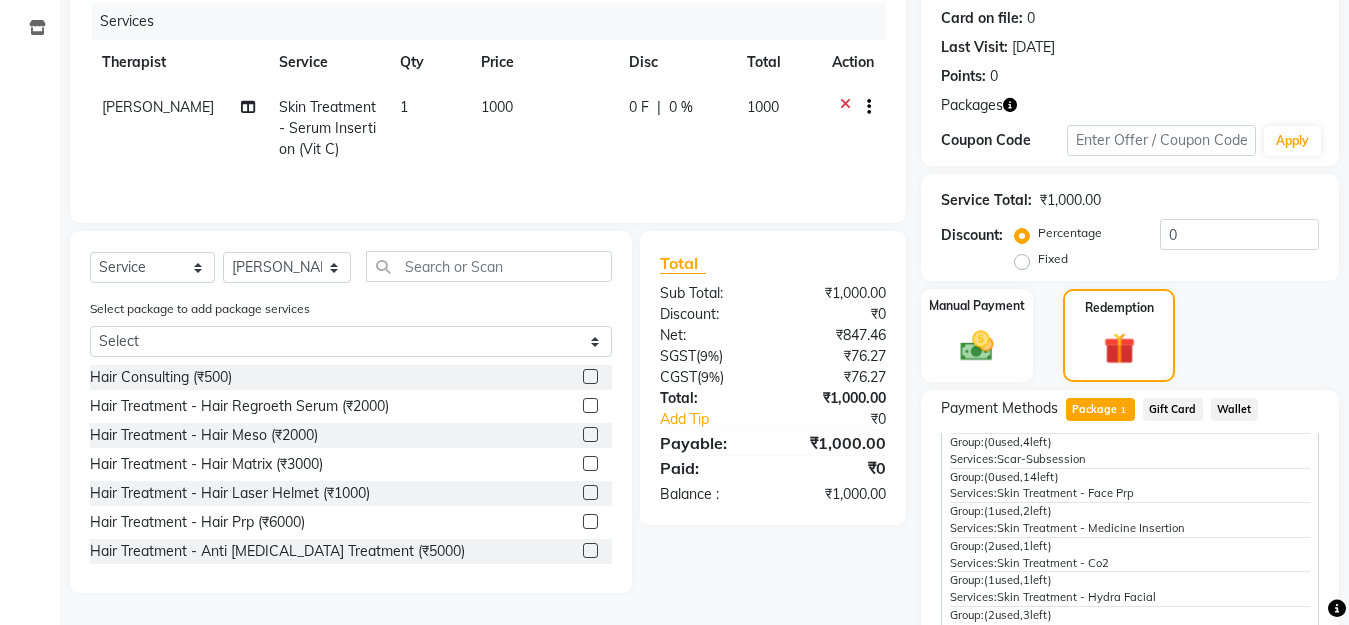 scroll, scrollTop: 112, scrollLeft: 0, axis: vertical 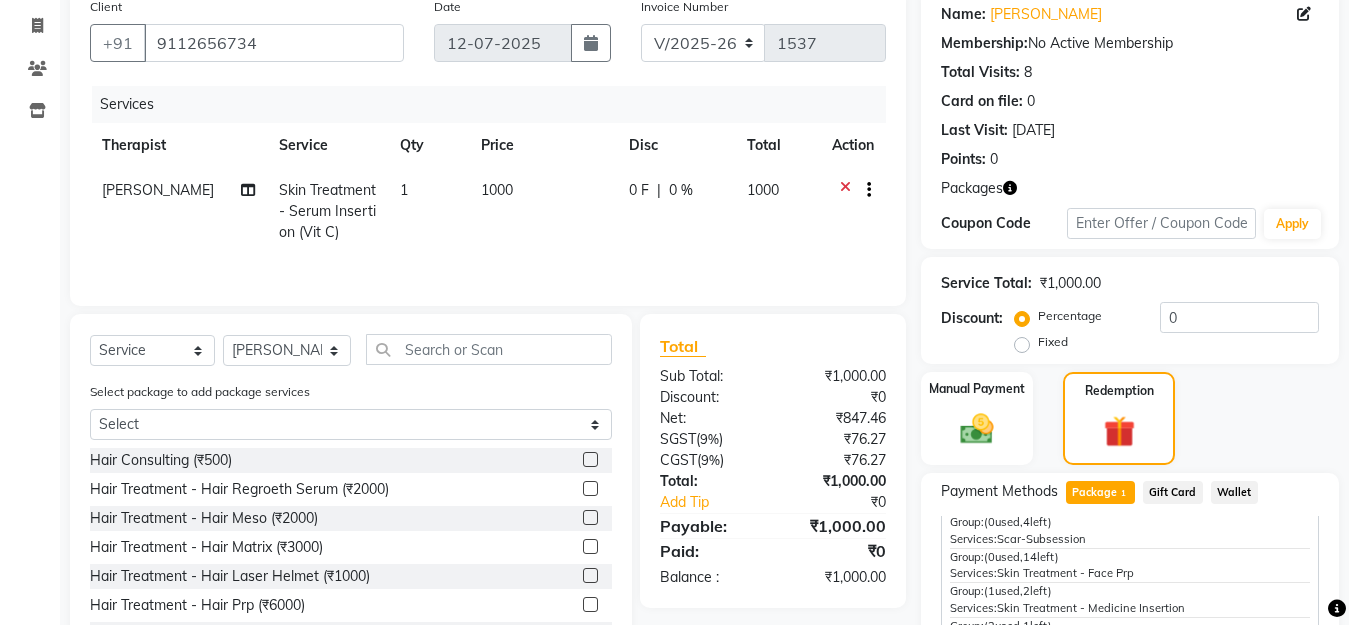click on "Skin Treatment - Serum Insertion (Vit C)" 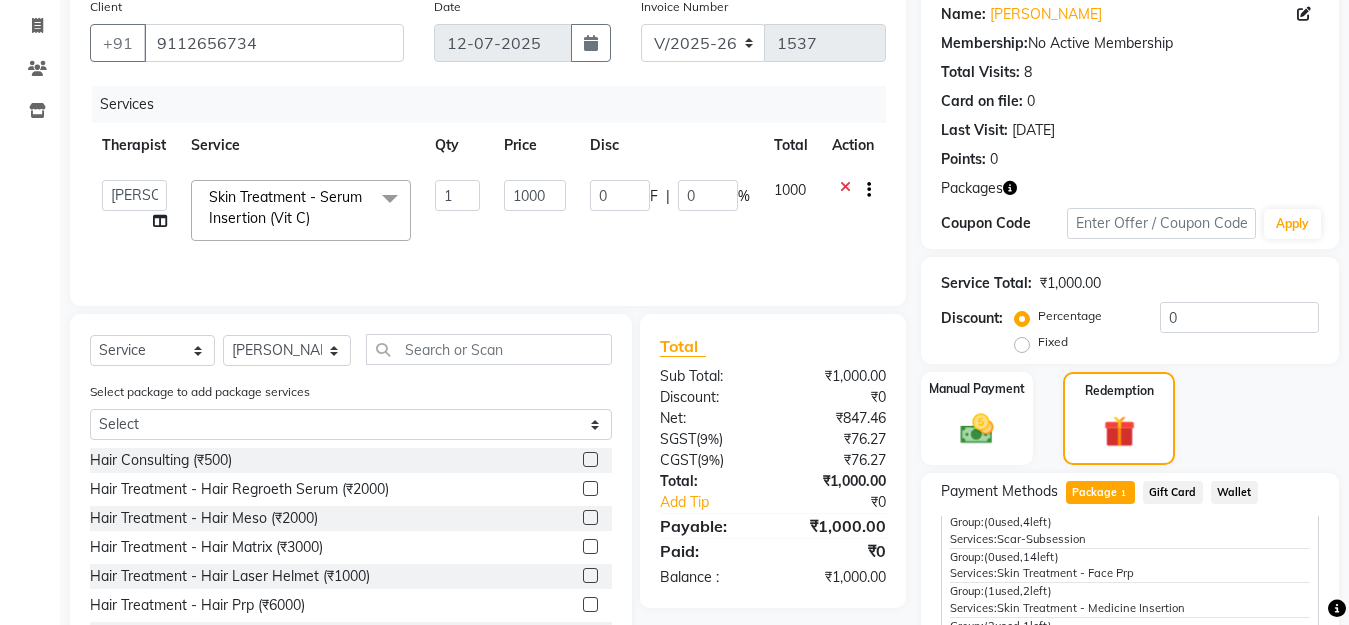 click on "Skin Treatment - Serum Insertion (Vit C)" 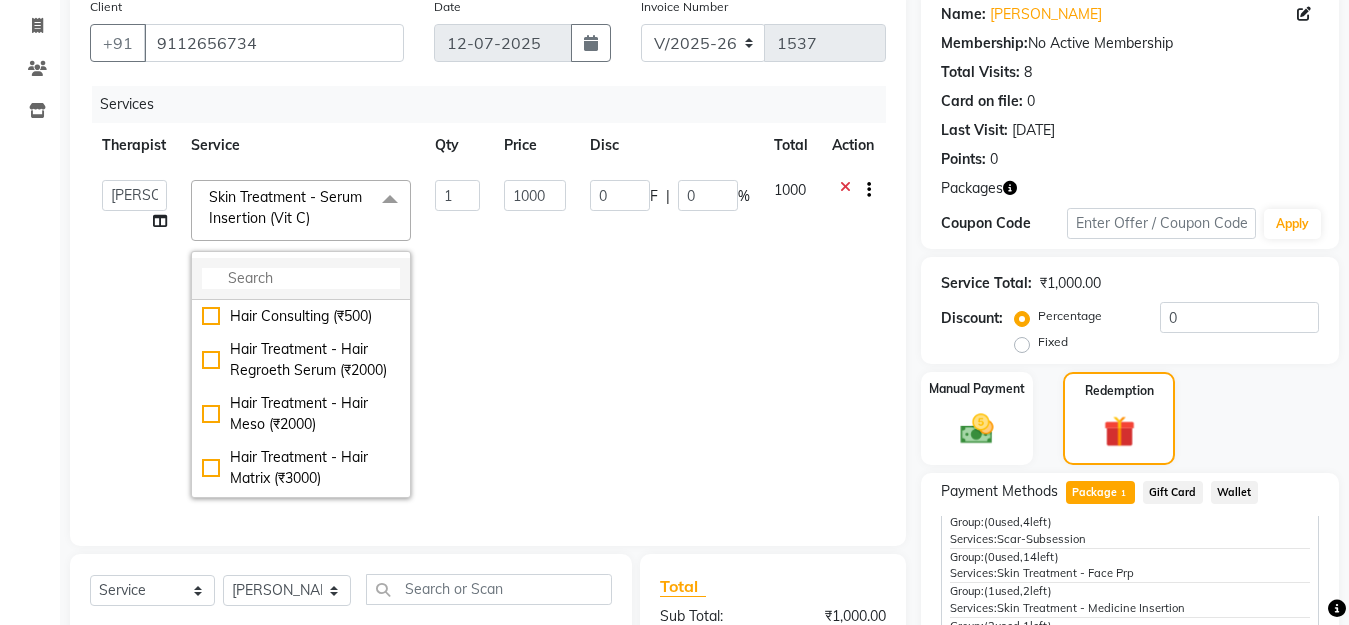click 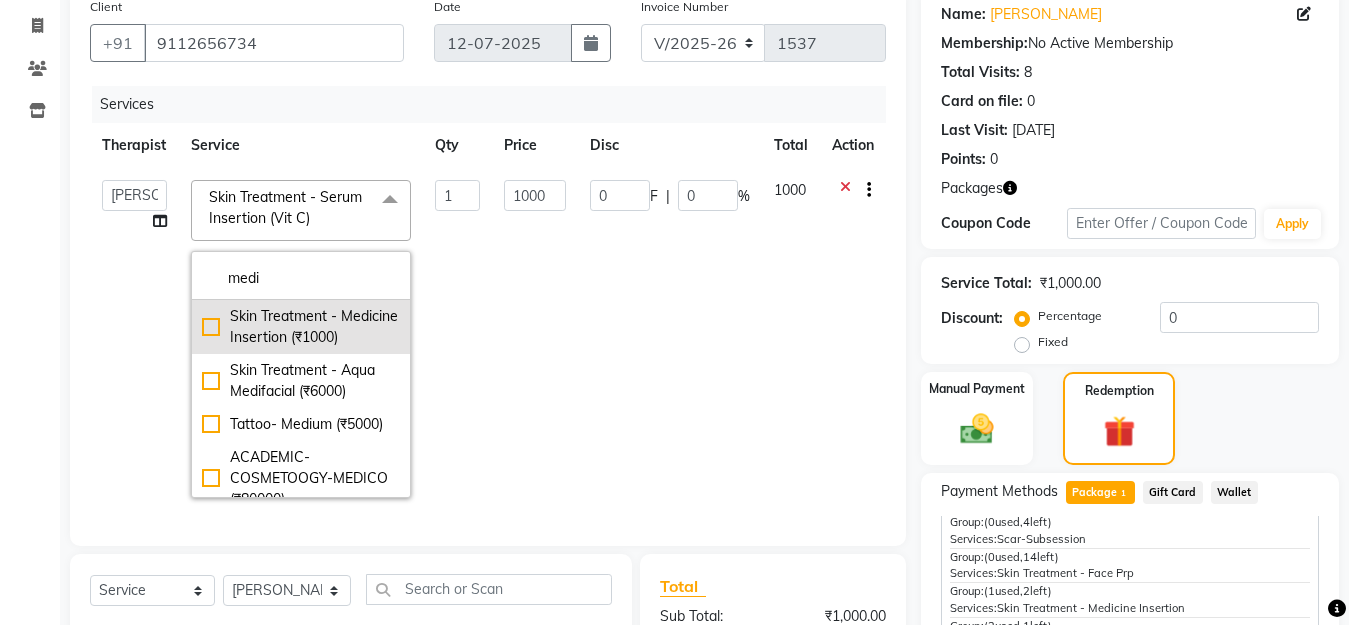 type on "medi" 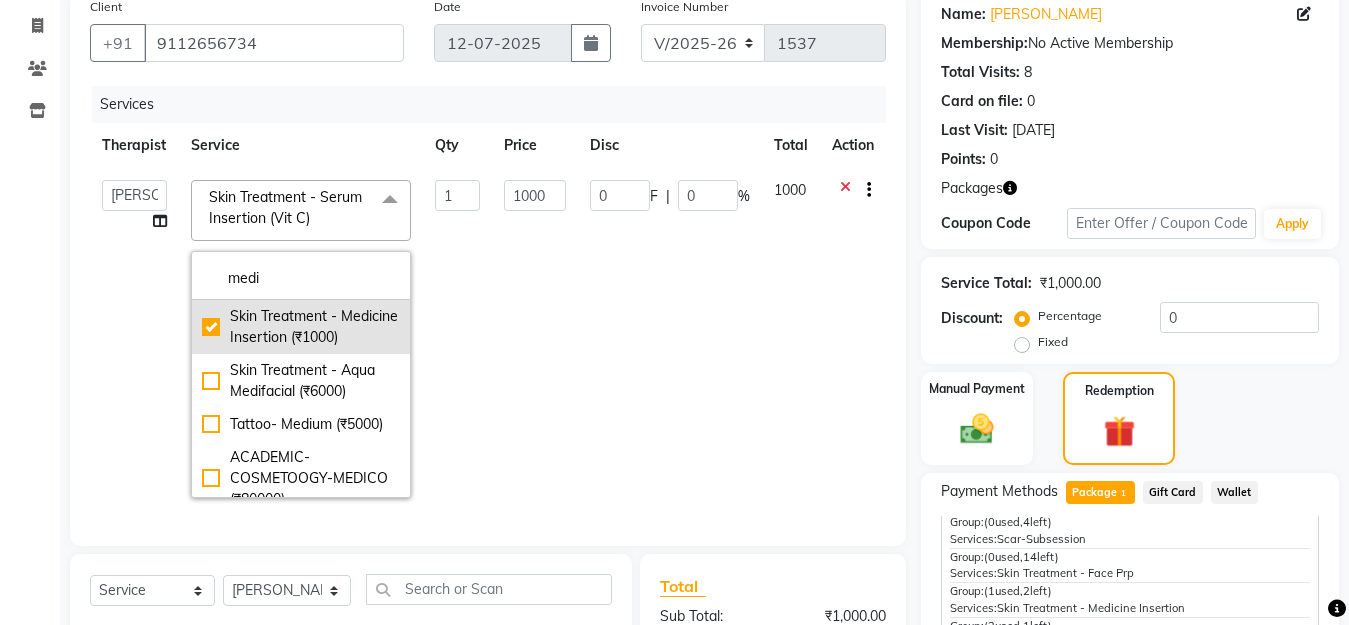 checkbox on "true" 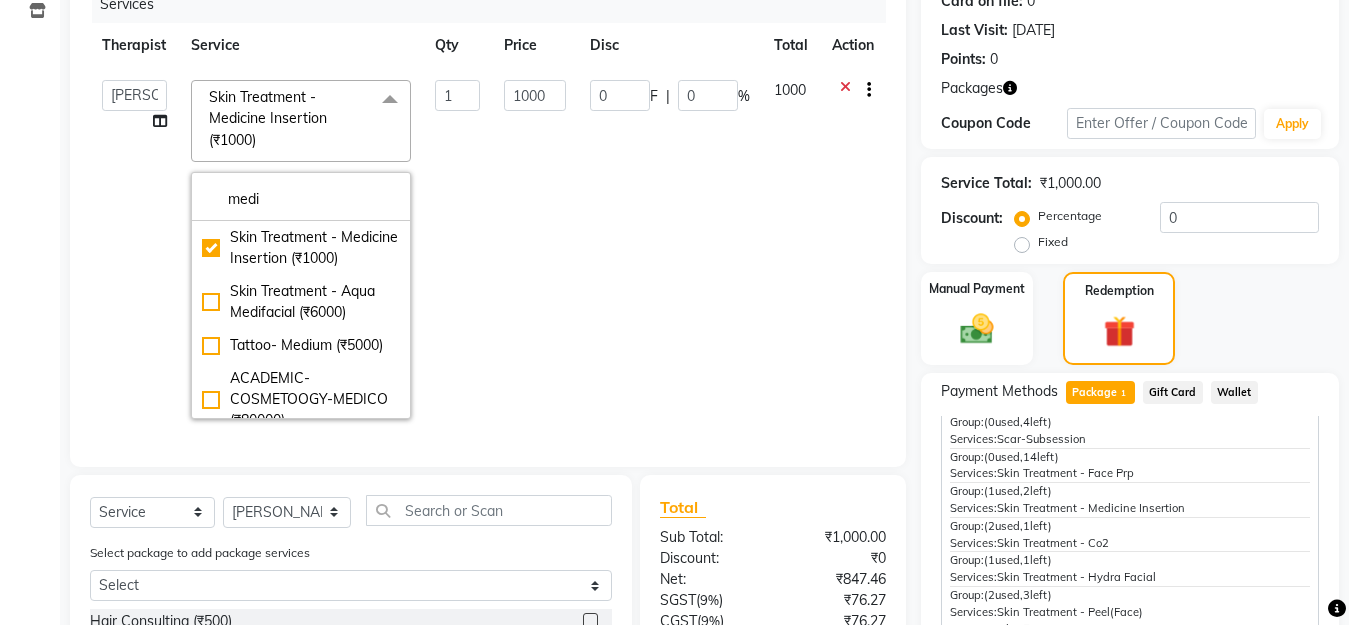 scroll, scrollTop: 521, scrollLeft: 0, axis: vertical 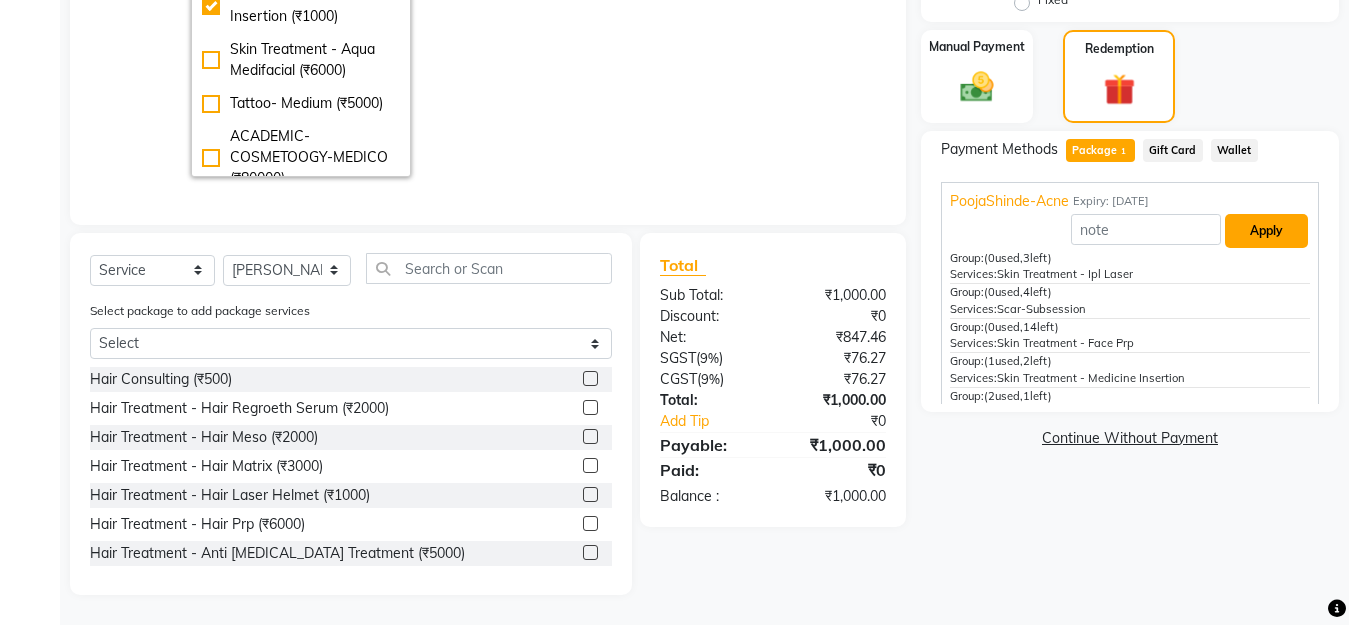 click on "Apply" at bounding box center (1266, 231) 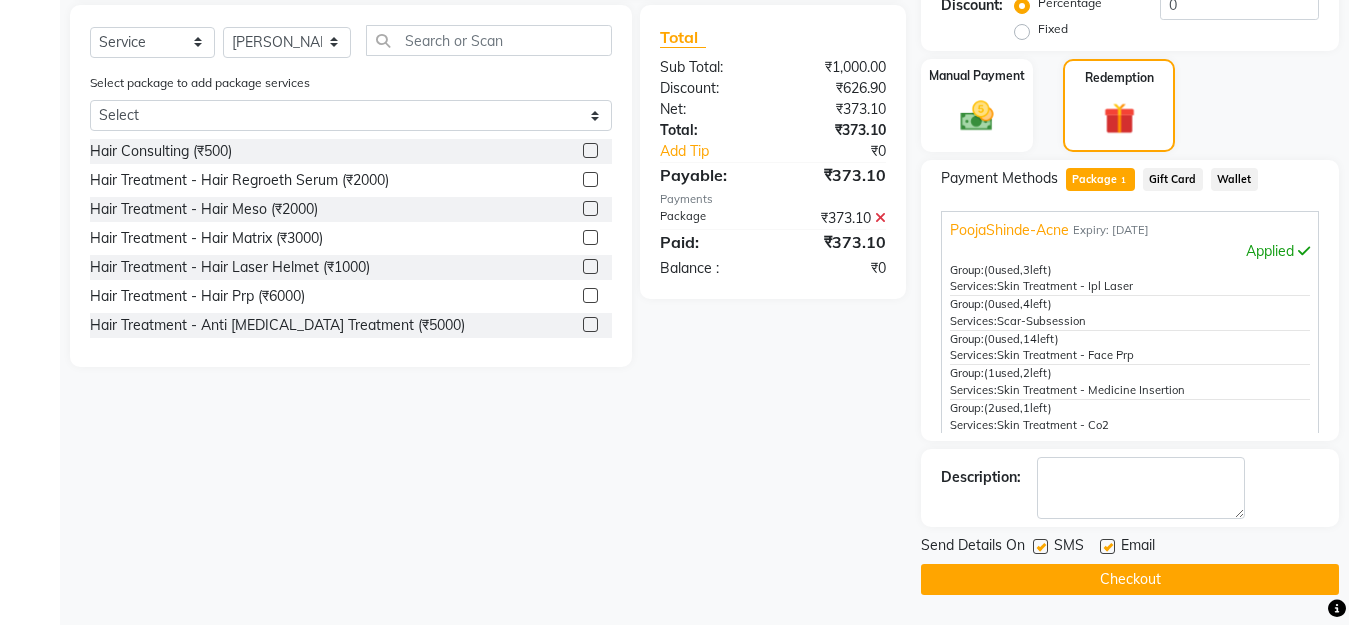 type on "626.9" 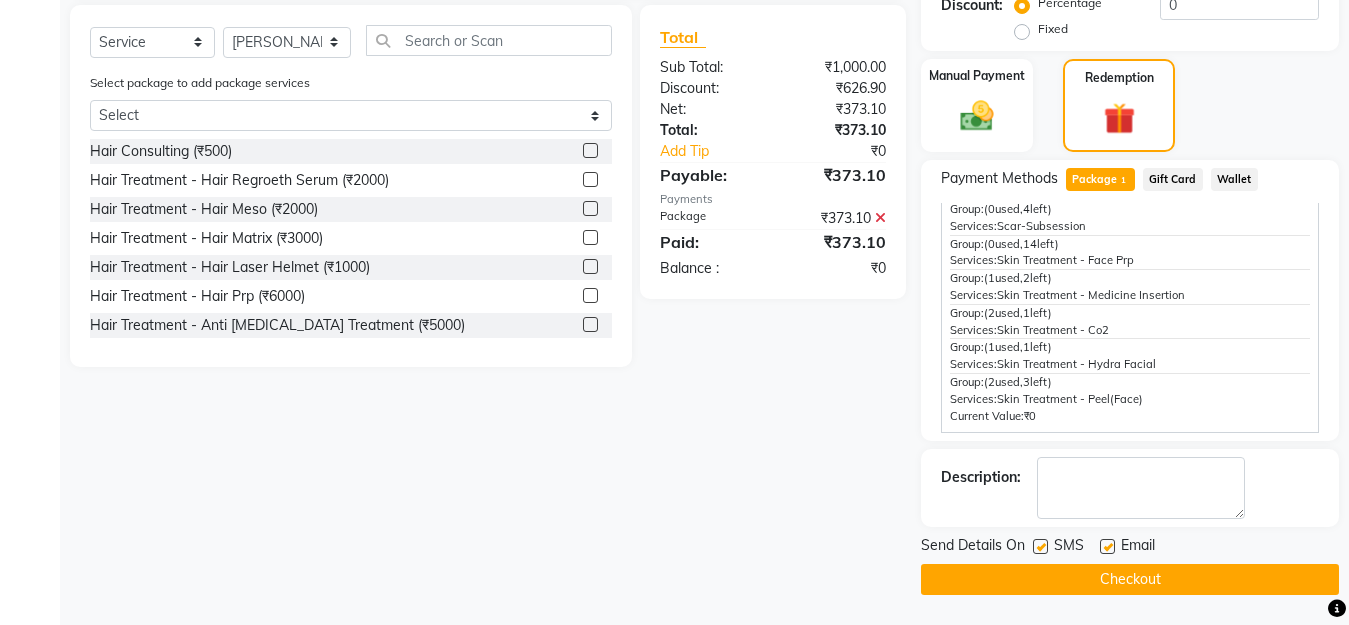 click on "Checkout" 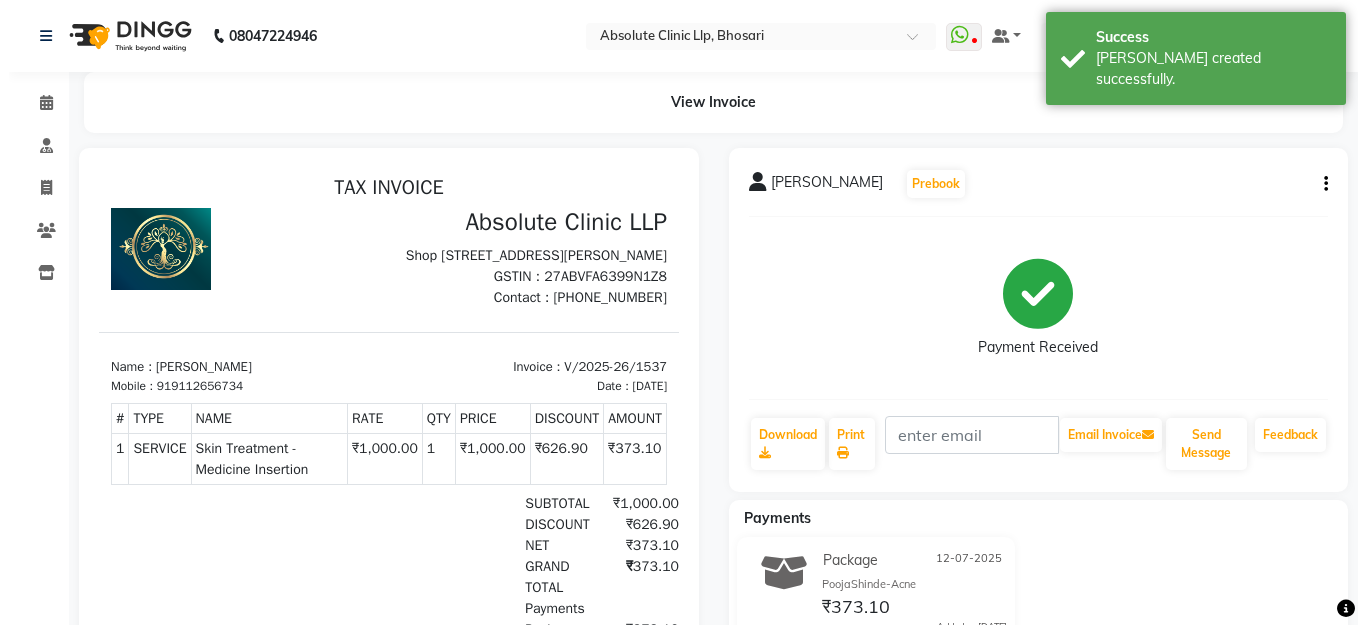 scroll, scrollTop: 0, scrollLeft: 0, axis: both 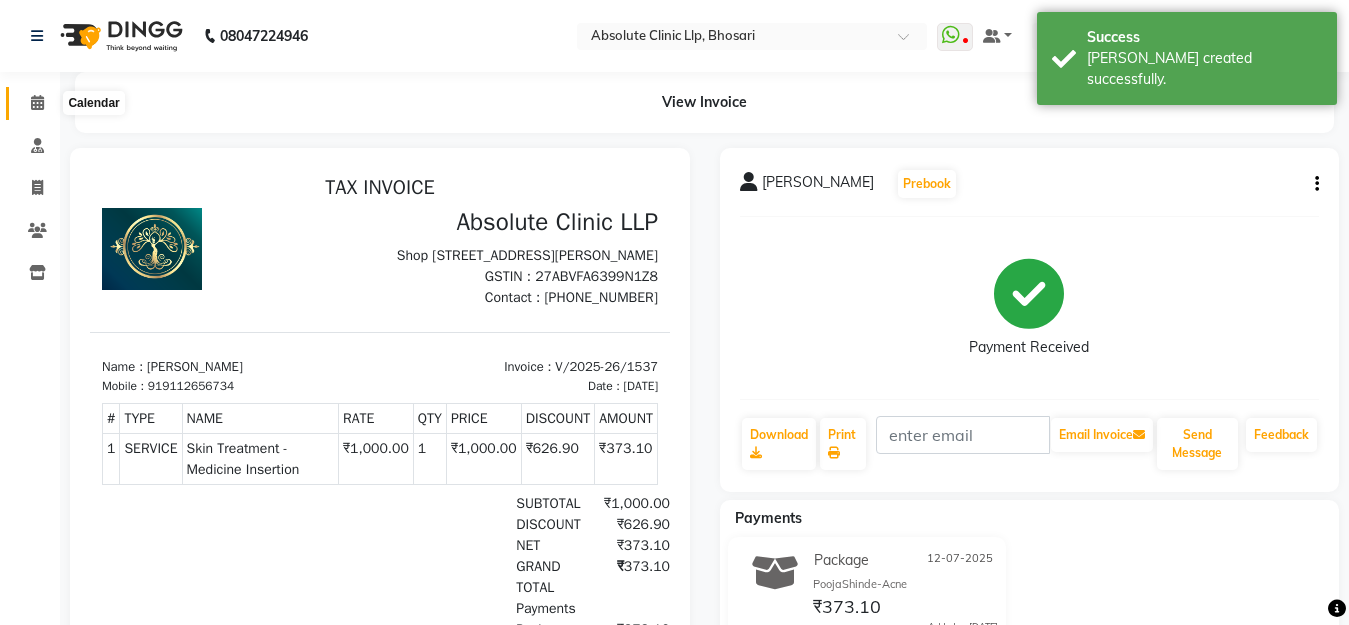 click 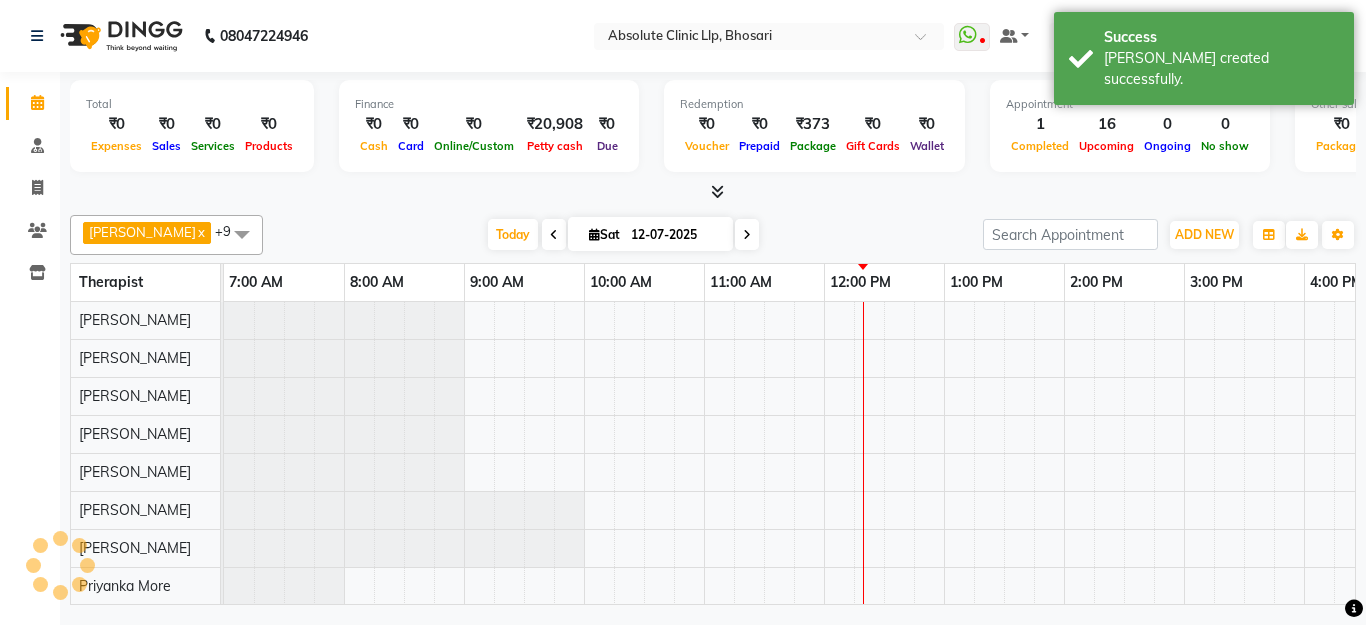 scroll, scrollTop: 0, scrollLeft: 0, axis: both 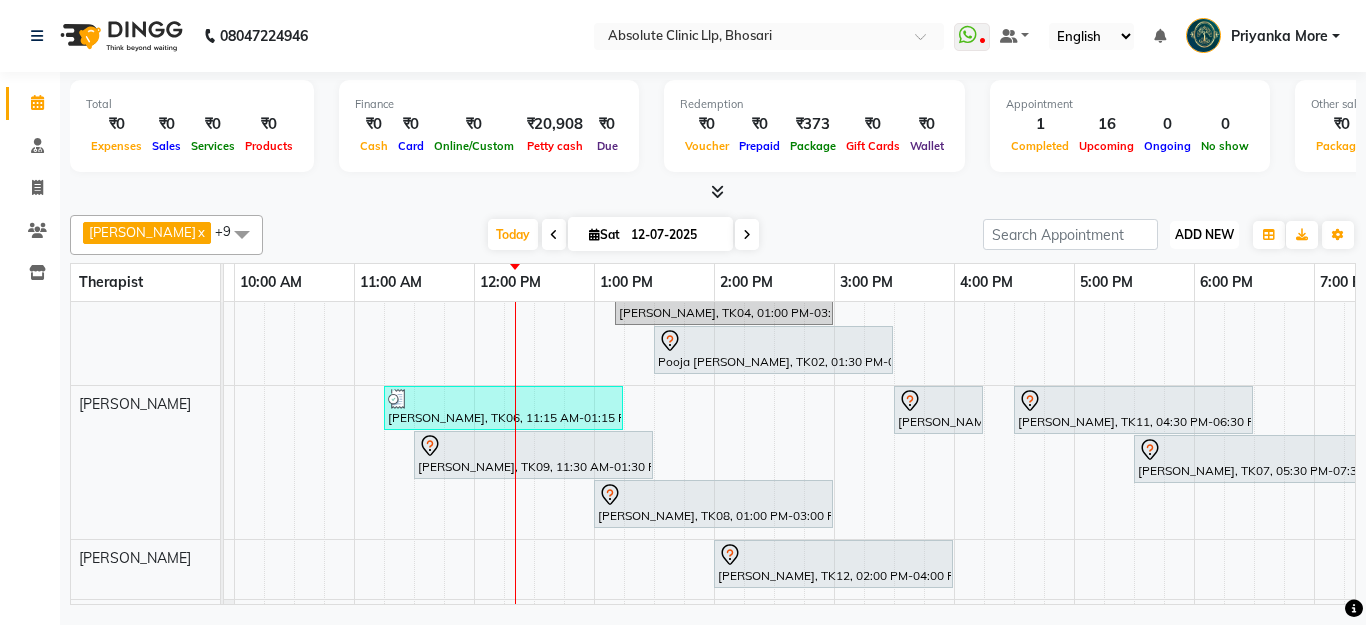 click on "ADD NEW" at bounding box center (1204, 234) 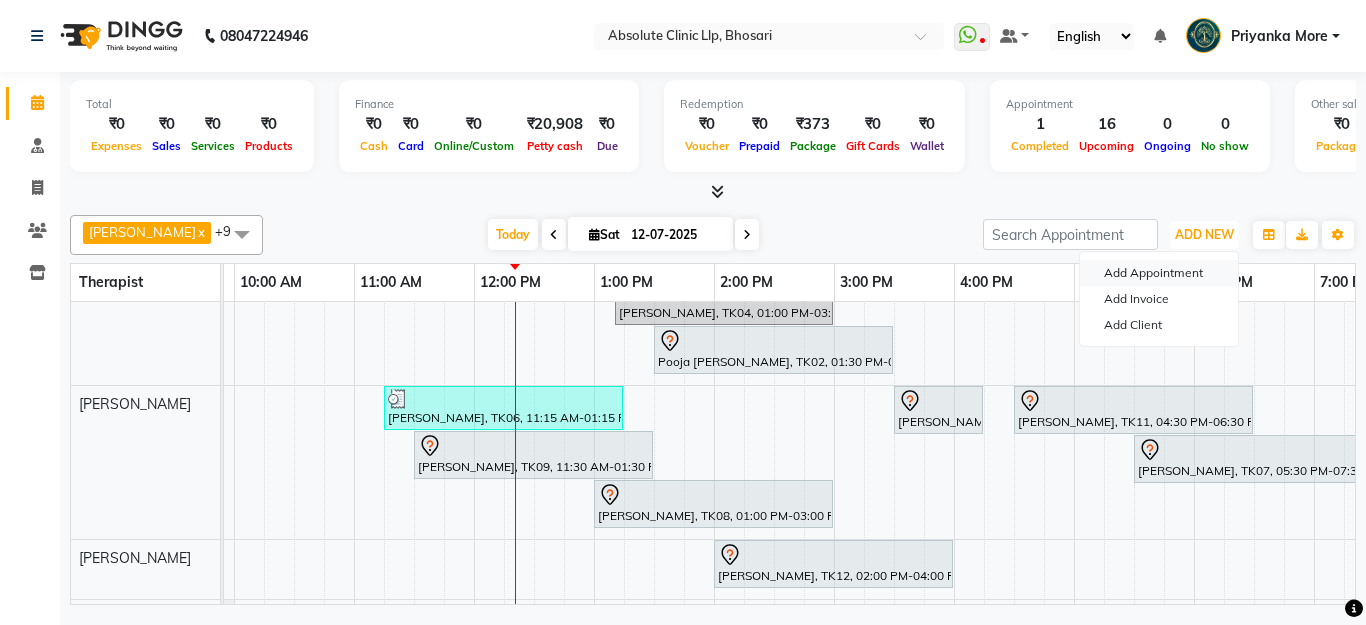 scroll, scrollTop: 0, scrollLeft: 353, axis: horizontal 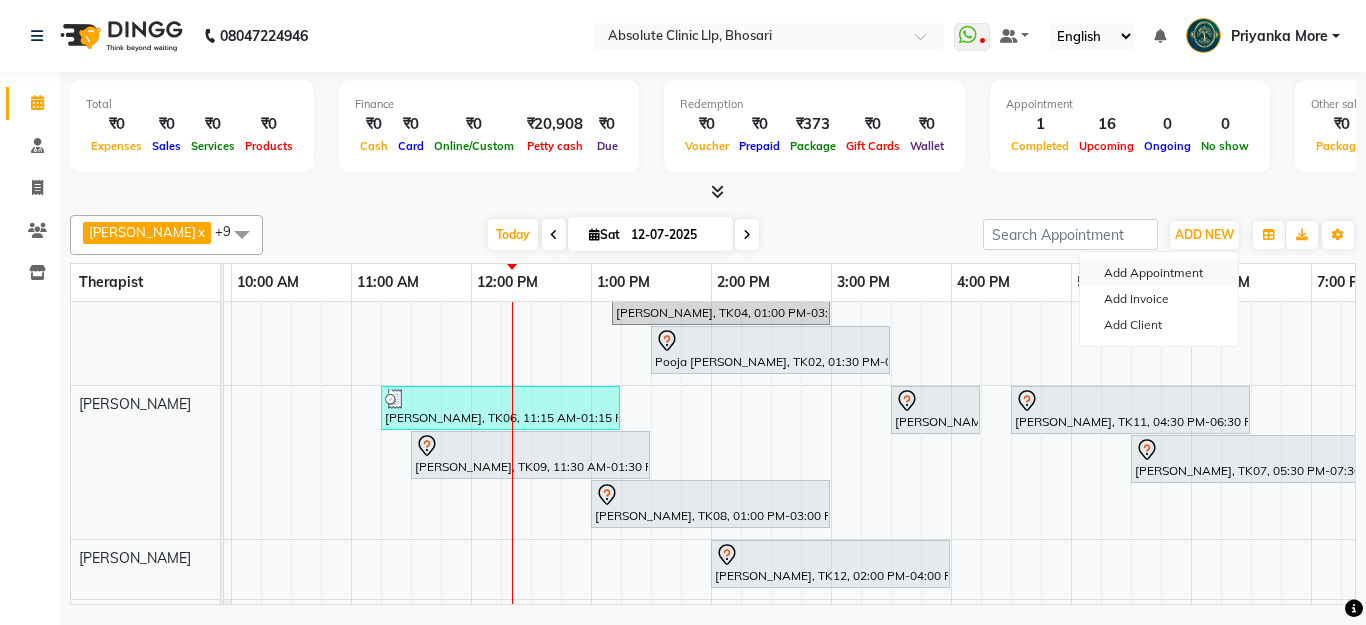 click on "Add Appointment" at bounding box center (1159, 273) 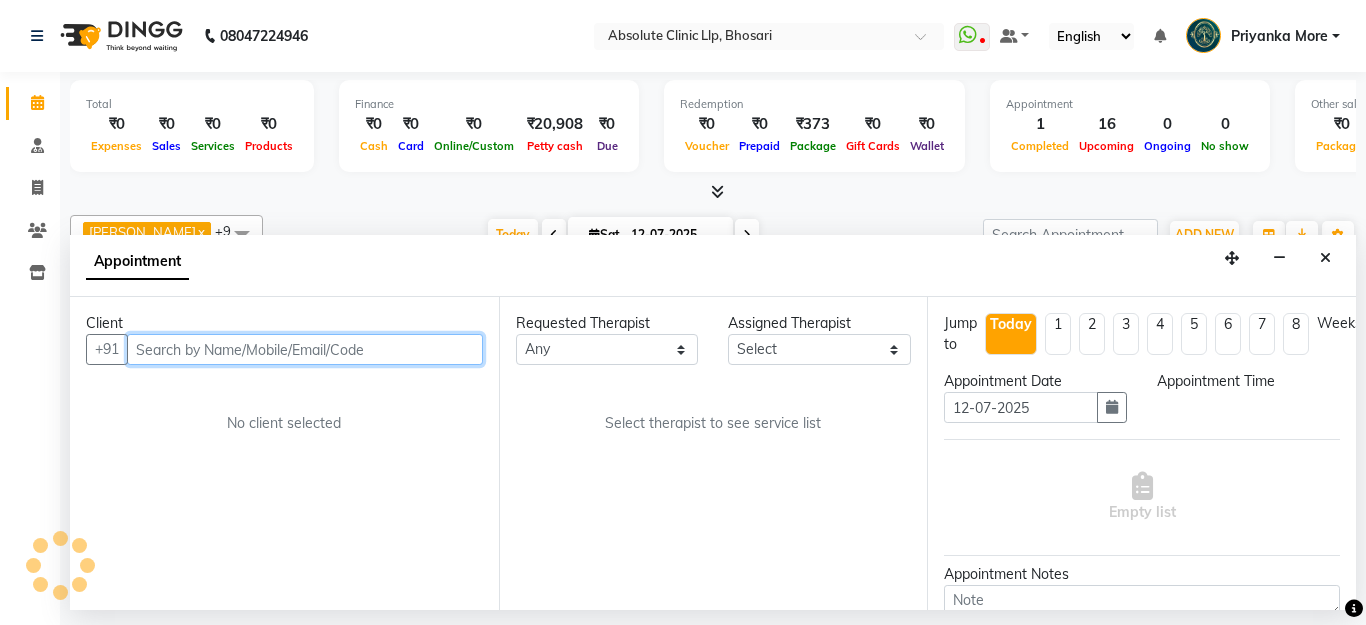 select on "480" 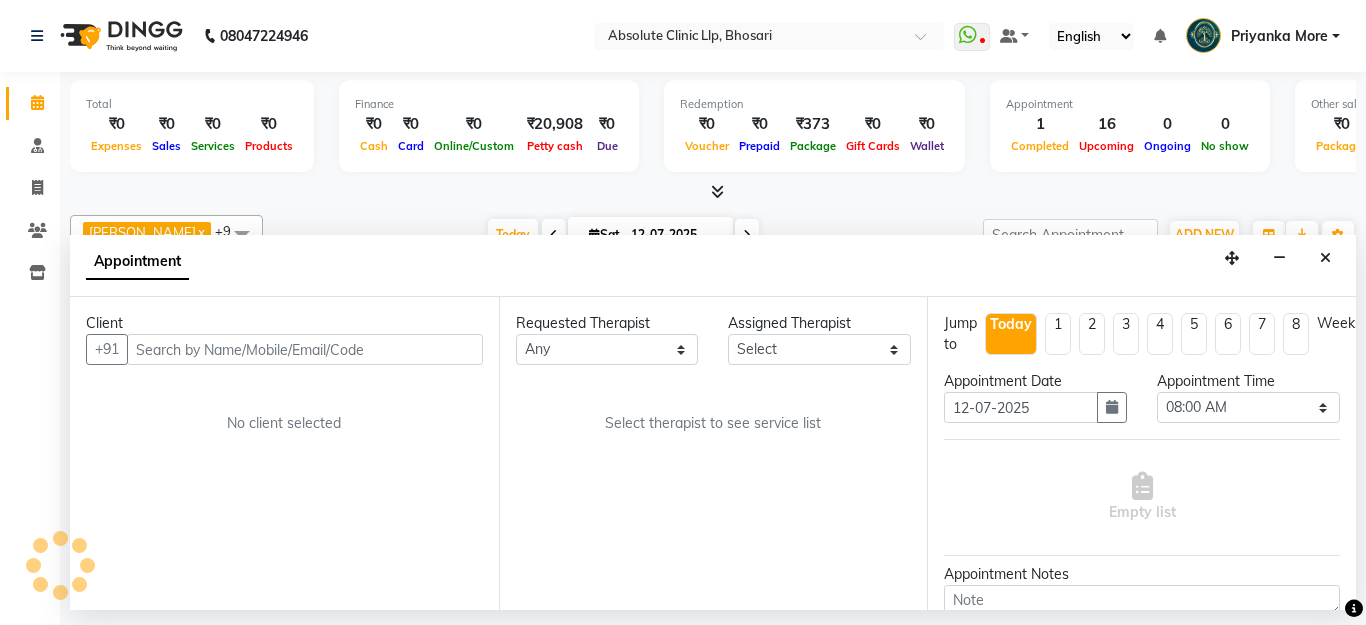click on "Client" at bounding box center (284, 323) 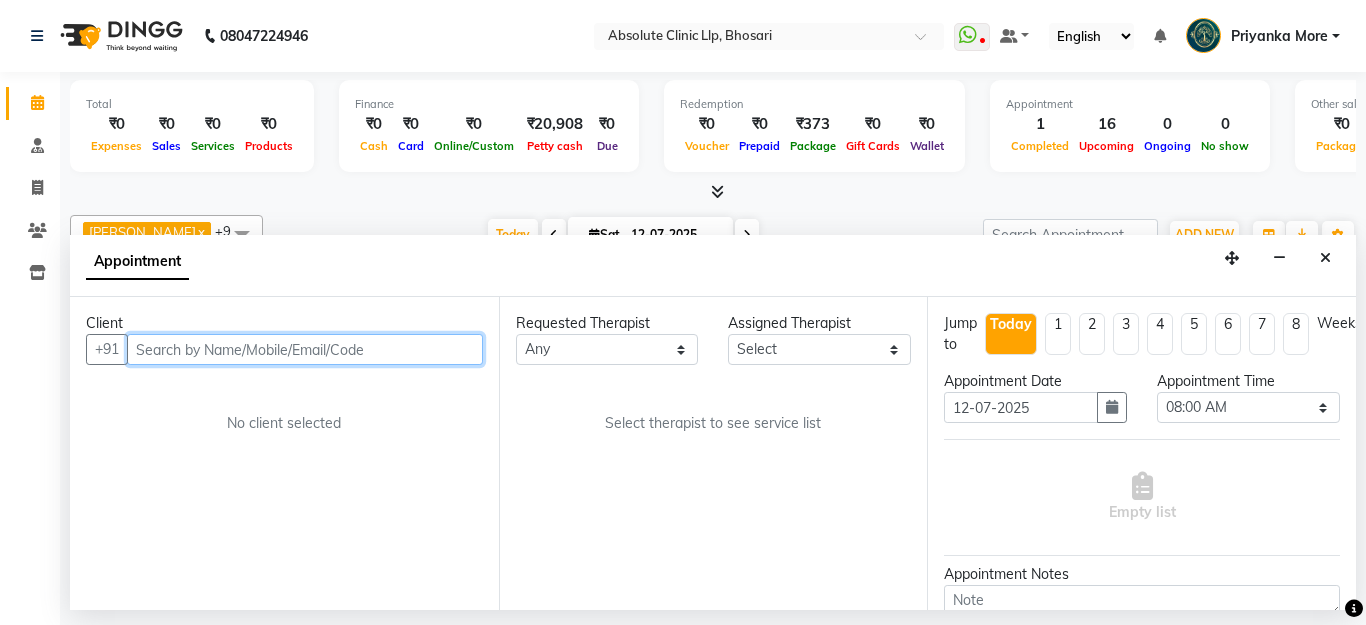 click at bounding box center (305, 349) 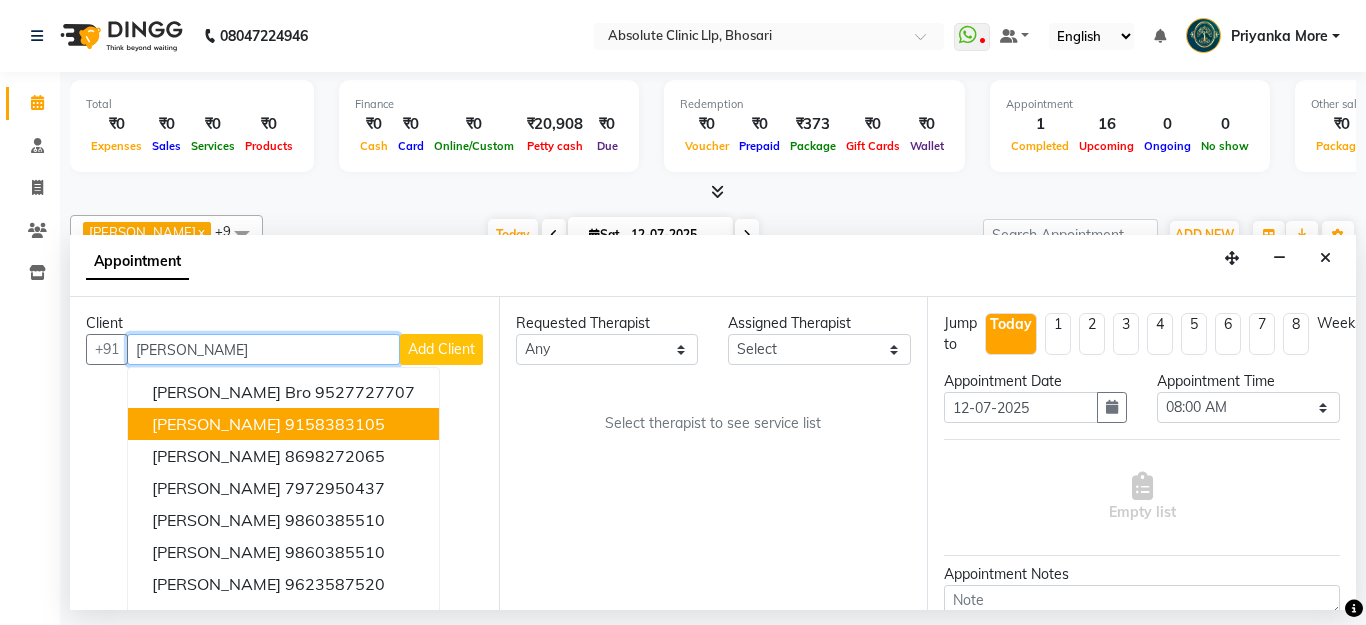 click on "9158383105" at bounding box center (335, 424) 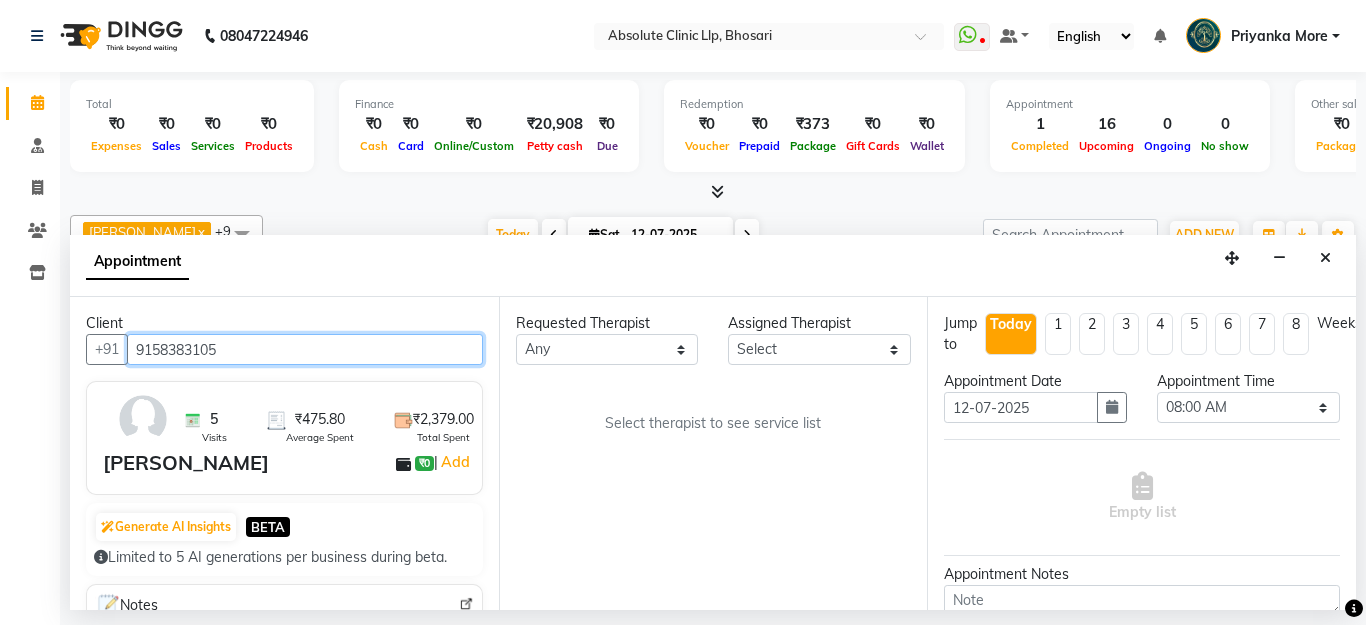 type on "9158383105" 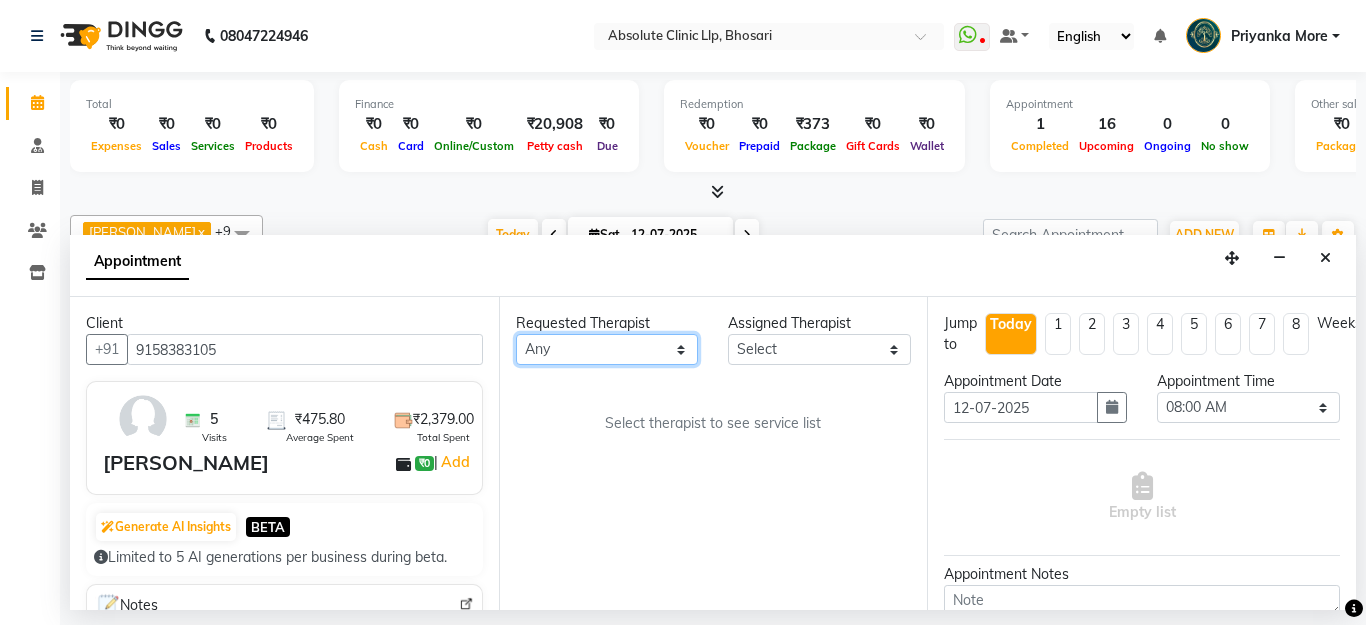 click on "Any [PERSON_NAME]	 [PERSON_NAME] [PERSON_NAME] [PERSON_NAME] [PERSON_NAME] Priyanka  More [PERSON_NAME]	 [PERSON_NAME] [PERSON_NAME] Naikre	 [PERSON_NAME]" at bounding box center [607, 349] 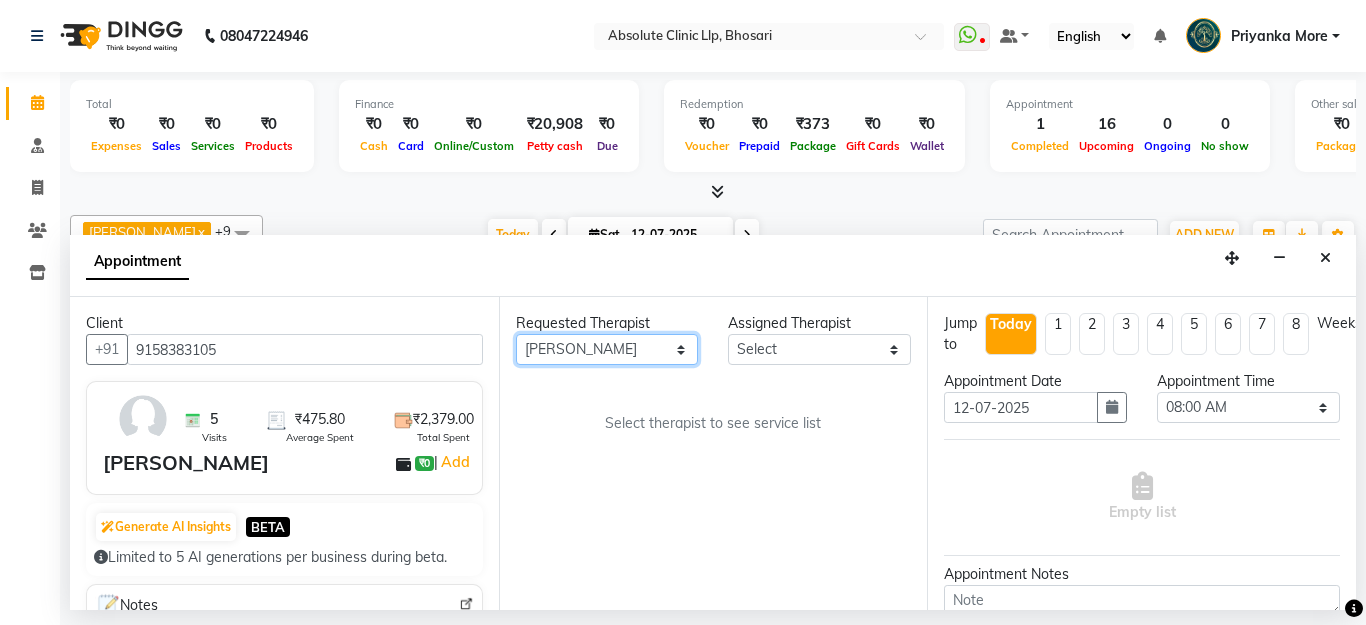 click on "Any [PERSON_NAME]	 [PERSON_NAME] [PERSON_NAME] [PERSON_NAME] [PERSON_NAME] Priyanka  More [PERSON_NAME]	 [PERSON_NAME] [PERSON_NAME] Naikre	 [PERSON_NAME]" at bounding box center [607, 349] 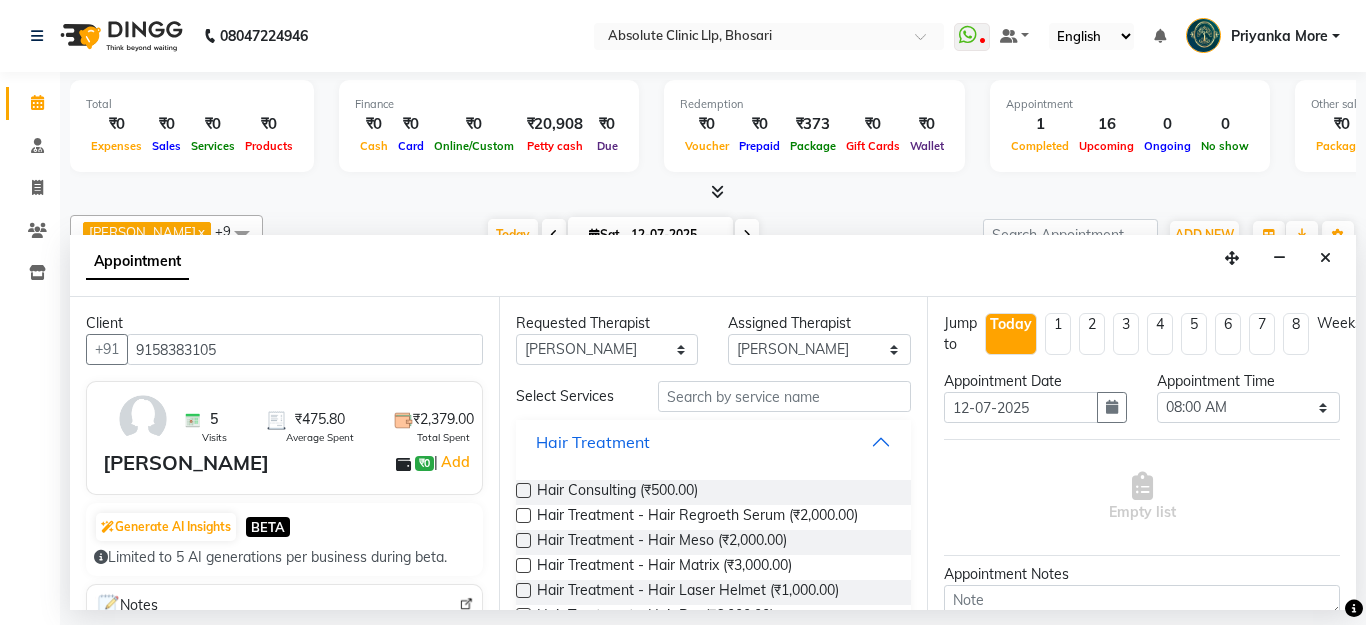 click on "Hair Treatment" at bounding box center [593, 442] 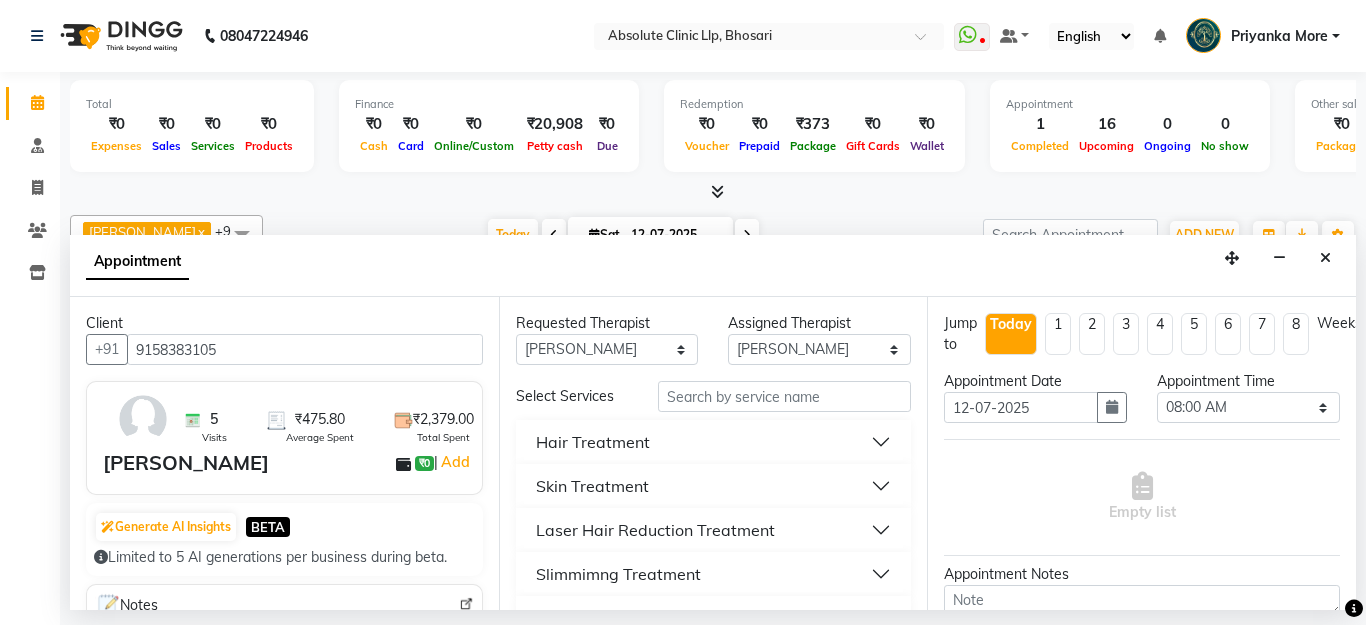 click on "Hair Treatment" at bounding box center (593, 442) 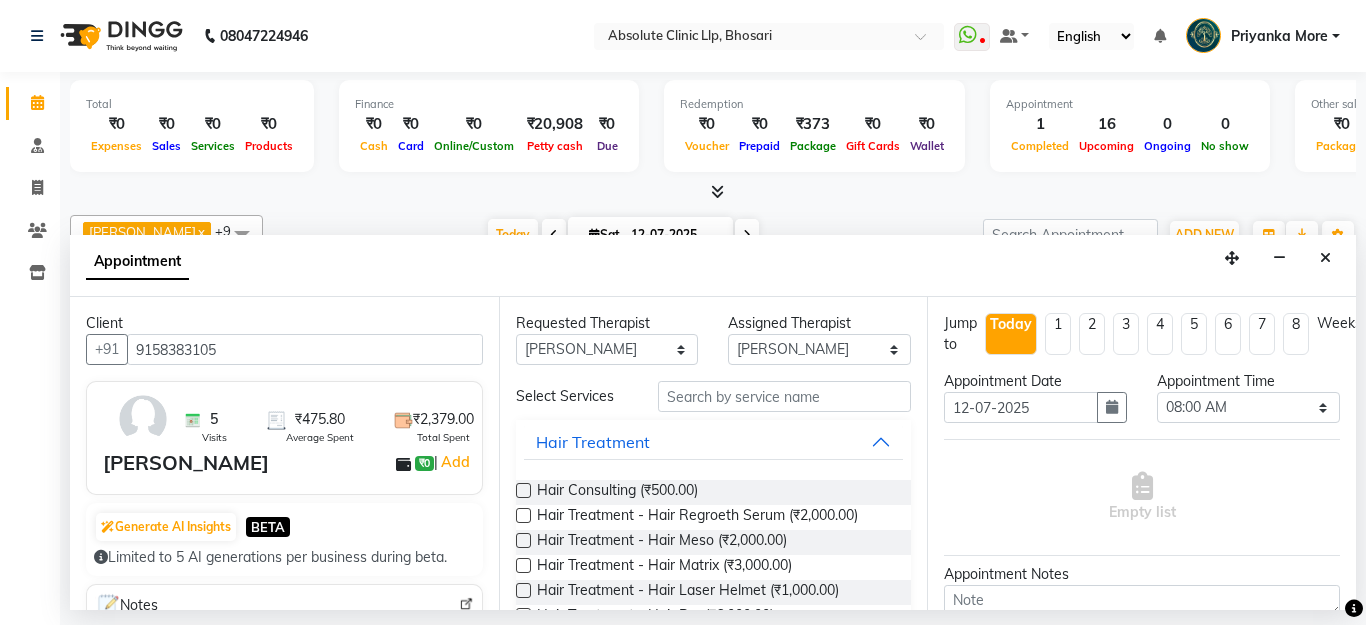 click on "Hair Treatment - Hair Regroeth Serum (₹2,000.00)" at bounding box center (697, 517) 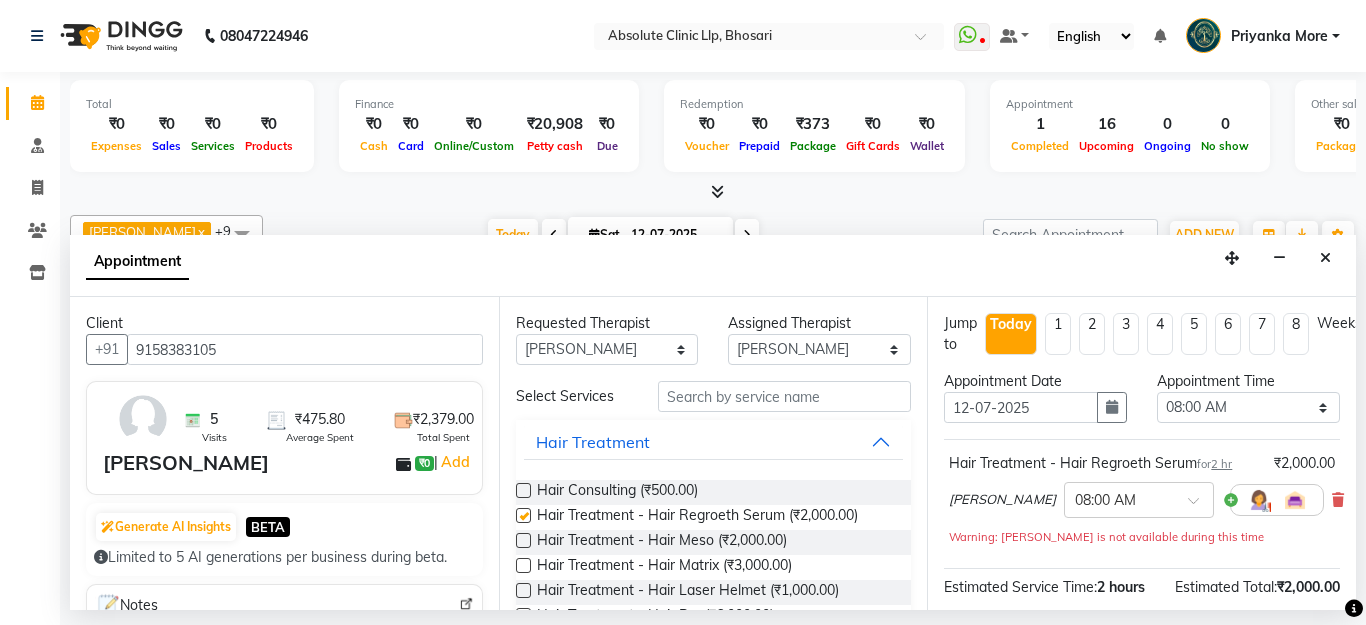checkbox on "false" 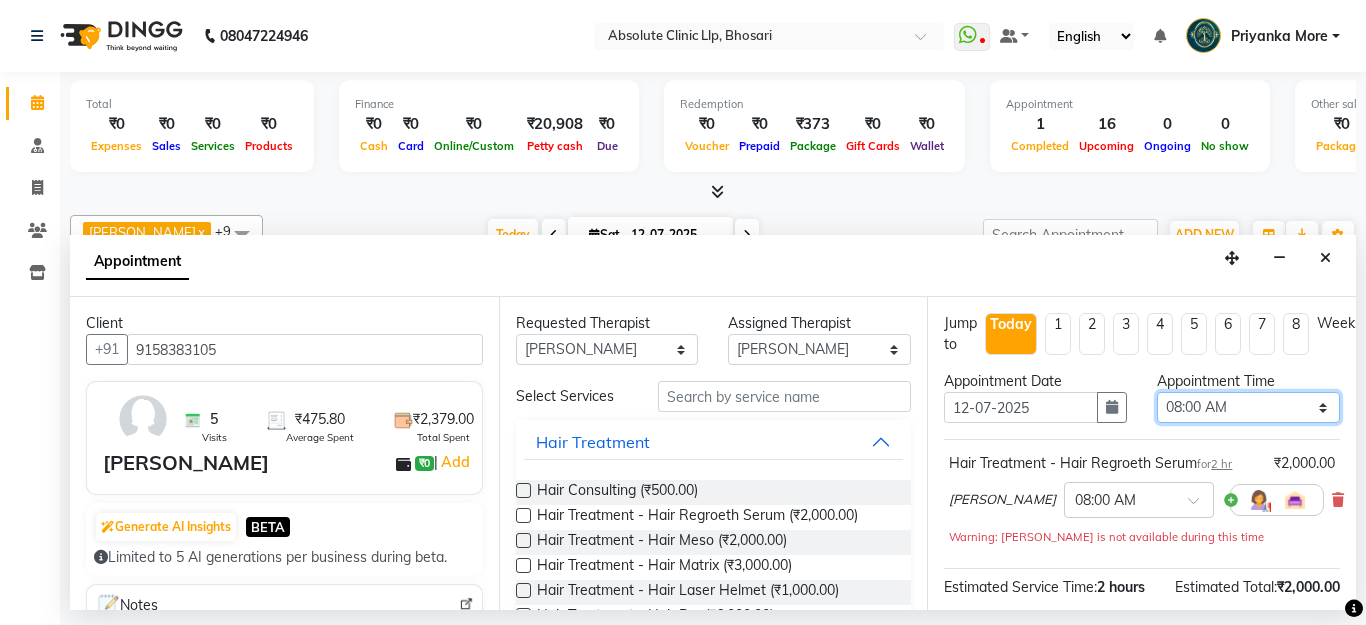 drag, startPoint x: 1217, startPoint y: 405, endPoint x: 1217, endPoint y: 394, distance: 11 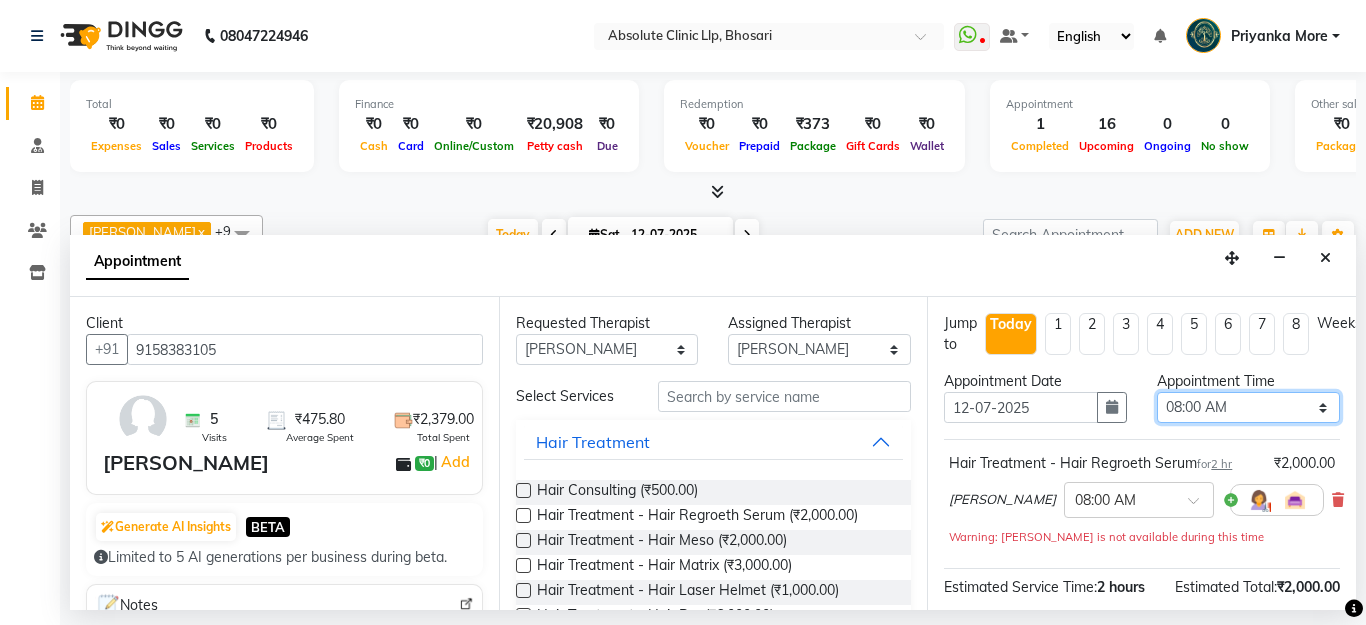 select on "750" 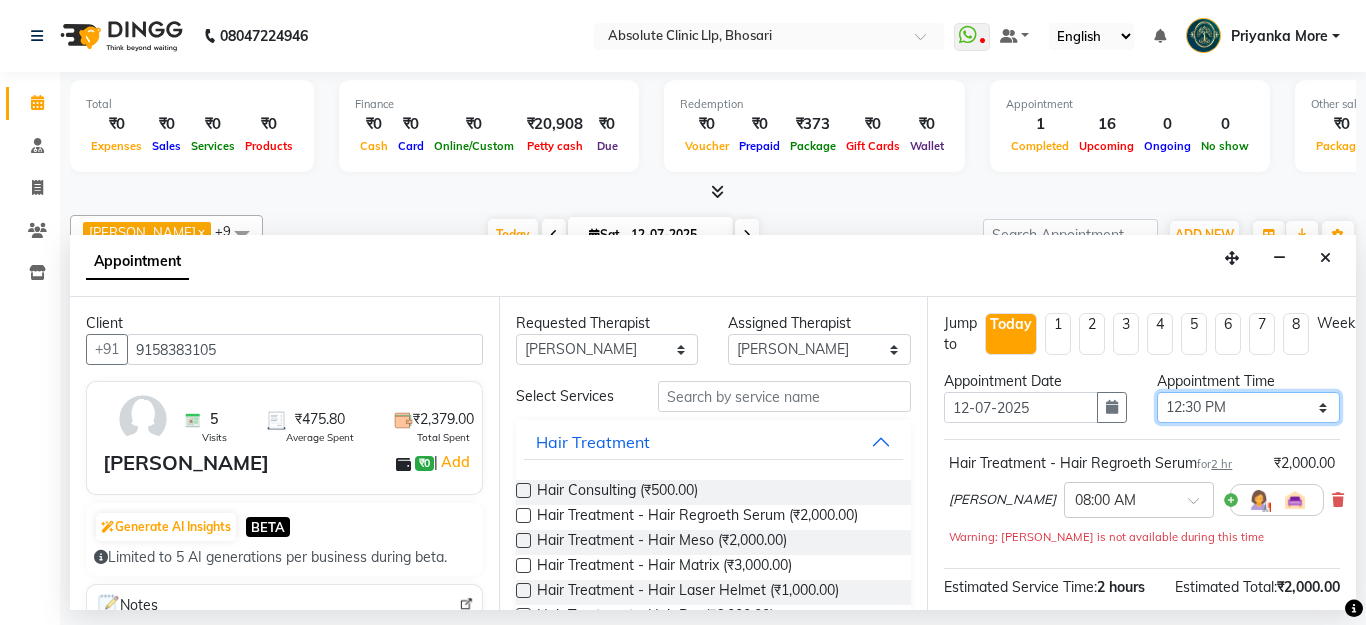 click on "Select 08:00 AM 08:15 AM 08:30 AM 08:45 AM 09:00 AM 09:15 AM 09:30 AM 09:45 AM 10:00 AM 10:15 AM 10:30 AM 10:45 AM 11:00 AM 11:15 AM 11:30 AM 11:45 AM 12:00 PM 12:15 PM 12:30 PM 12:45 PM 01:00 PM 01:15 PM 01:30 PM 01:45 PM 02:00 PM 02:15 PM 02:30 PM 02:45 PM 03:00 PM 03:15 PM 03:30 PM 03:45 PM 04:00 PM 04:15 PM 04:30 PM 04:45 PM 05:00 PM 05:15 PM 05:30 PM 05:45 PM 06:00 PM 06:15 PM 06:30 PM 06:45 PM 07:00 PM 07:15 PM 07:30 PM 07:45 PM 08:00 PM 08:15 PM 08:30 PM 08:45 PM 09:00 PM" at bounding box center (1248, 407) 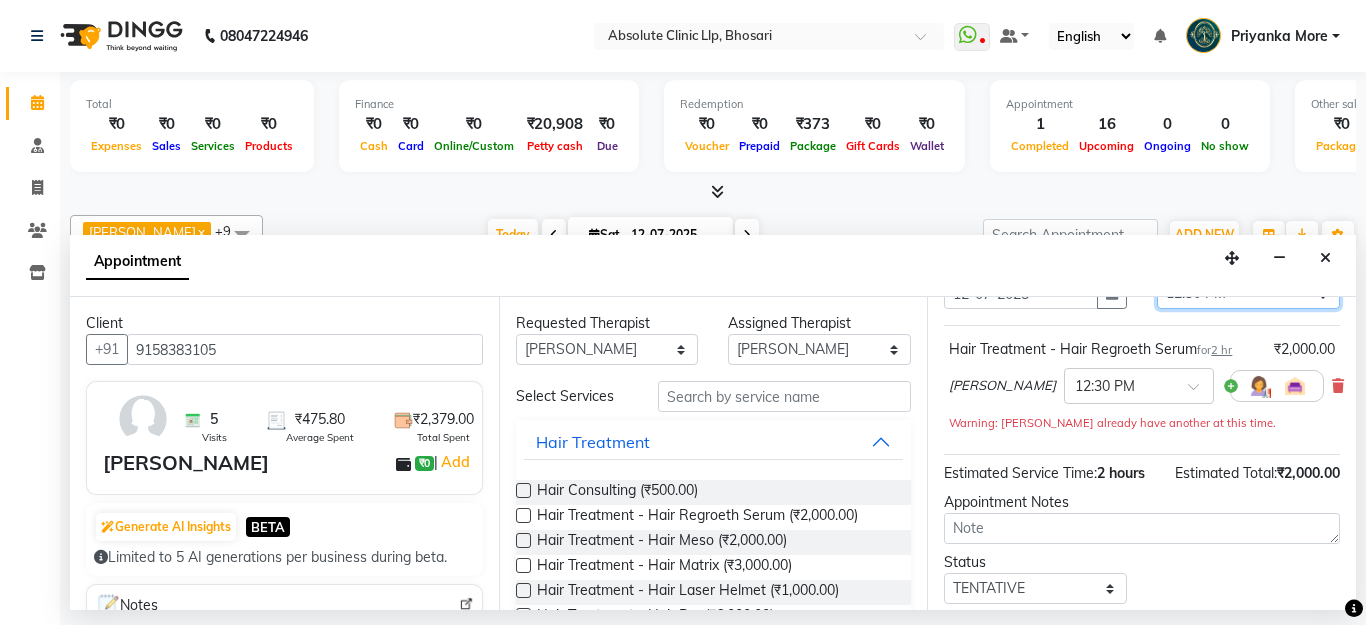 scroll, scrollTop: 251, scrollLeft: 0, axis: vertical 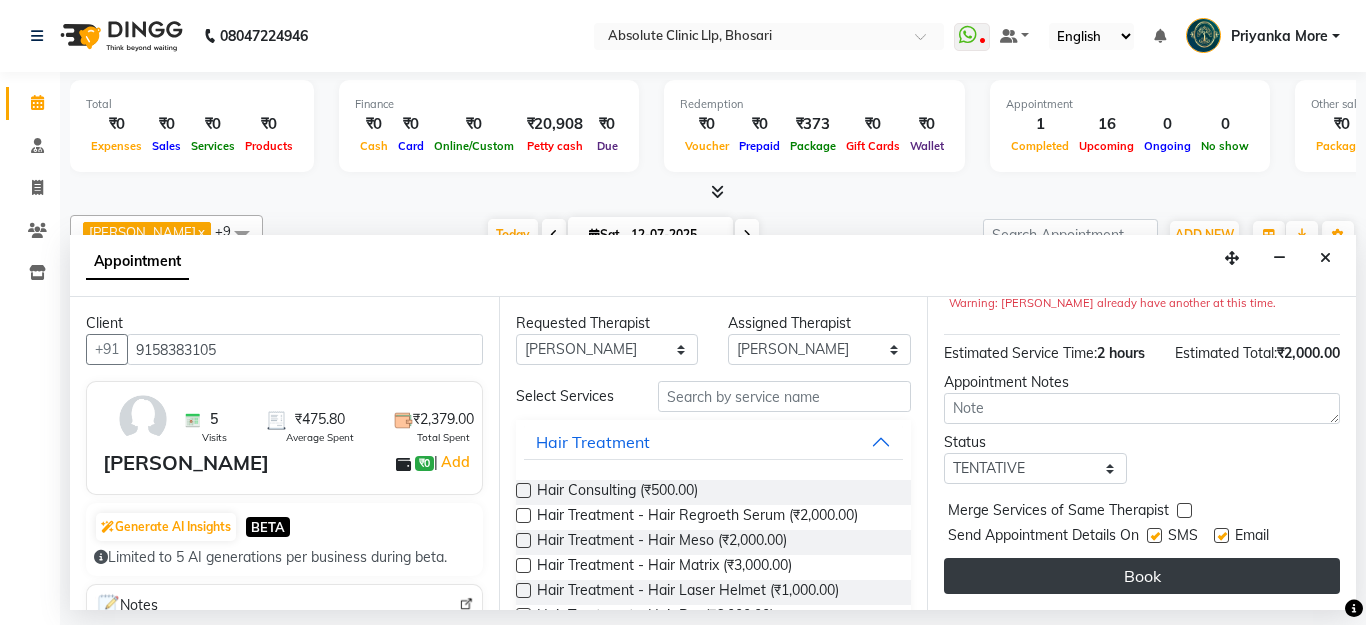 click on "Book" at bounding box center (1142, 576) 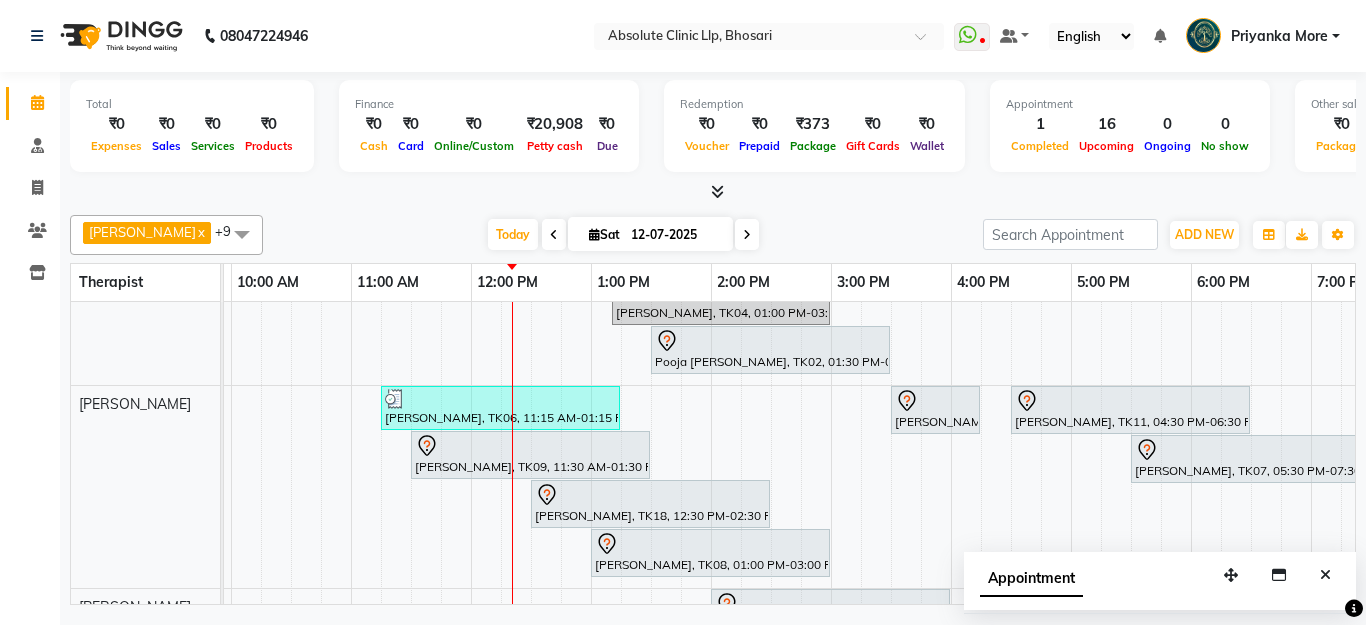 scroll, scrollTop: 500, scrollLeft: 501, axis: both 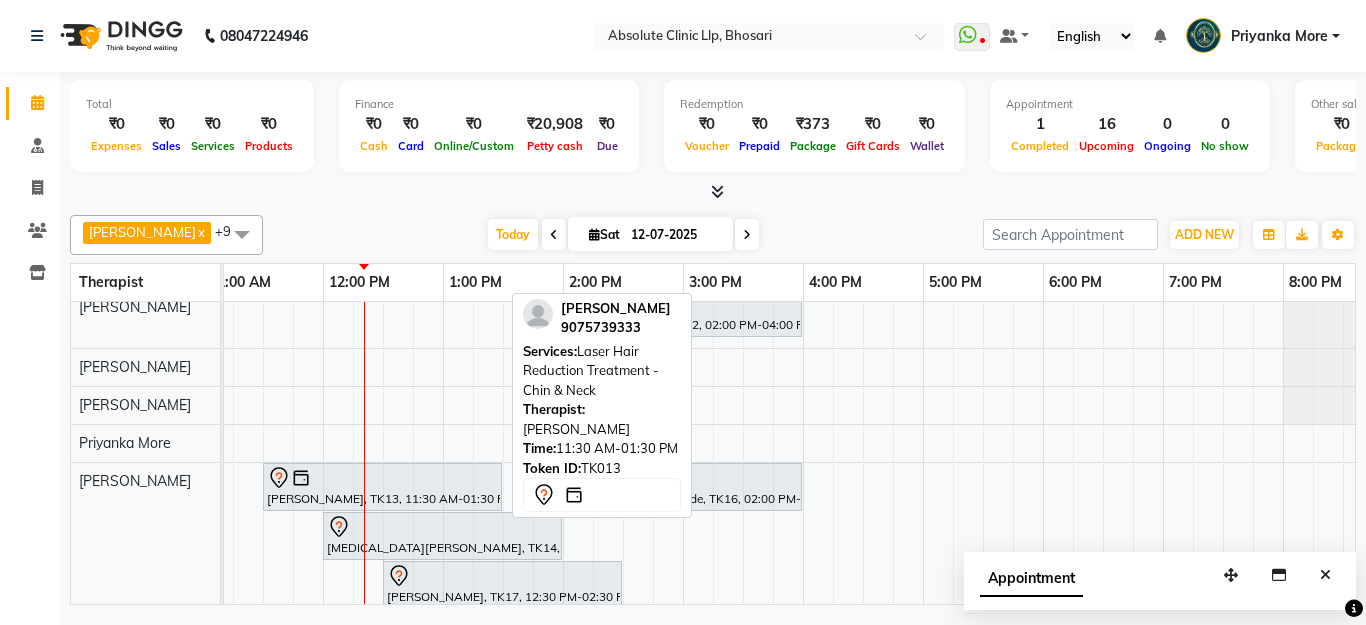 click at bounding box center [382, 478] 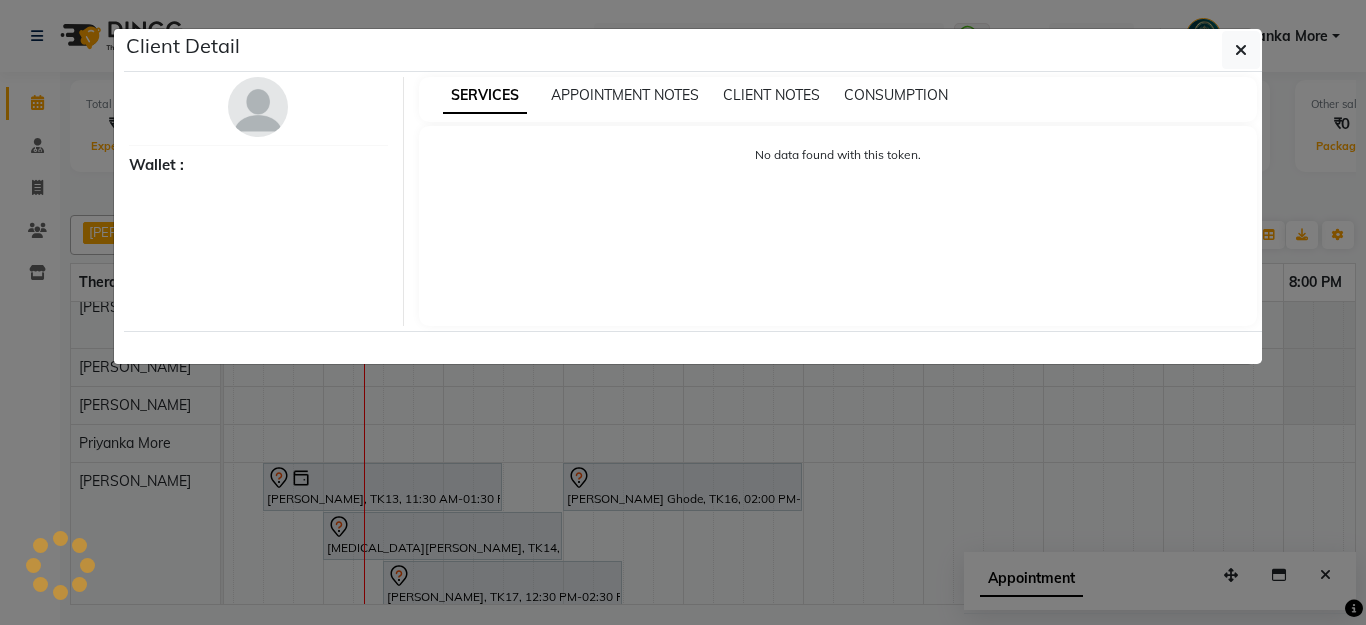 select on "7" 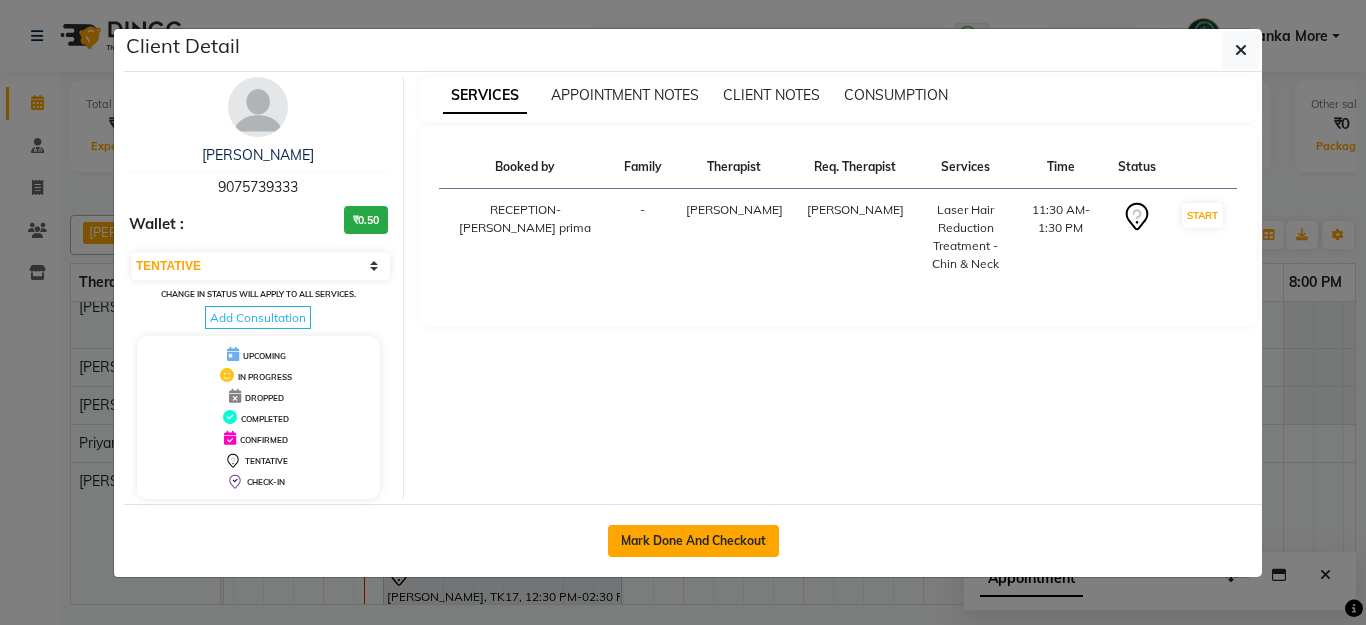 click on "Mark Done And Checkout" 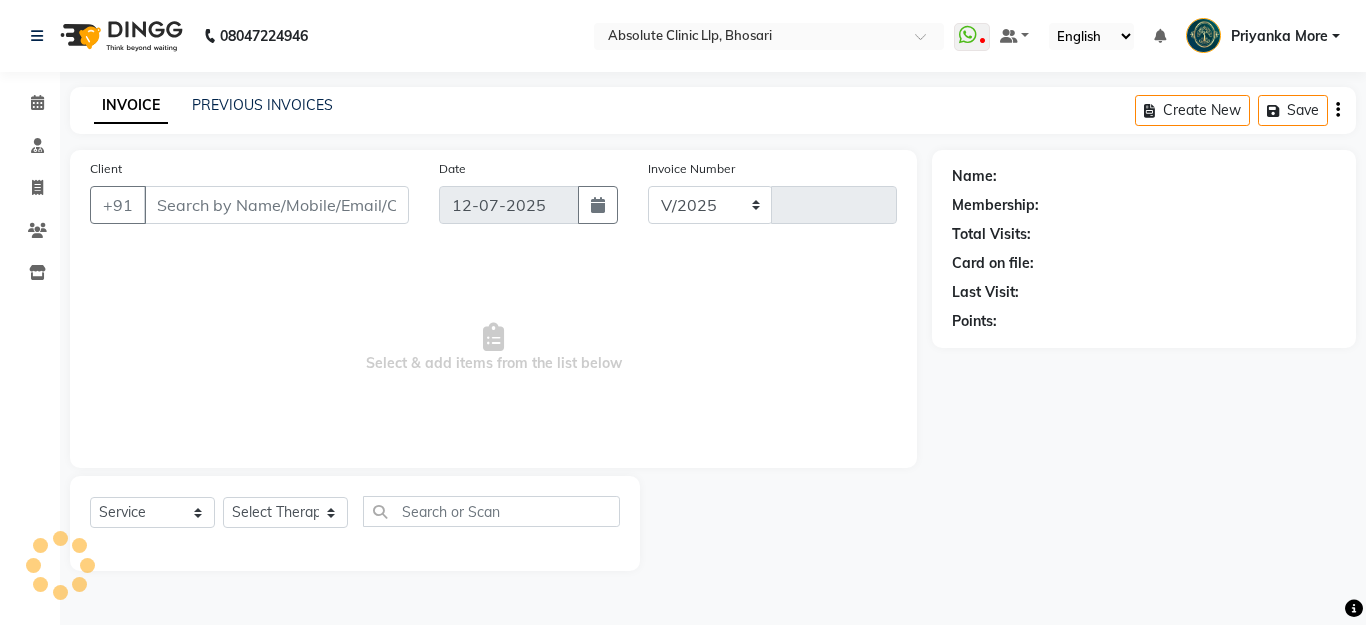 select on "4706" 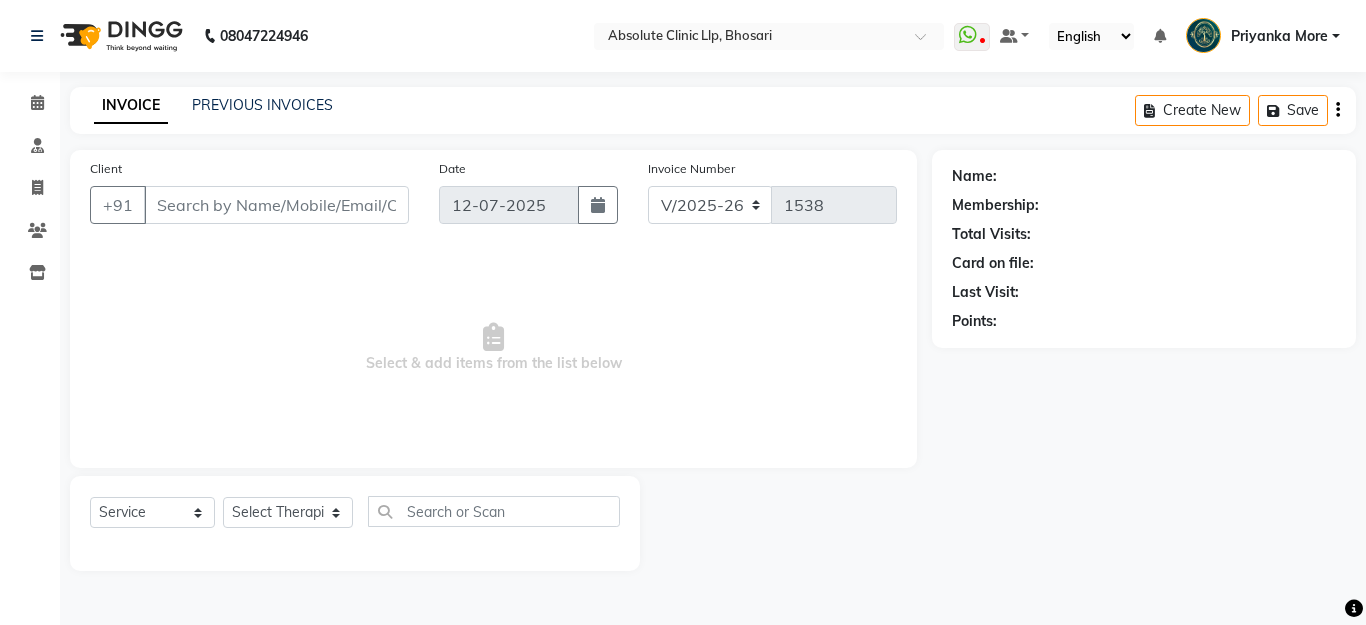 type on "9075739333" 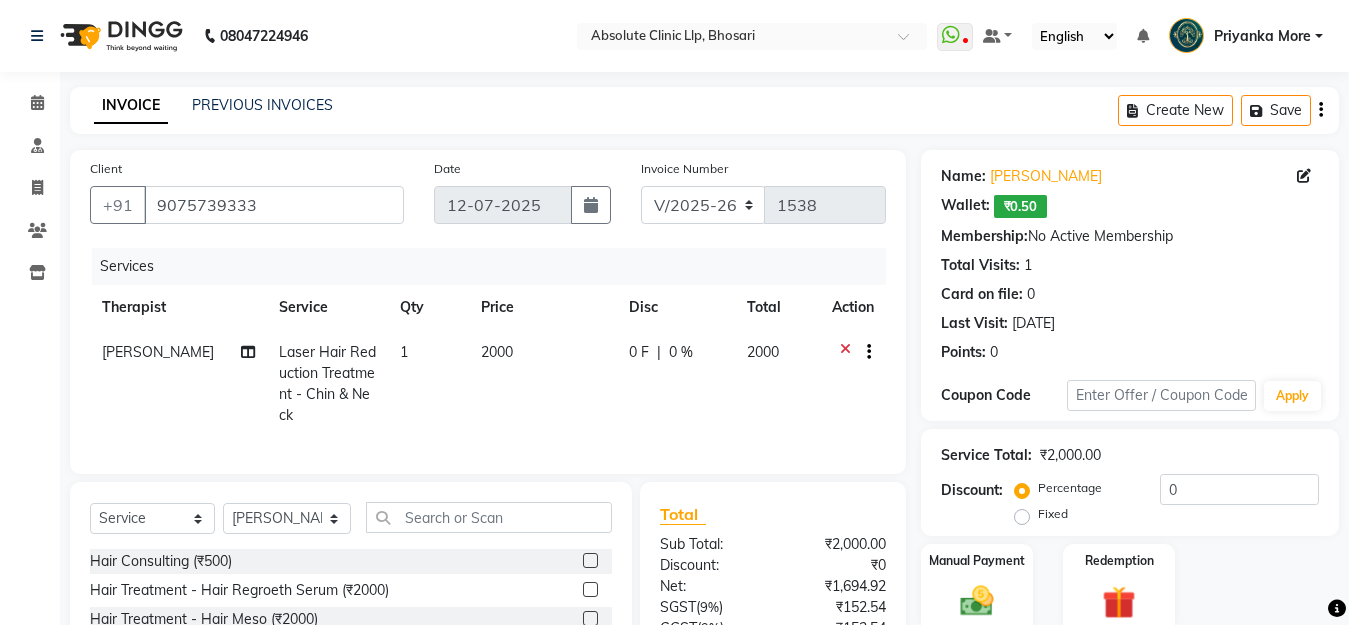 scroll, scrollTop: 100, scrollLeft: 0, axis: vertical 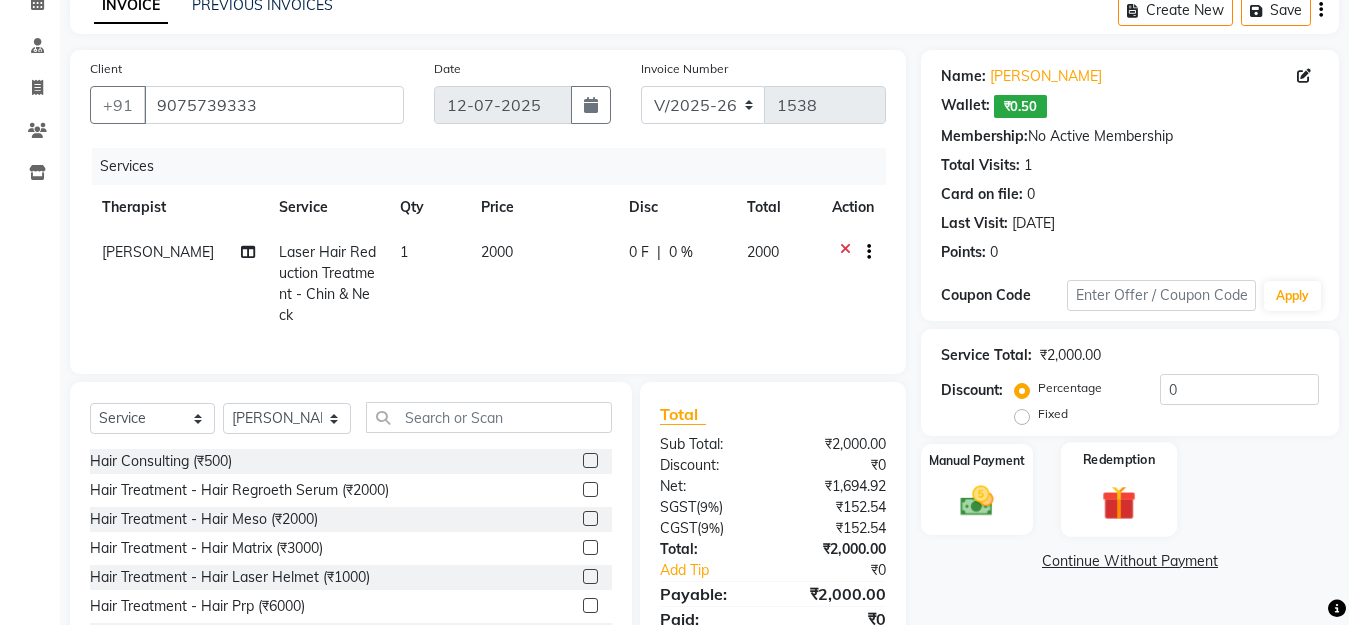 click on "Redemption" 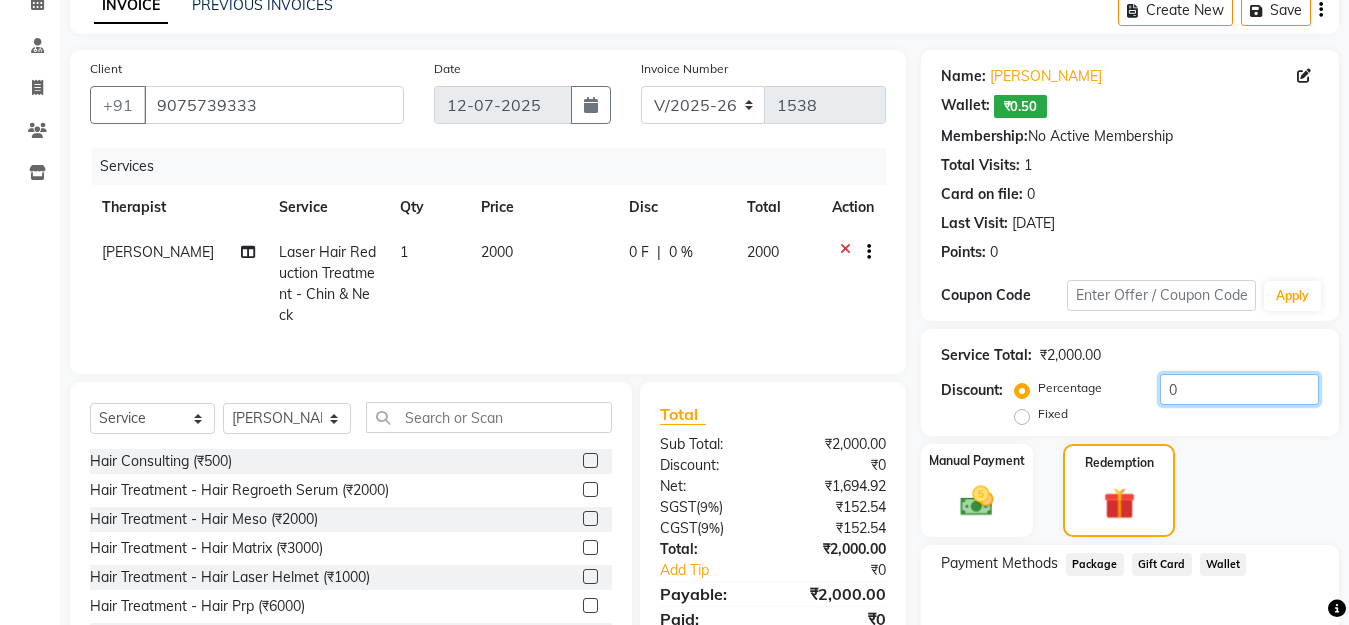 click on "0" 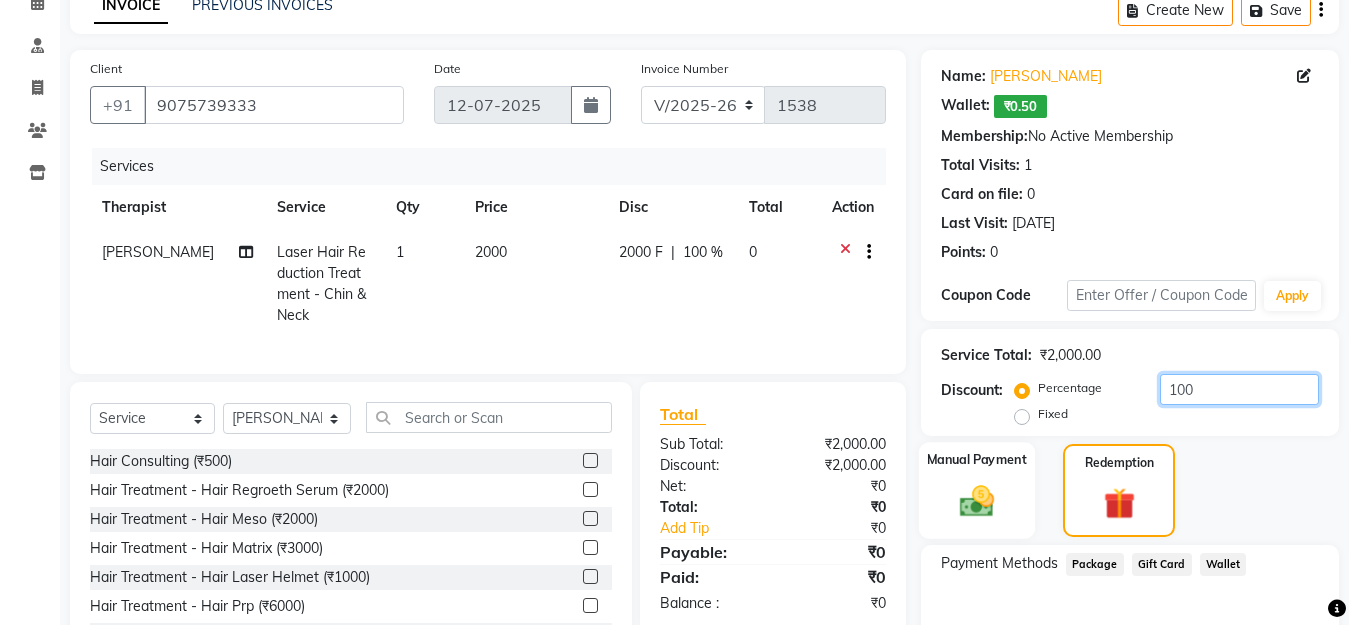 type on "100" 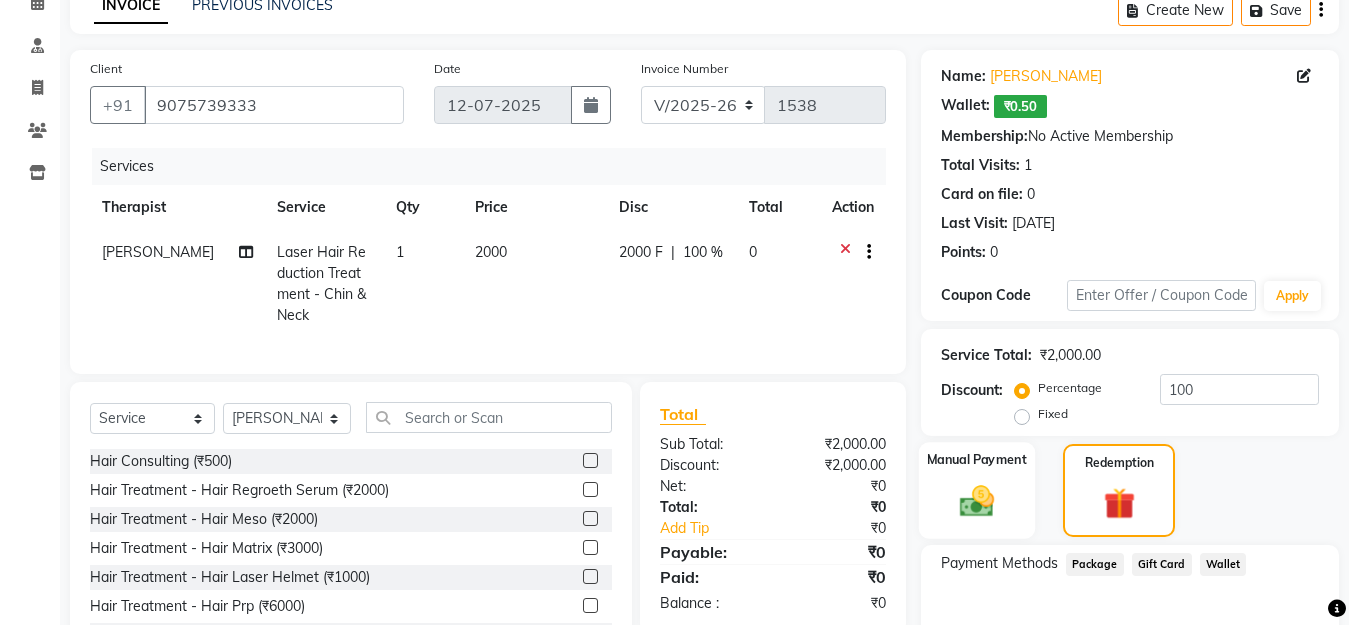 click on "Manual Payment" 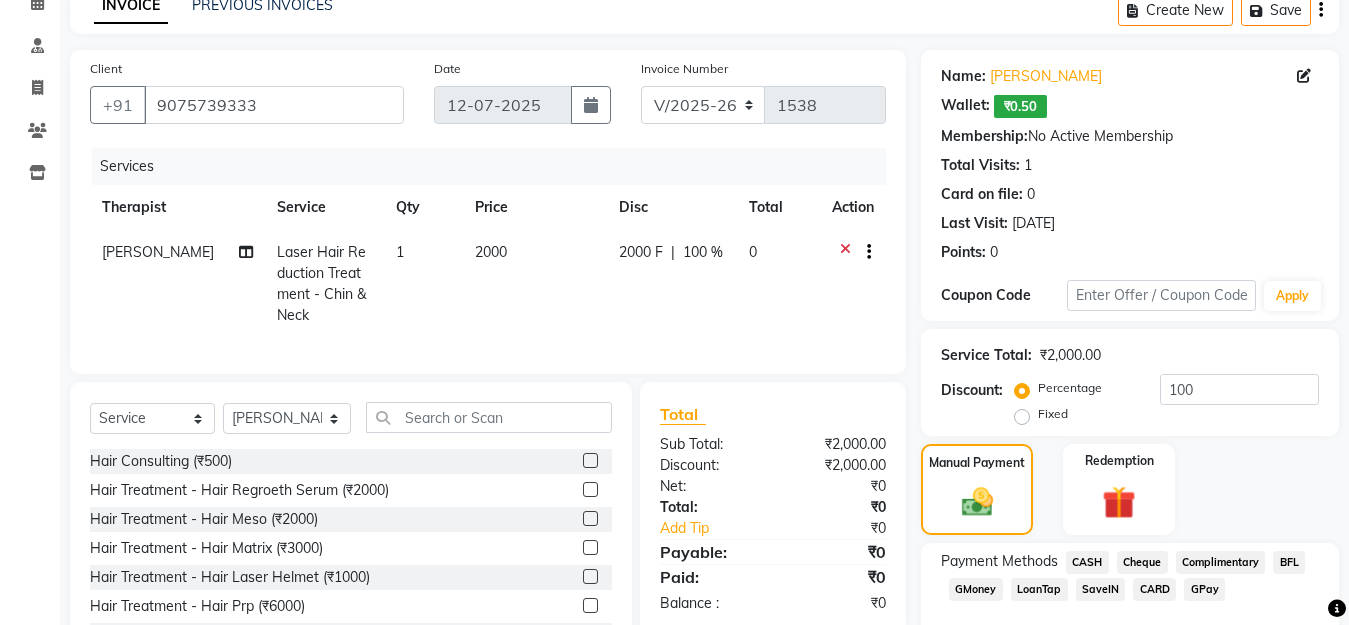 scroll, scrollTop: 209, scrollLeft: 0, axis: vertical 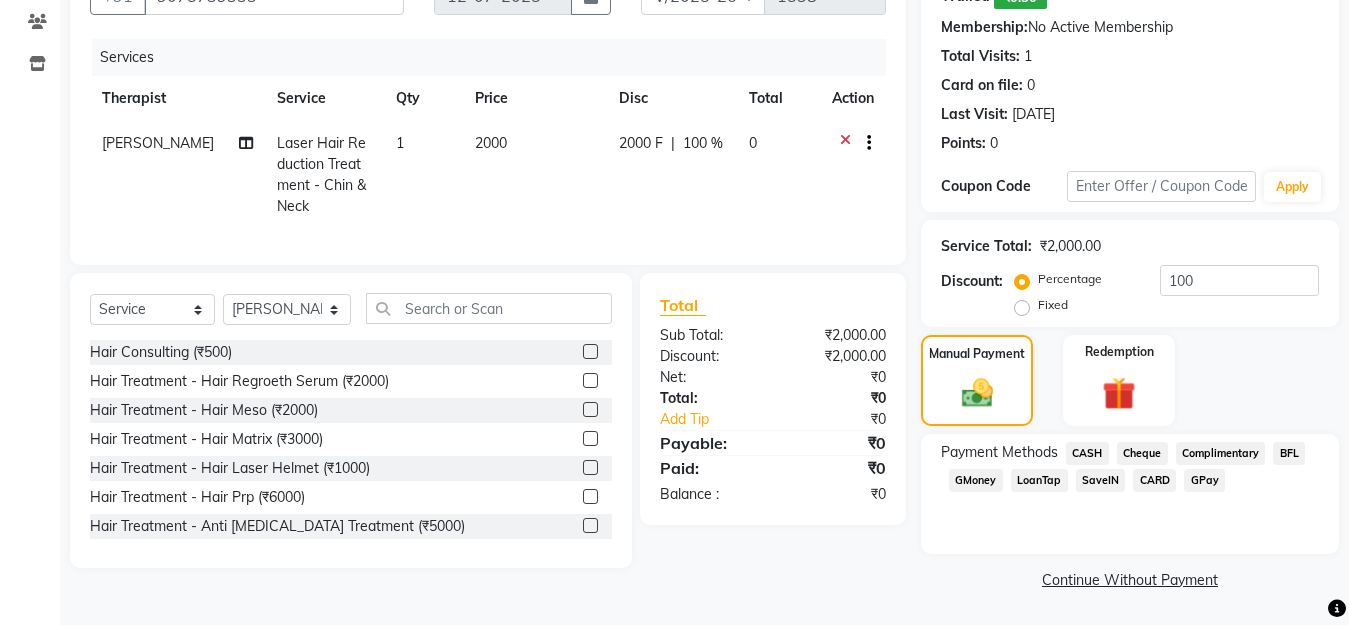 click on "CASH" 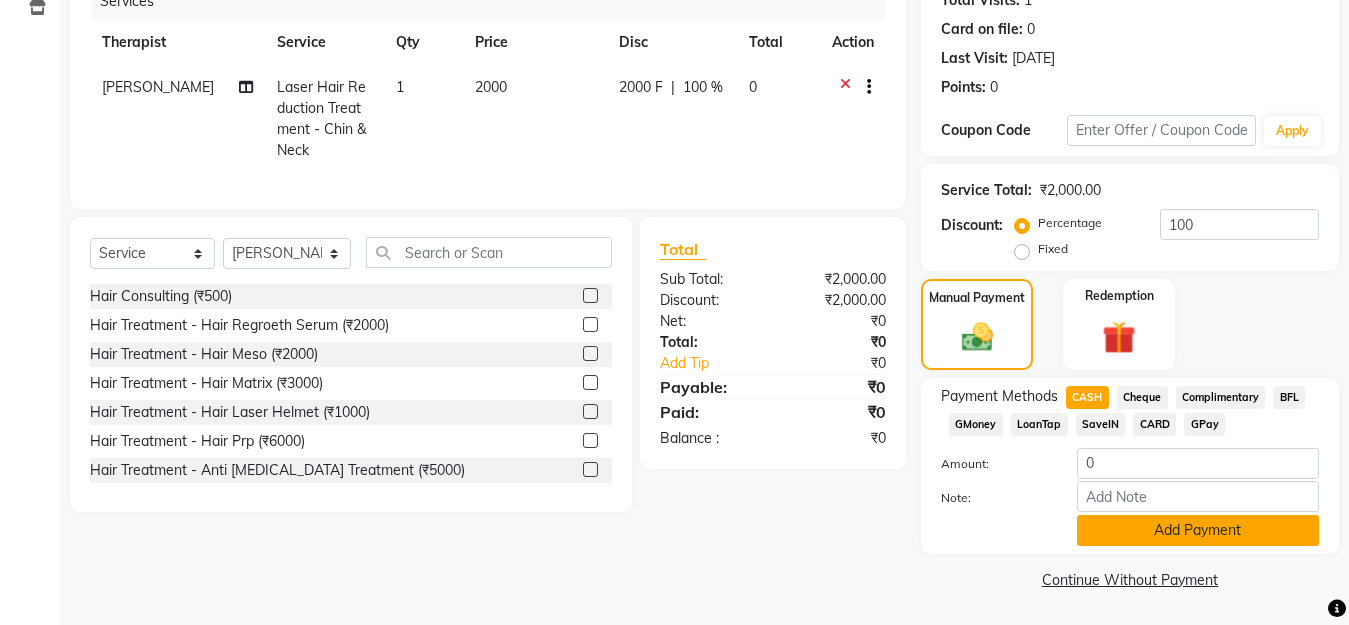 click on "Add Payment" 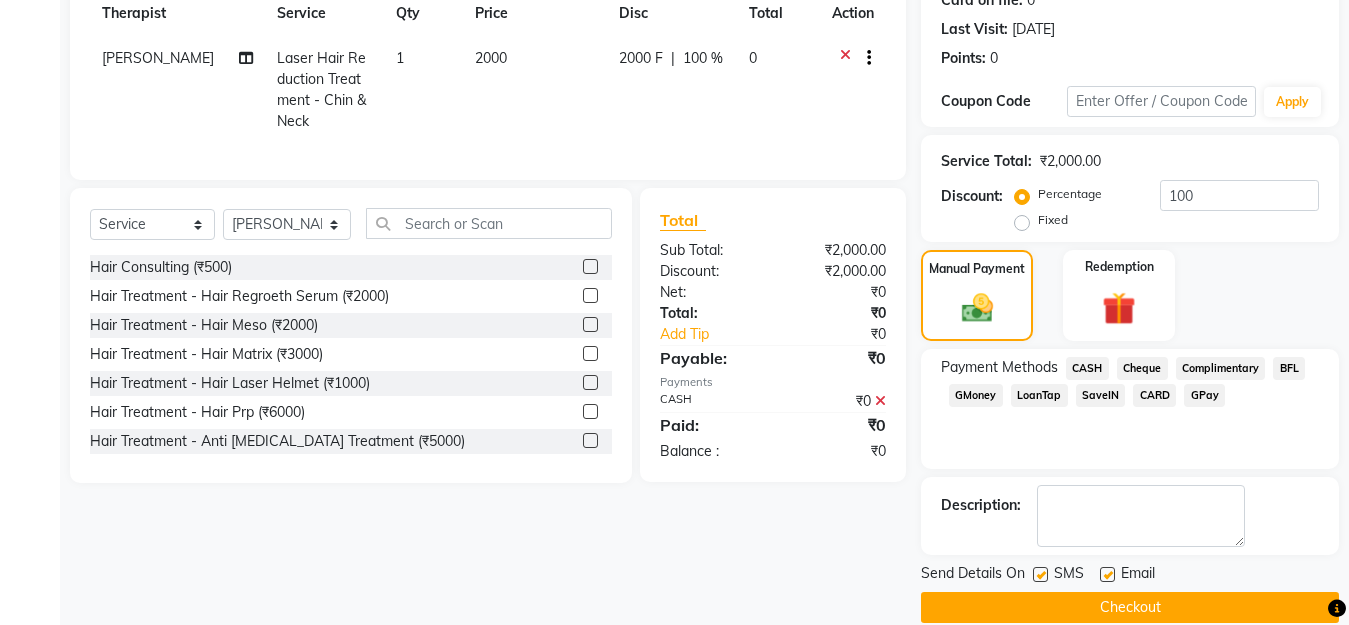 scroll, scrollTop: 322, scrollLeft: 0, axis: vertical 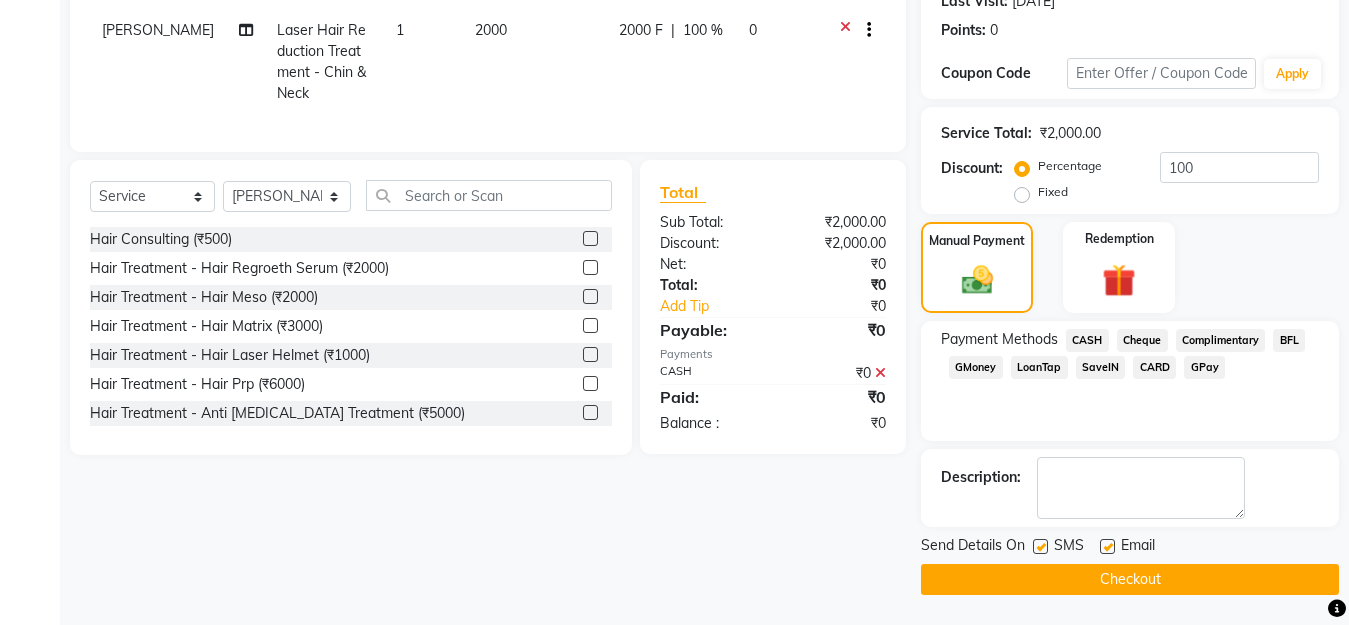 click on "Checkout" 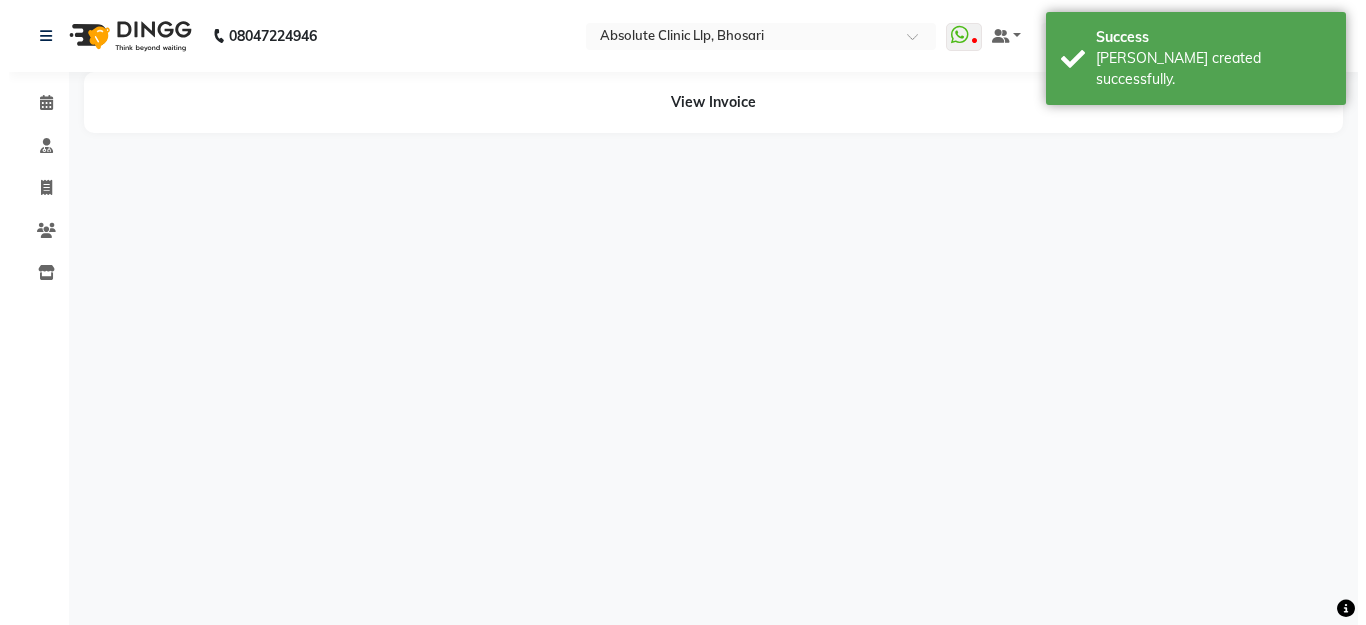 scroll, scrollTop: 0, scrollLeft: 0, axis: both 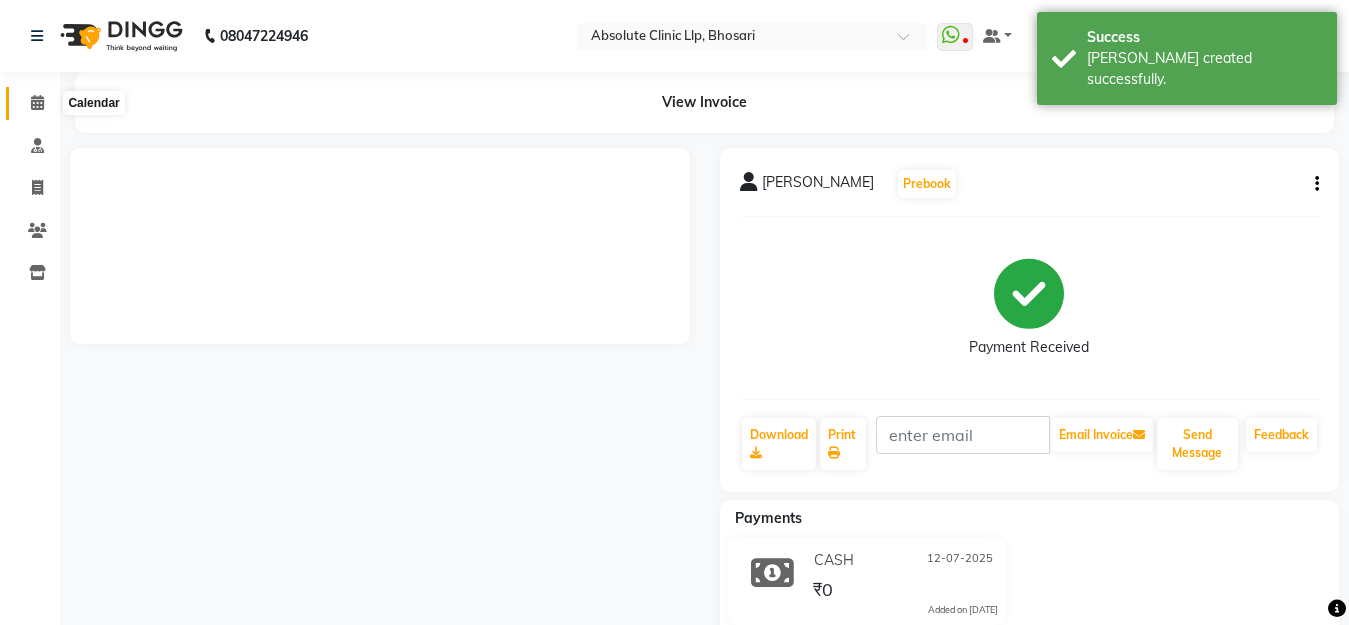 click 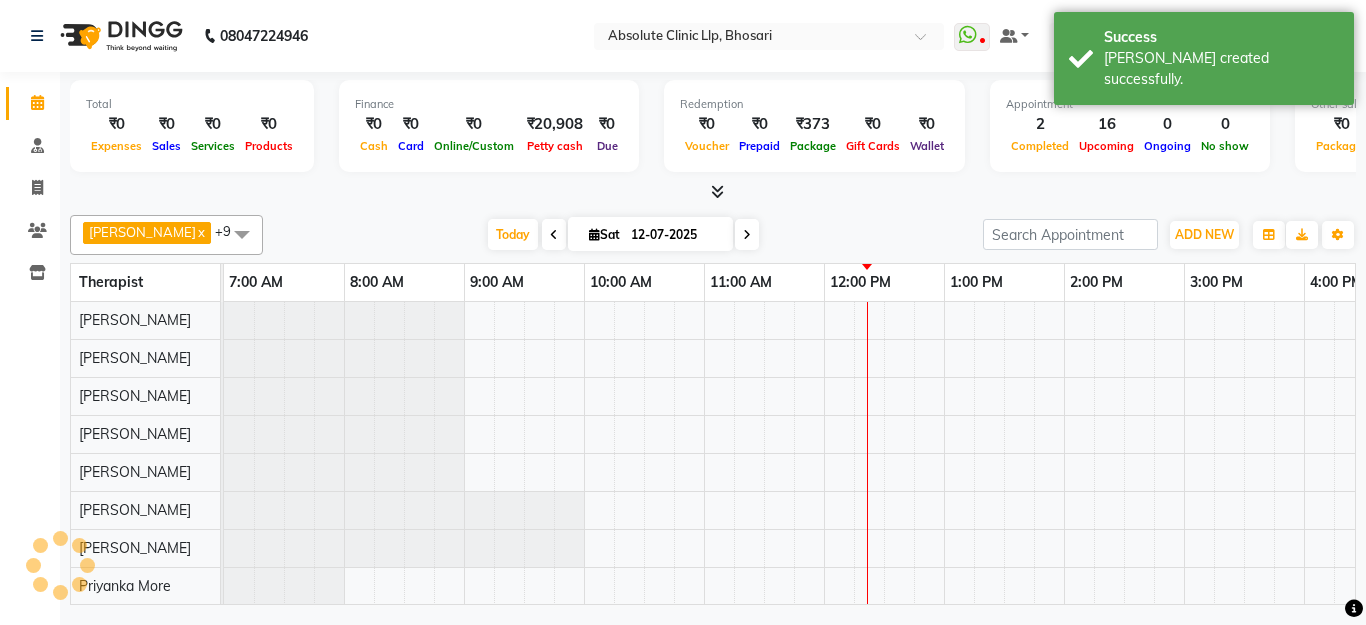 scroll, scrollTop: 0, scrollLeft: 0, axis: both 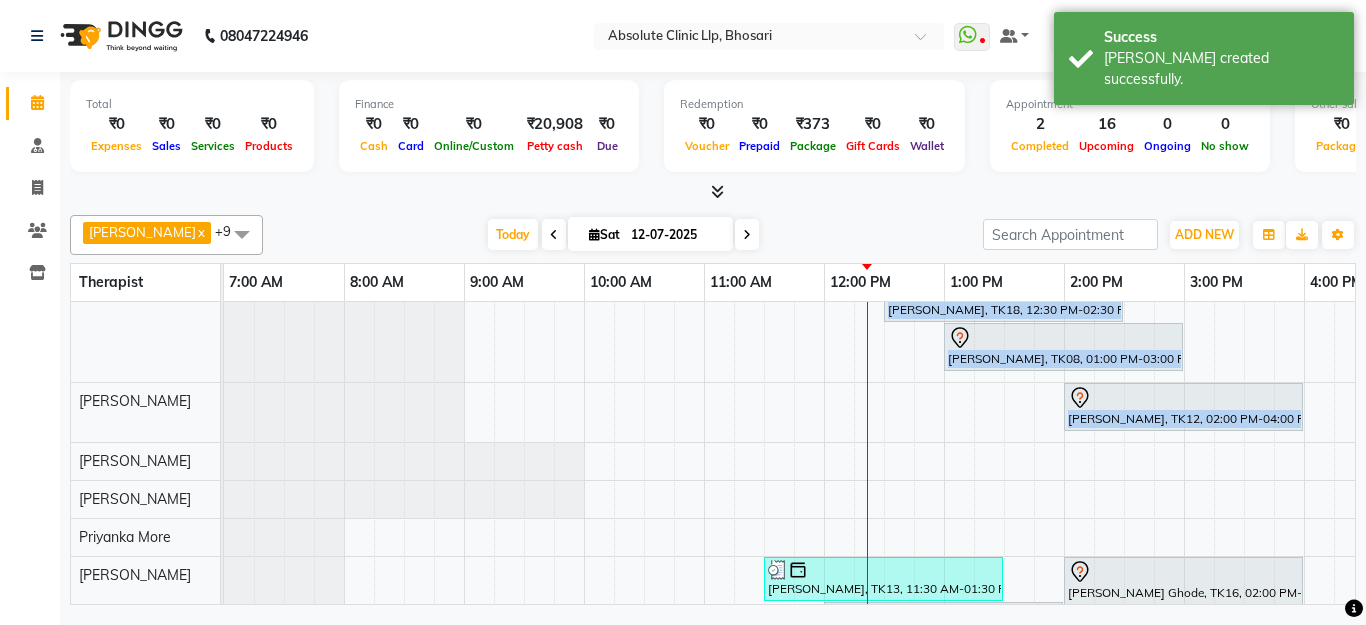 drag, startPoint x: 286, startPoint y: 602, endPoint x: 590, endPoint y: 599, distance: 304.0148 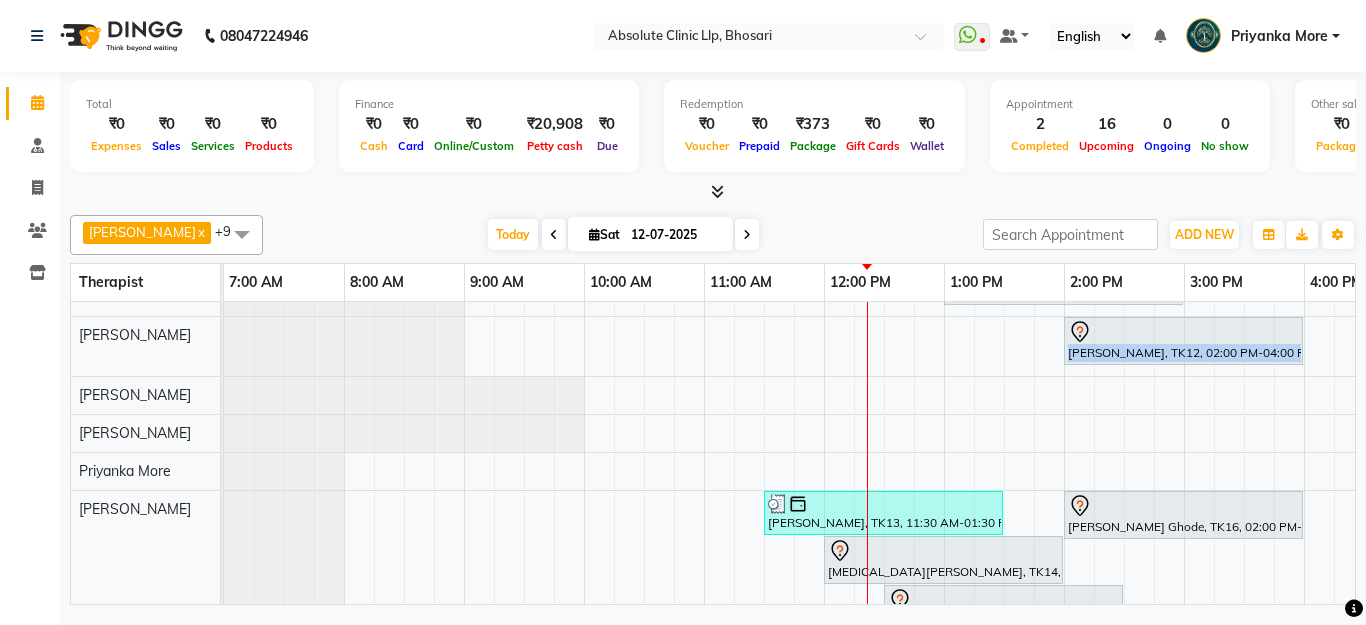 scroll, scrollTop: 472, scrollLeft: 20, axis: both 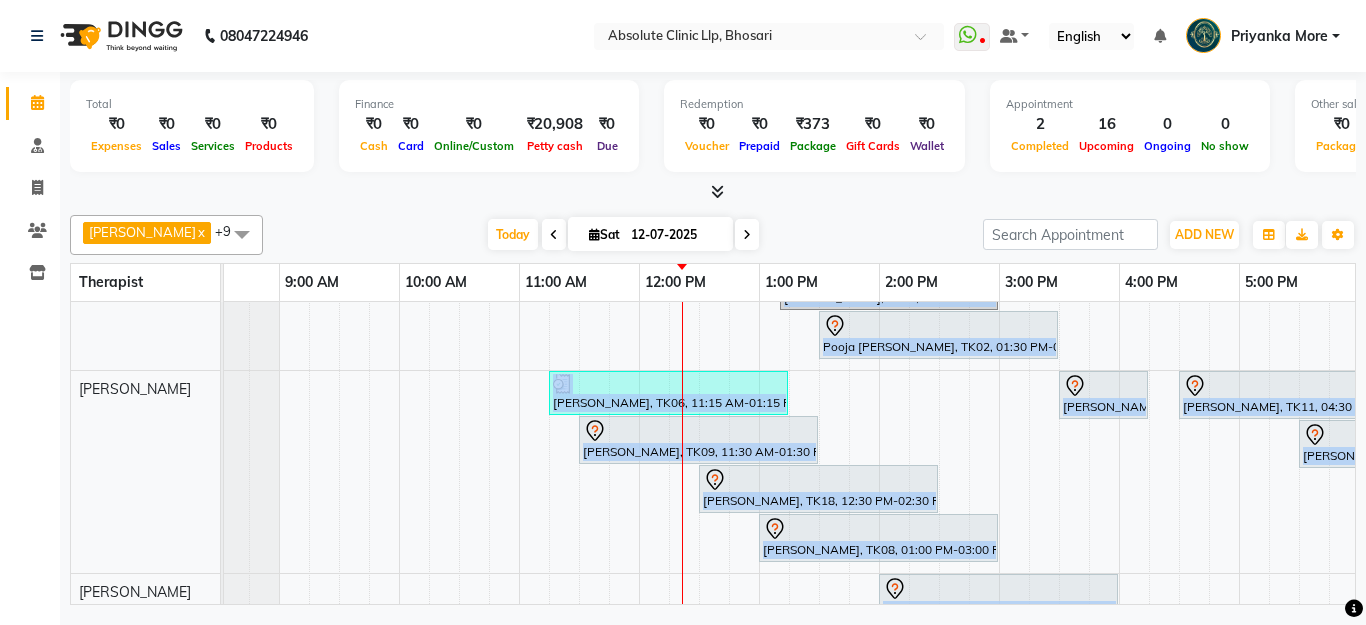 click on "[PERSON_NAME], TK03, 12:00 PM-02:00 PM, Skin Treatment - Co2             [PERSON_NAME], TK01, 03:00 PM-05:00 PM, Laser Hair Reduction Treatment - Full Face Laser             [PERSON_NAME], TK01, 01:00 PM-03:00 PM, Hair Treatment - Hair Roller Serum             [PERSON_NAME], TK05, 03:30 PM-05:30 PM, Skin Treatment - Co2    shweta [PERSON_NAME], TK04, 01:00 PM-03:00 PM, DERMA PEN4    shweta [PERSON_NAME], TK04, 01:00 PM-03:00 PM, DERMA PEN4             Pooja [PERSON_NAME], TK02, 01:30 PM-03:30 PM, Skin Treatment - Peel(Face)     Pooja Shinde, TK06, 11:15 AM-01:15 PM, Skin Treatment - Medicine Insertion (₹1000)             [PERSON_NAME], TK10, 03:30 PM-04:15 PM, Skin Treatment- EYE CELL Treatment             [PERSON_NAME], TK11, 04:30 PM-06:30 PM, Hair Treatment - Hair Matrix             [PERSON_NAME], TK09, 11:30 AM-01:30 PM, Skin Treatment - Hydra Facial             Puja [PERSON_NAME], TK07, 05:30 PM-07:30 PM, Skin Treatment - Peel(Face)" at bounding box center [939, 537] 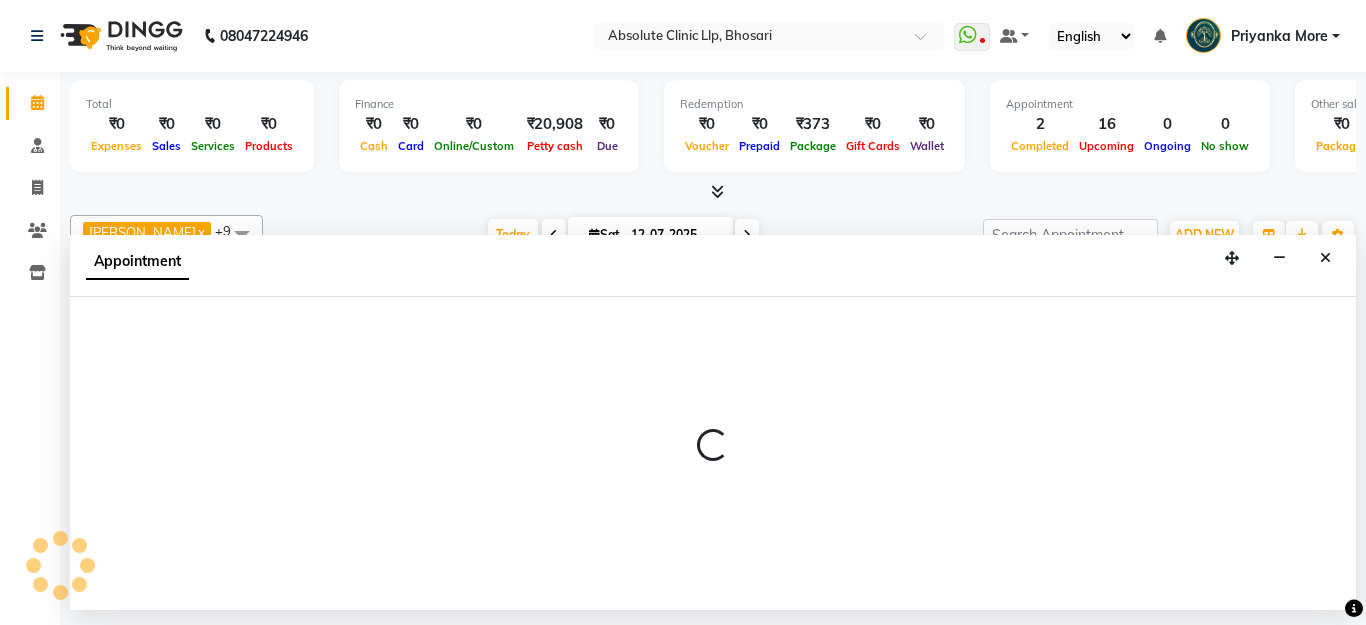 select on "27987" 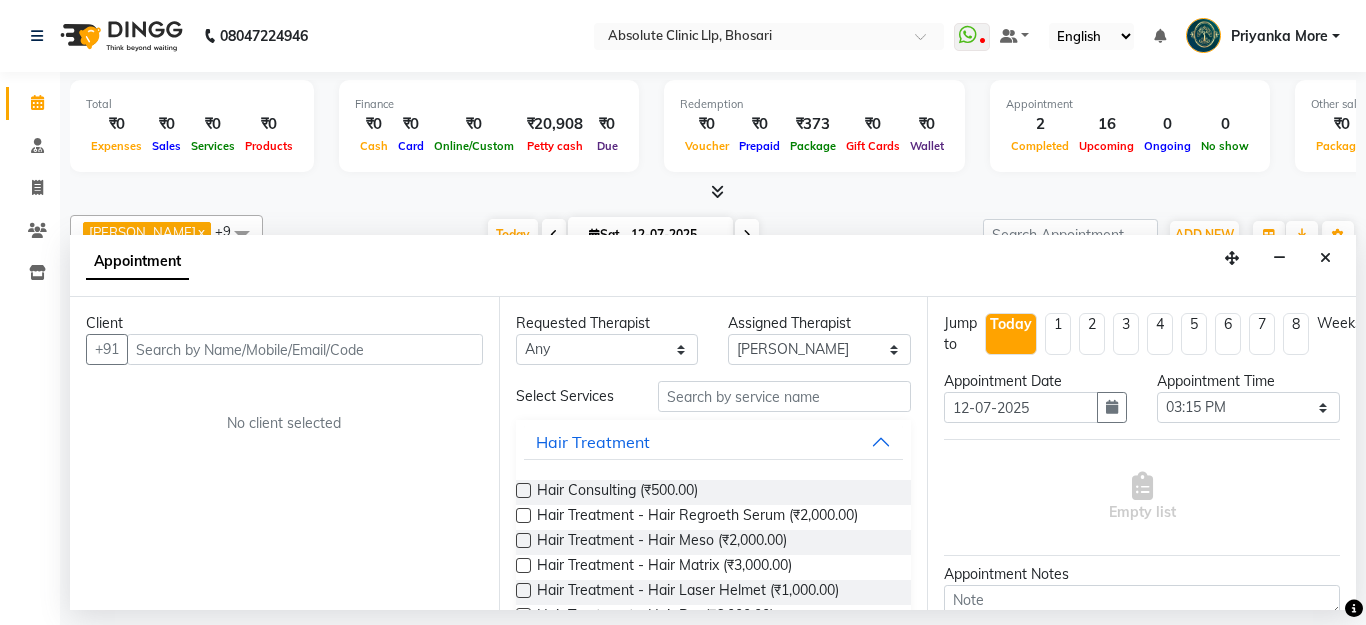 click at bounding box center [1325, 258] 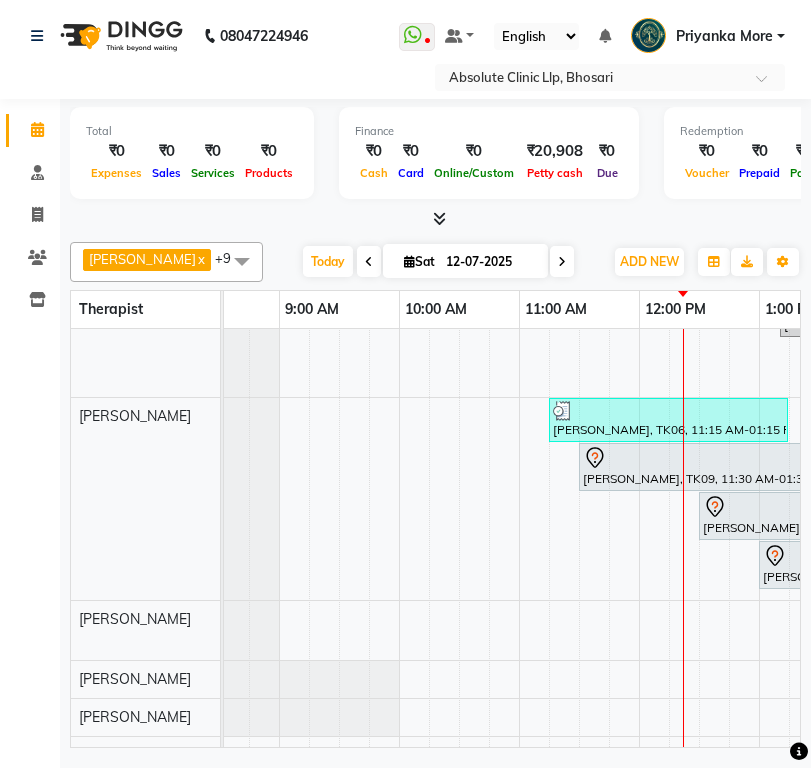 click at bounding box center [435, 219] 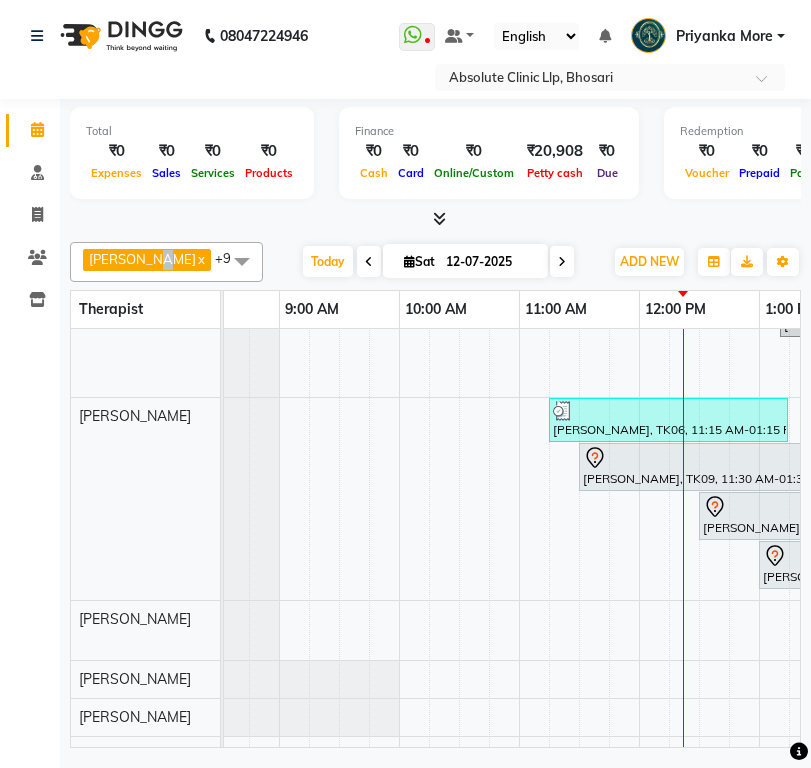 drag, startPoint x: 157, startPoint y: 255, endPoint x: 717, endPoint y: 352, distance: 568.3388 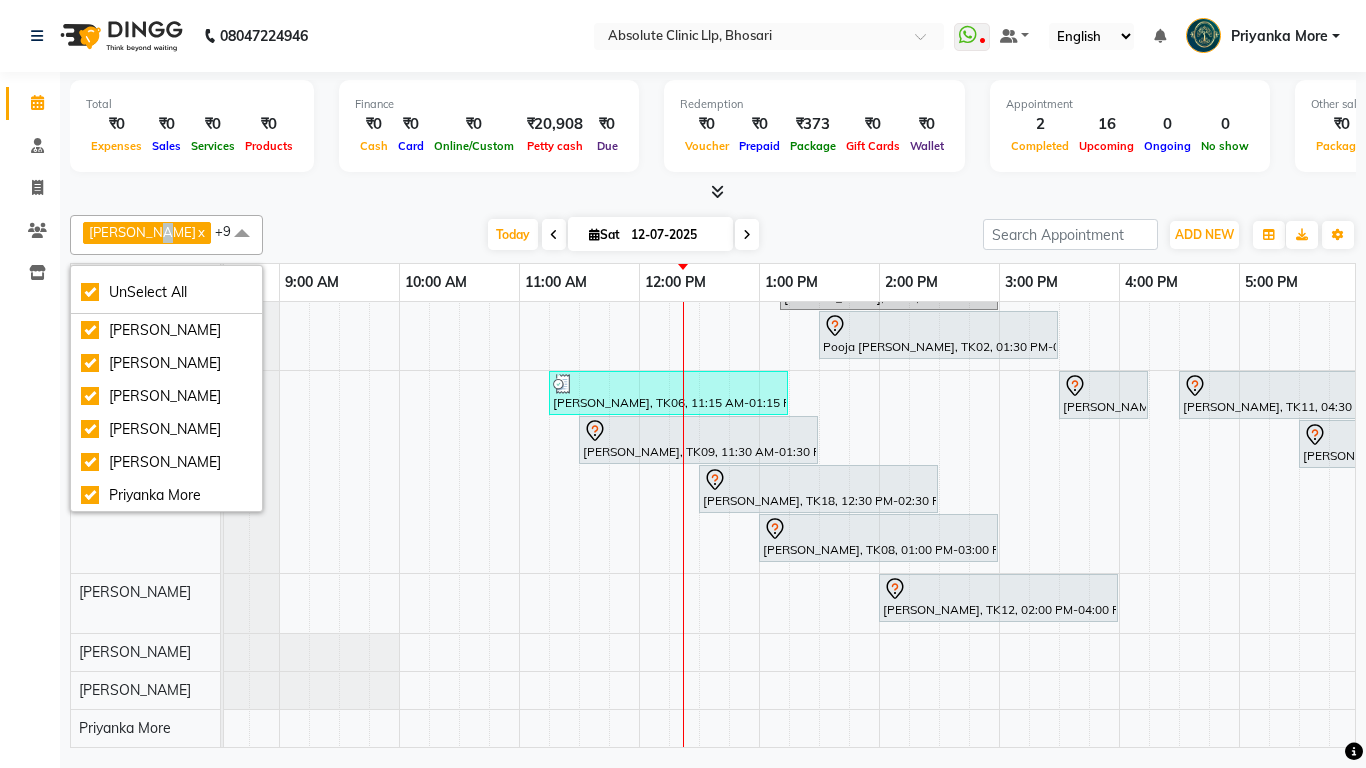 scroll, scrollTop: 15, scrollLeft: 185, axis: both 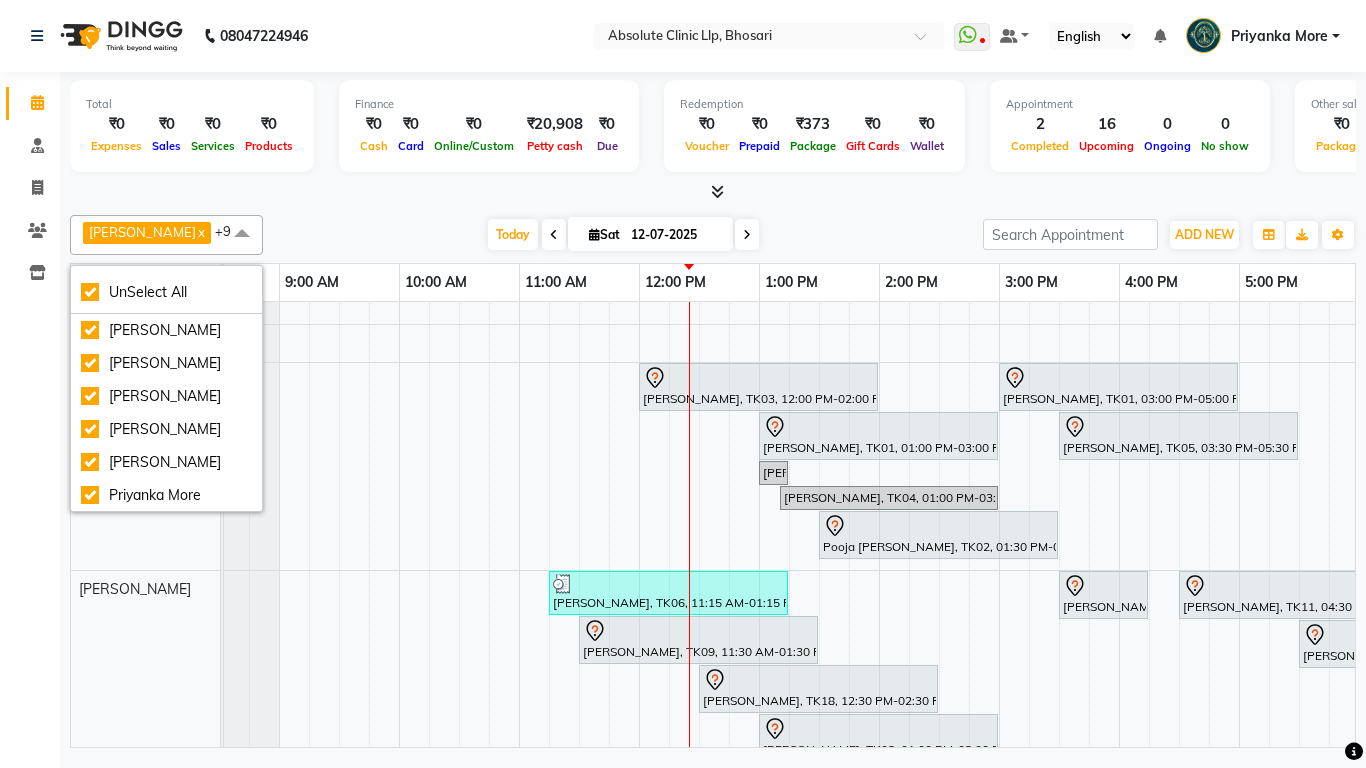 click on "[DATE]  [DATE]" at bounding box center [623, 235] 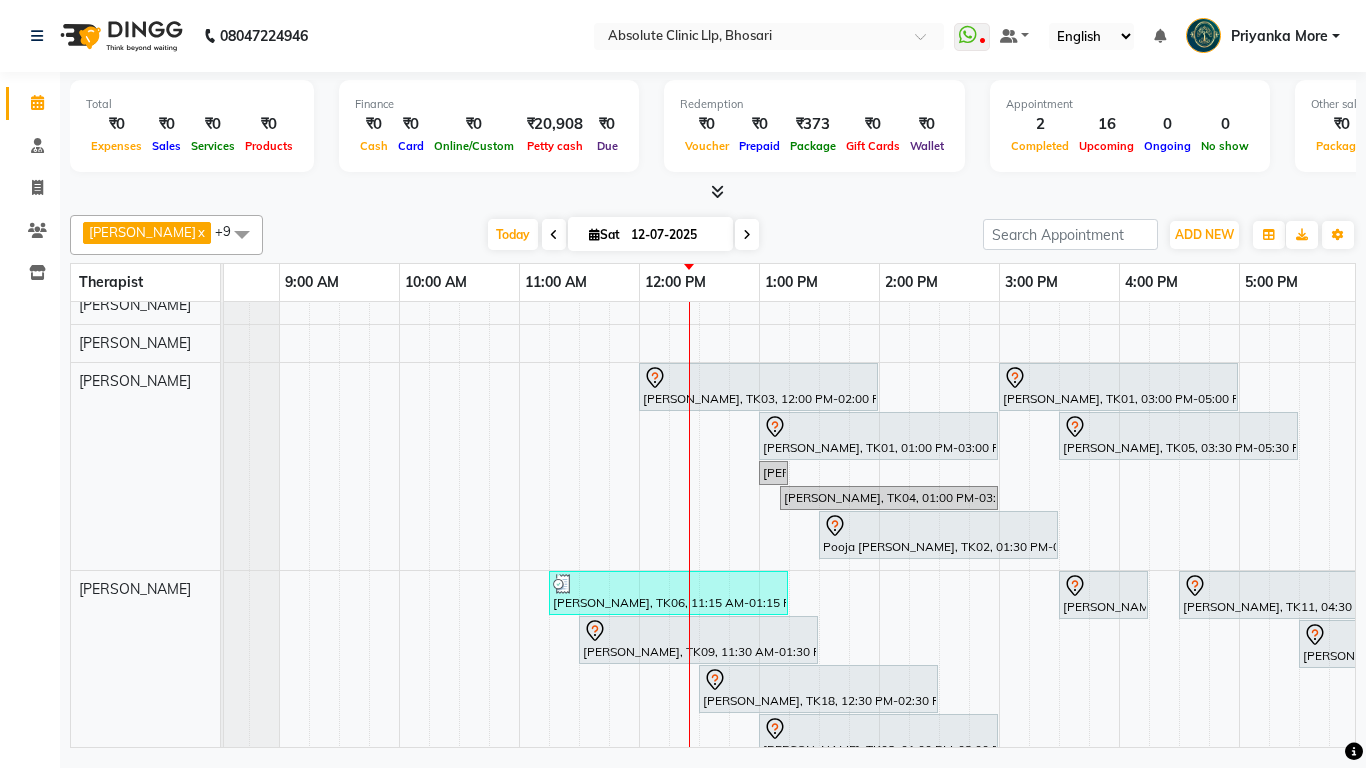 click on "[DATE]  [DATE]" at bounding box center (623, 235) 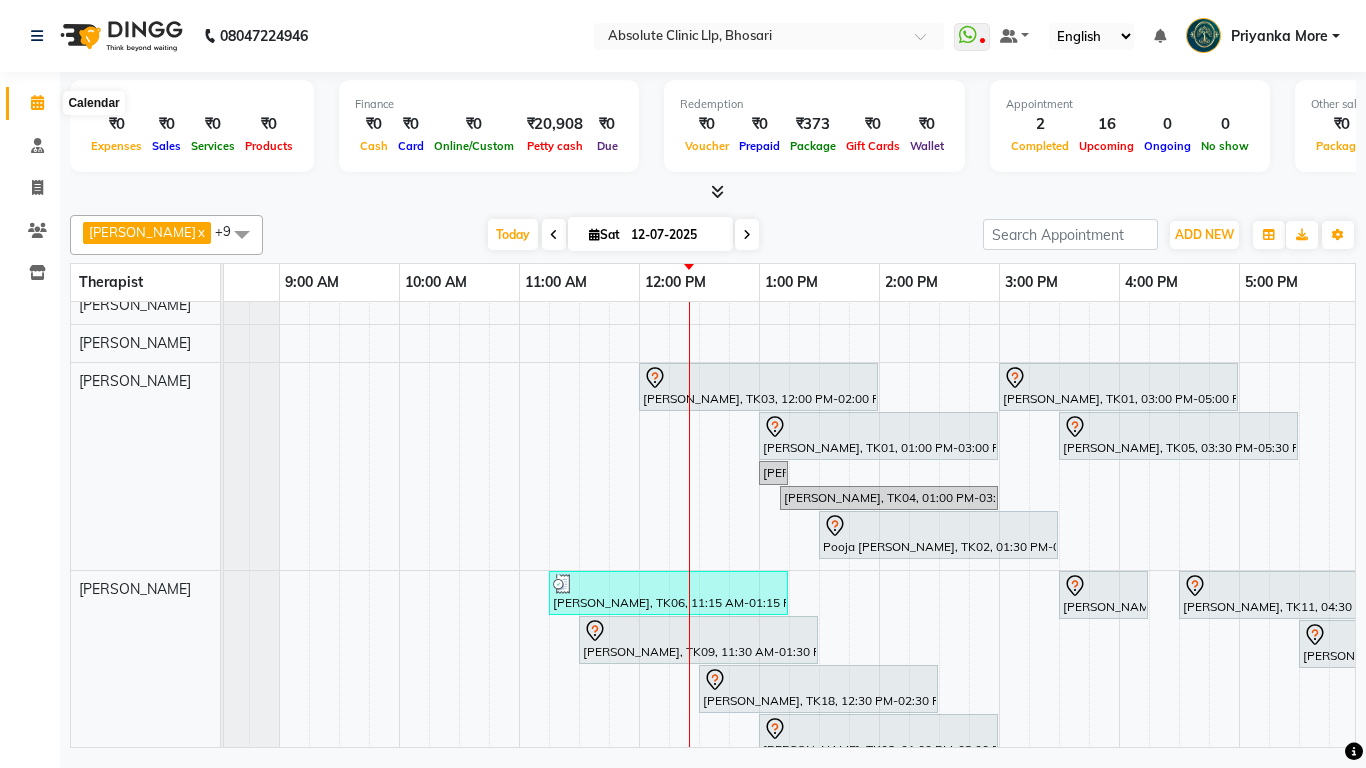 click 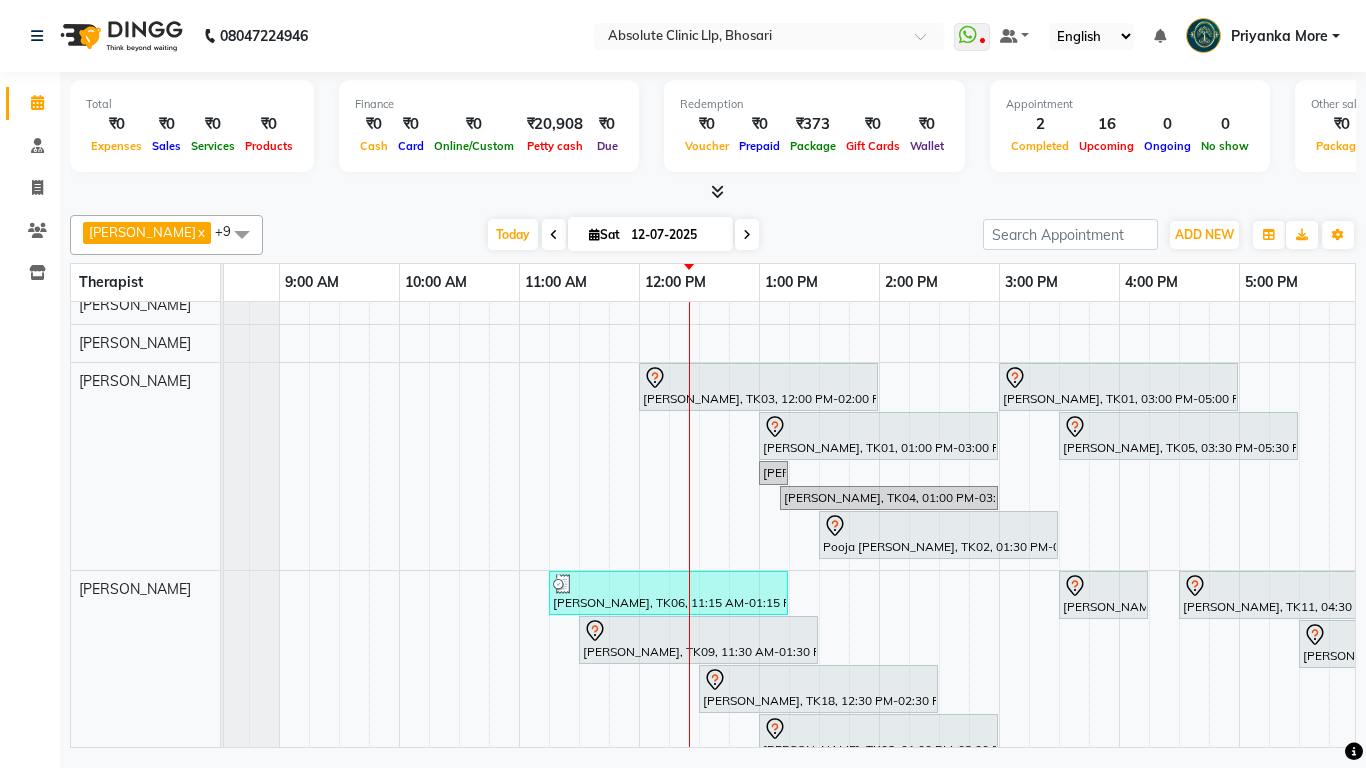 click at bounding box center [713, 192] 